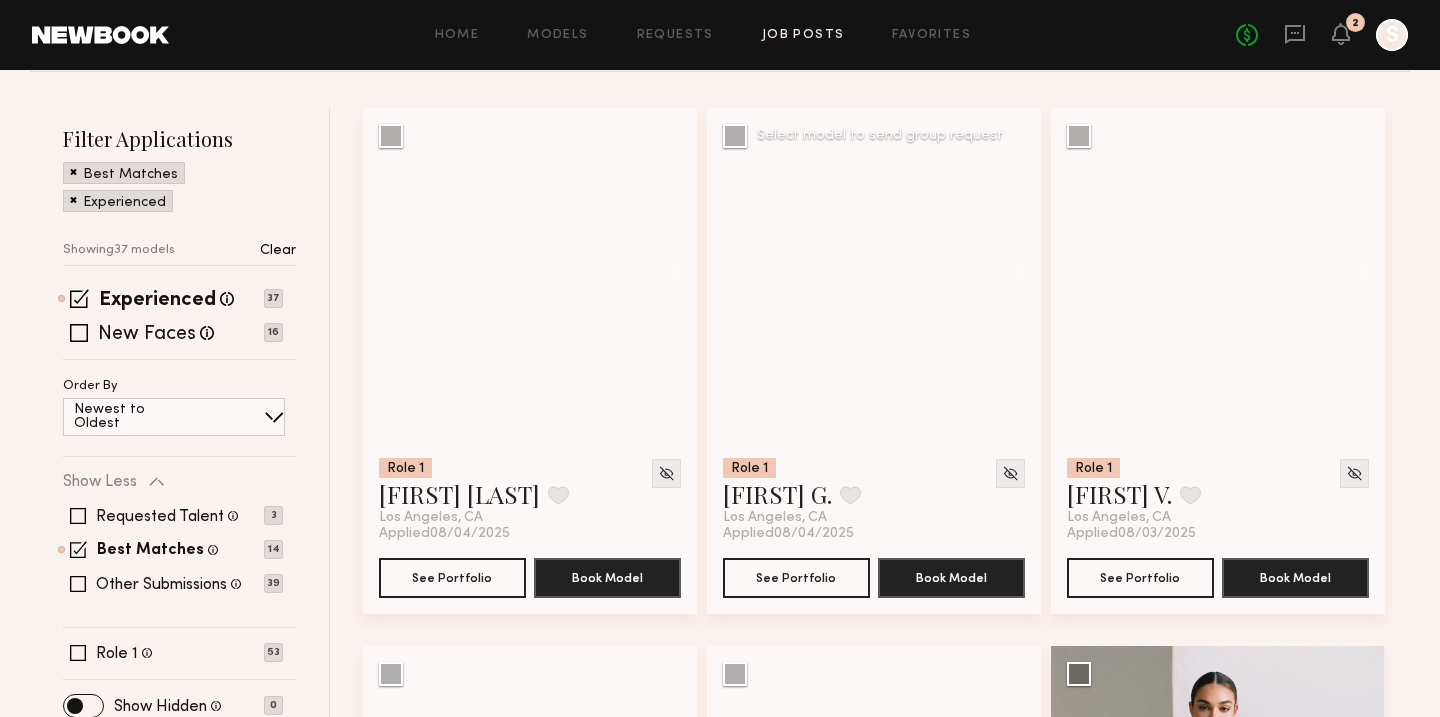 scroll, scrollTop: 255, scrollLeft: 0, axis: vertical 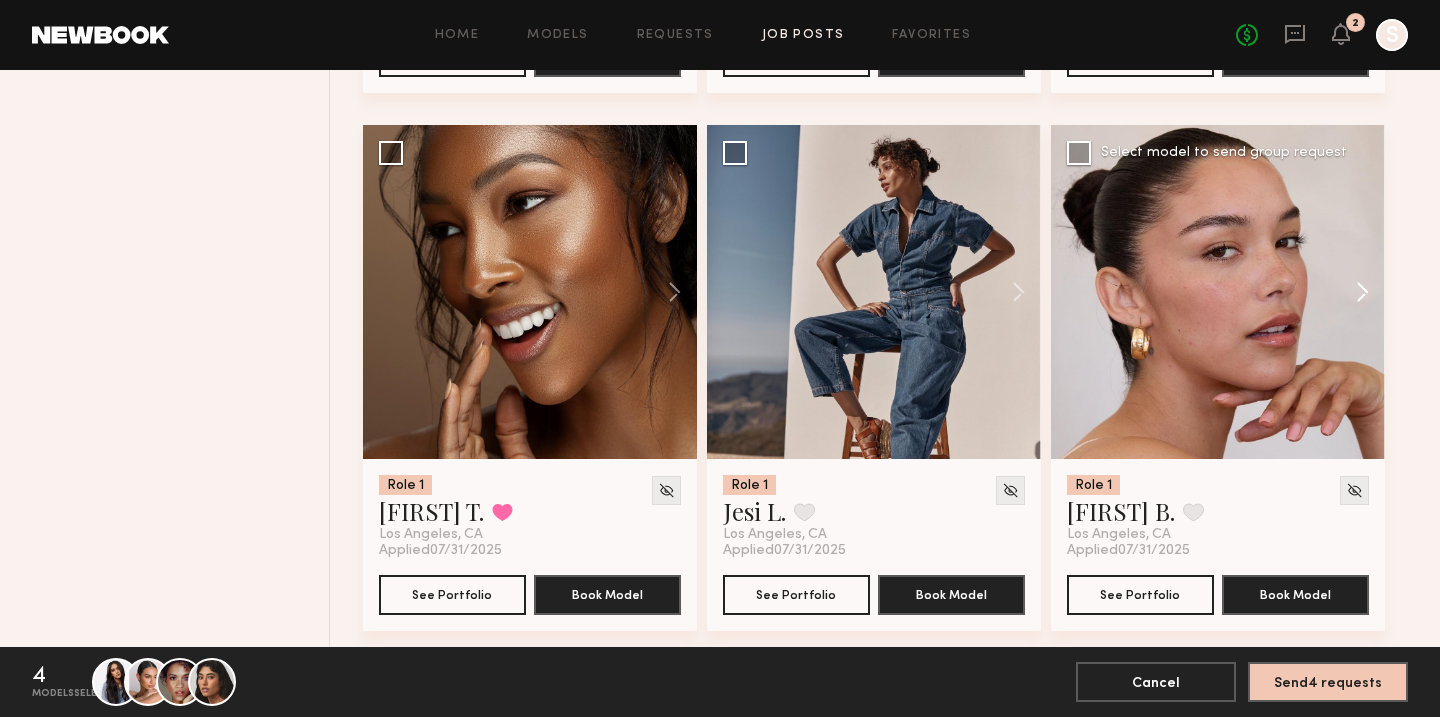 click 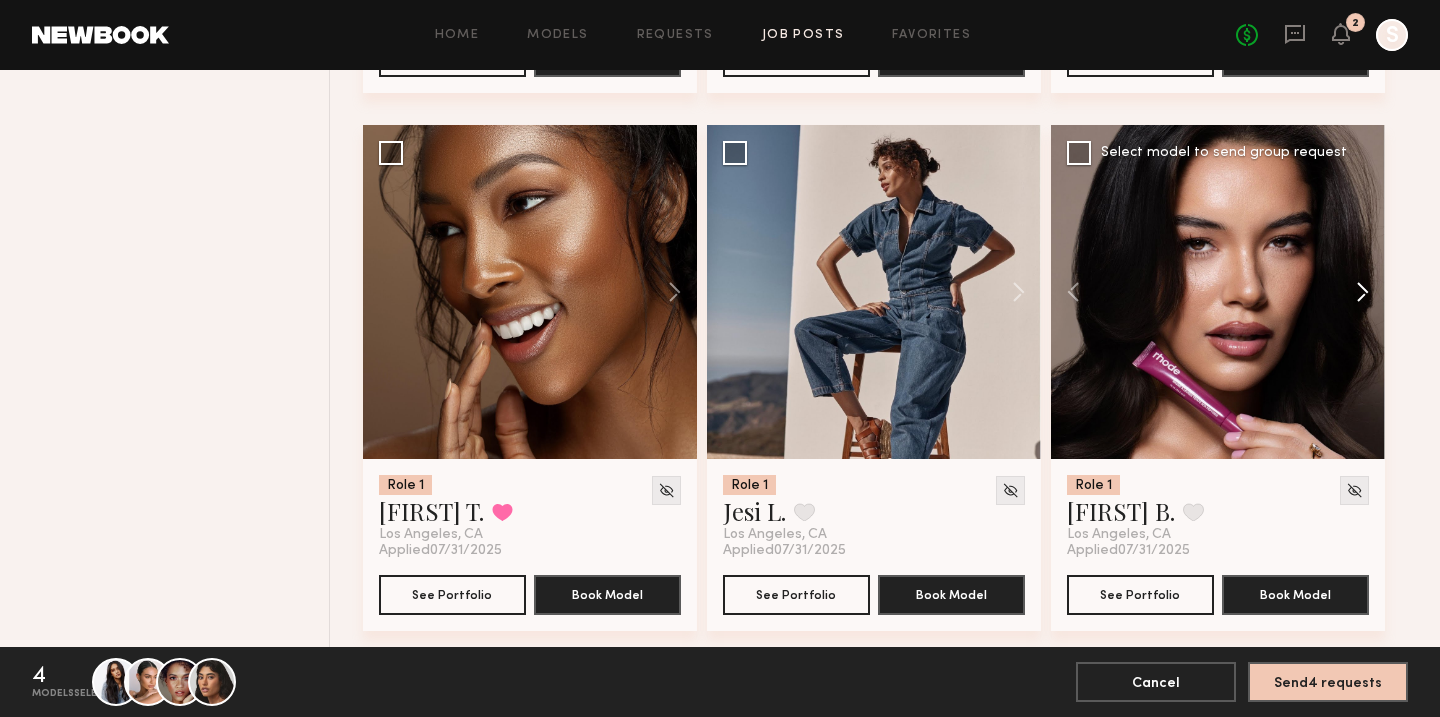 click 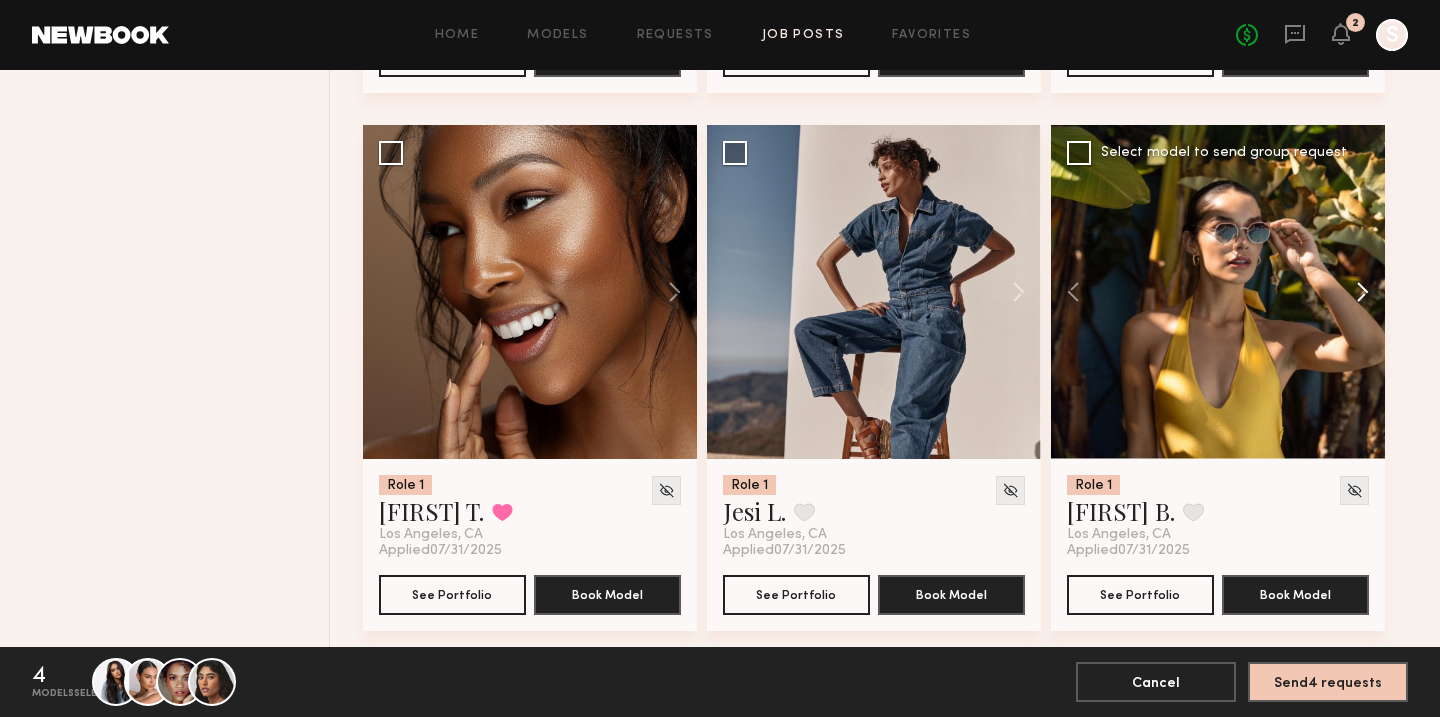 click 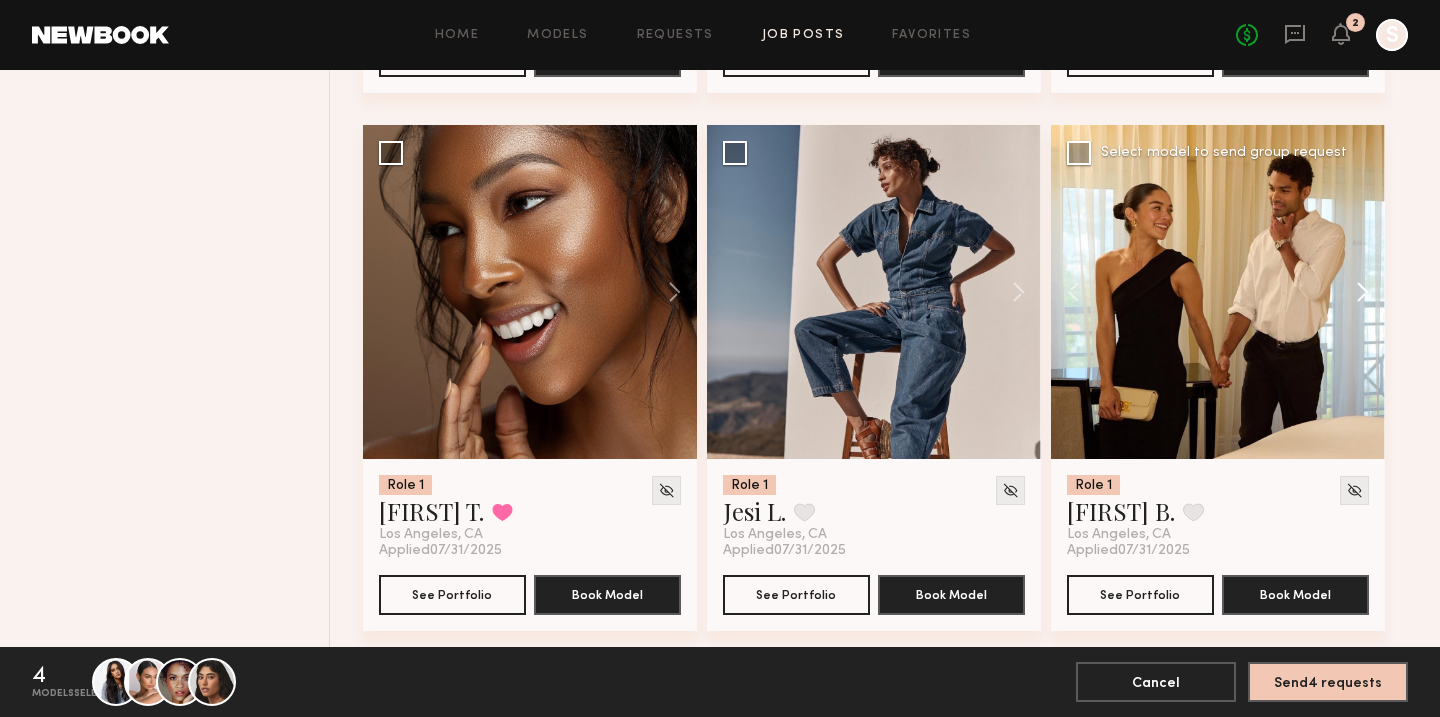 click 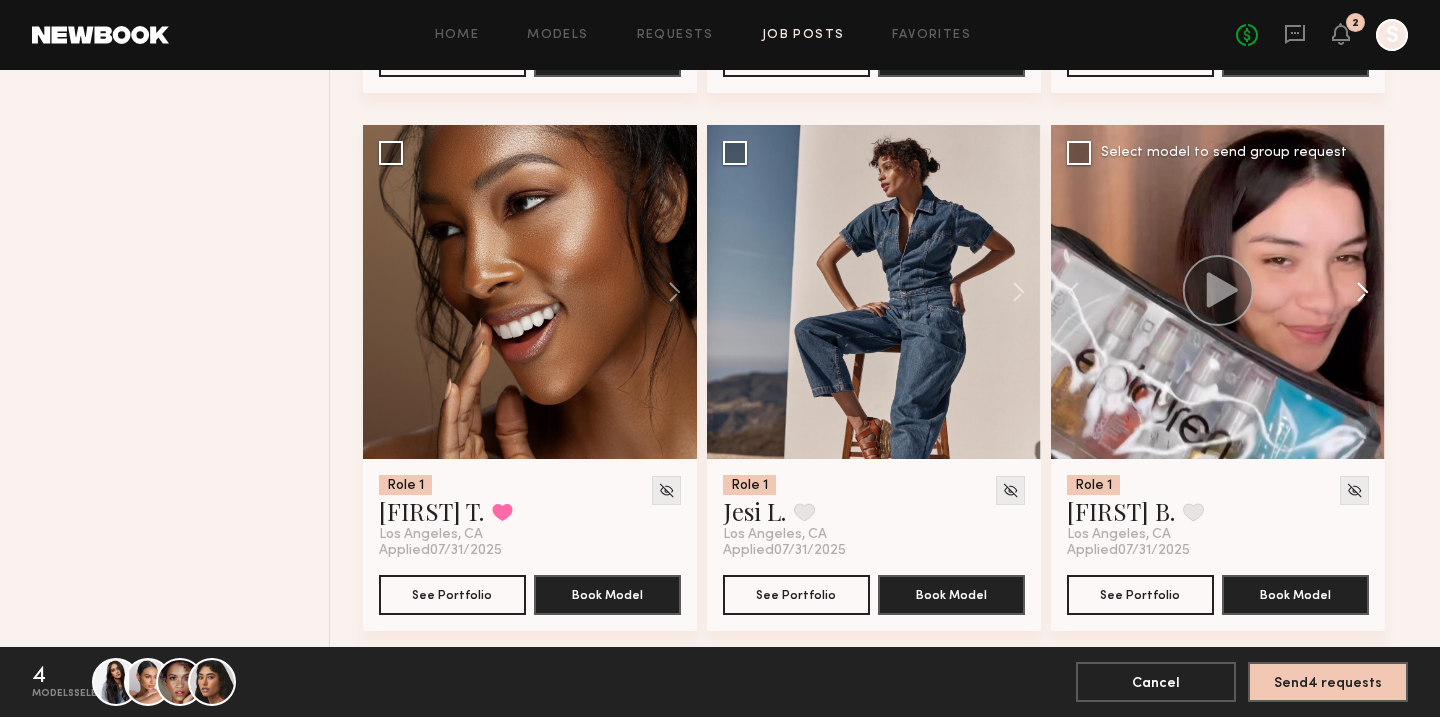 click 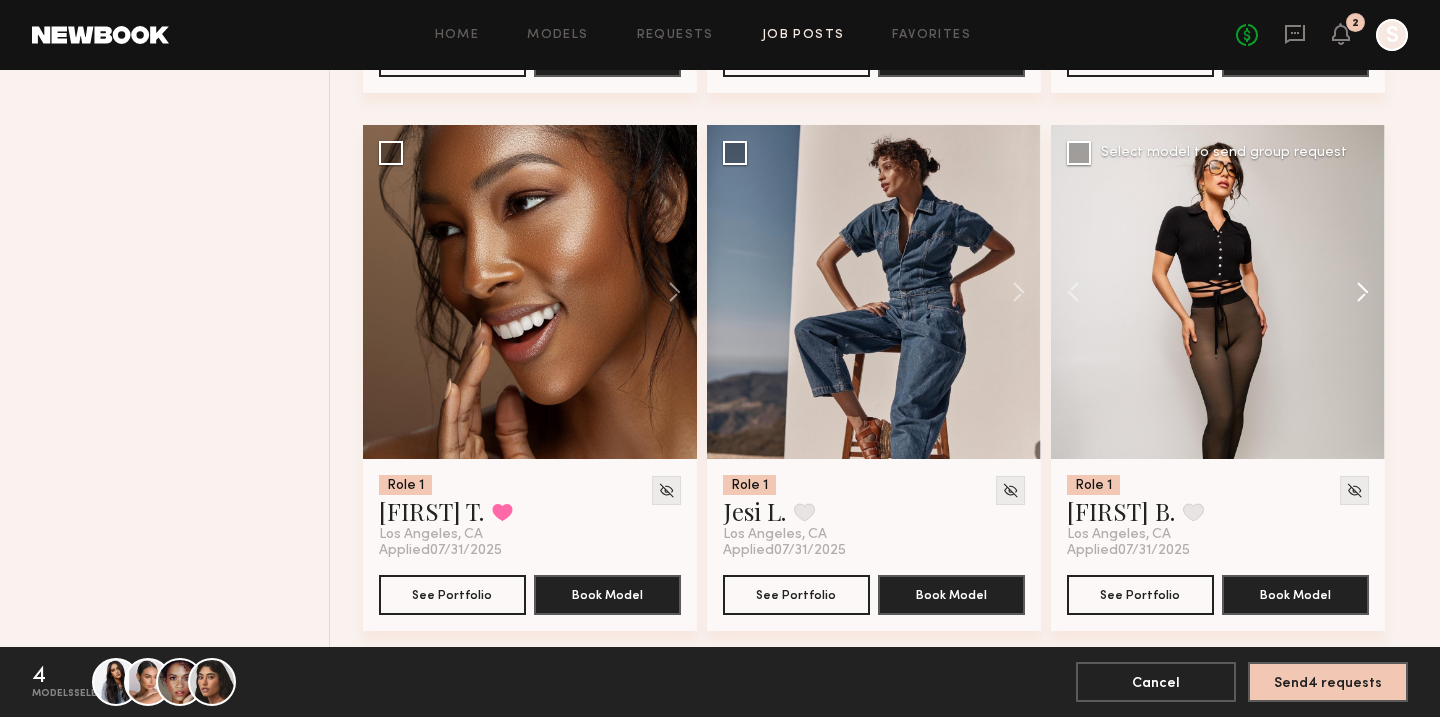 click 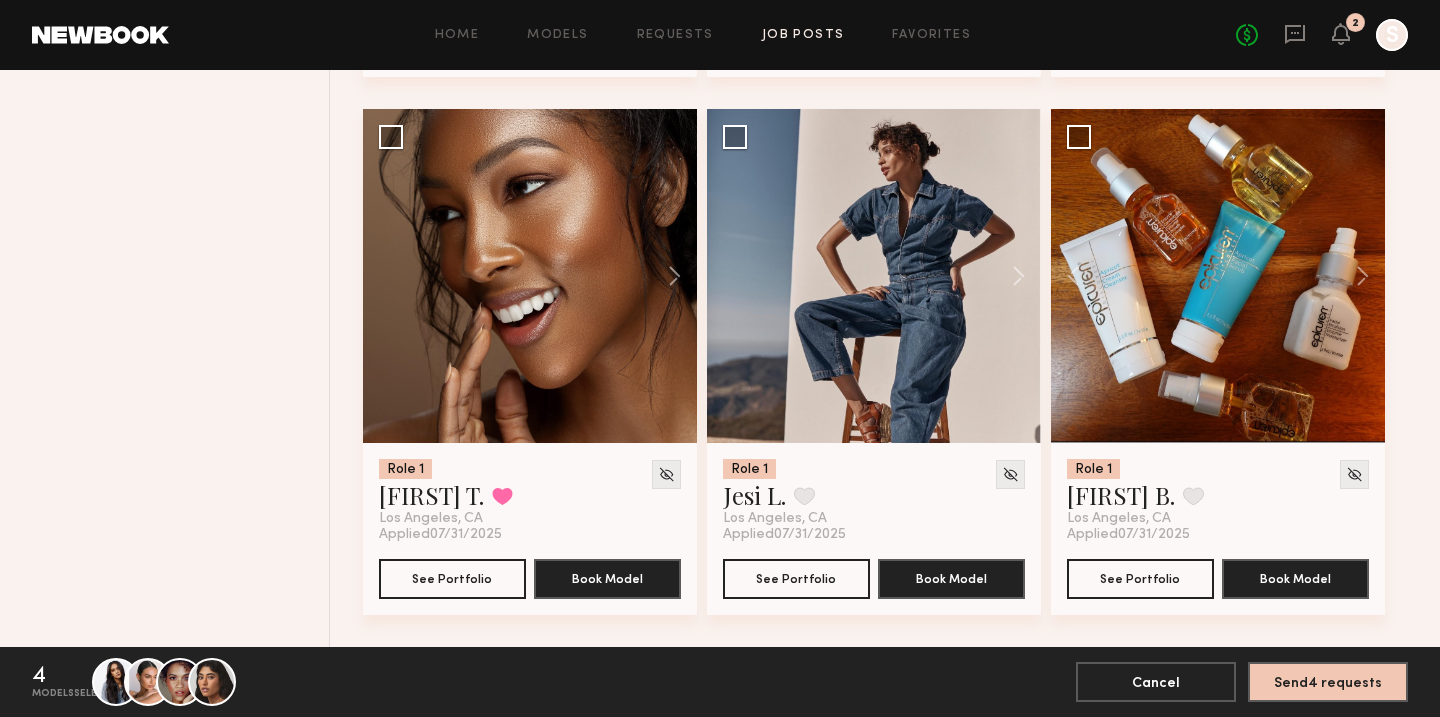 scroll, scrollTop: 5097, scrollLeft: 0, axis: vertical 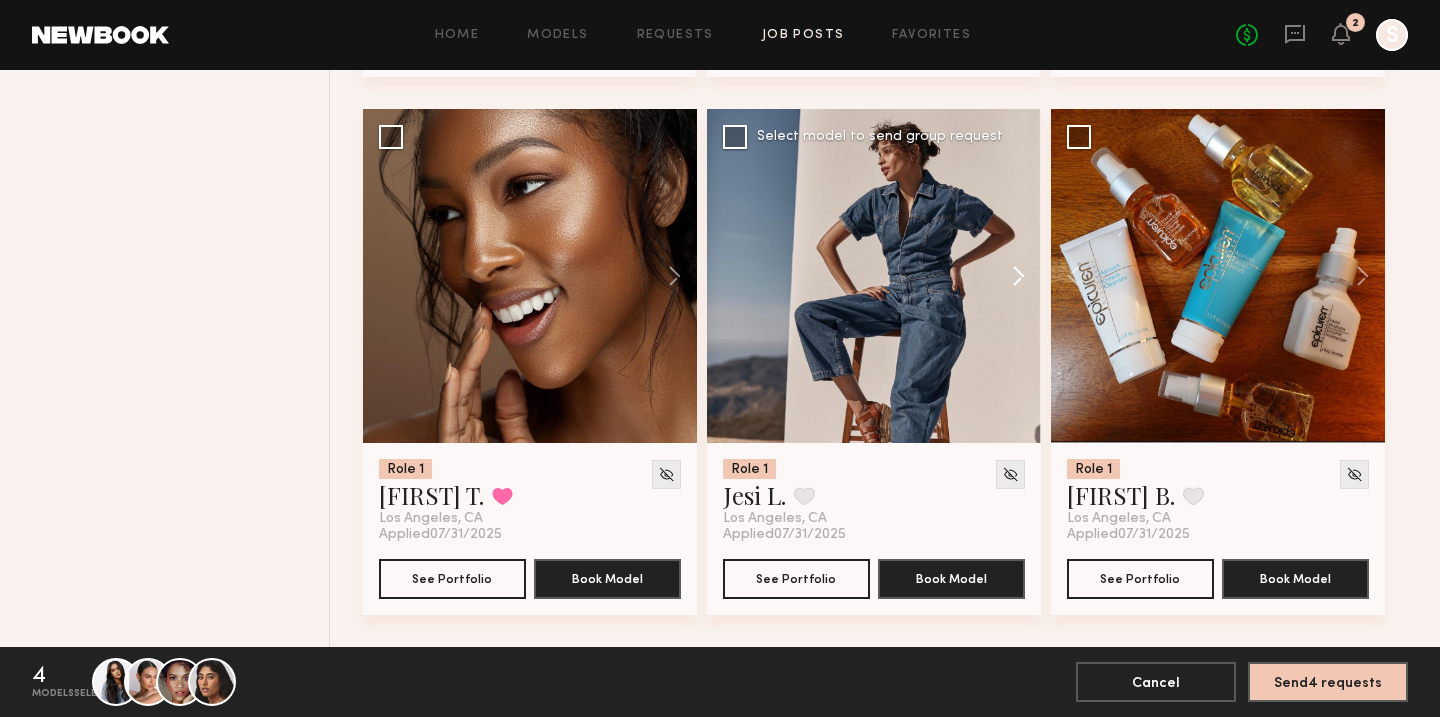 click 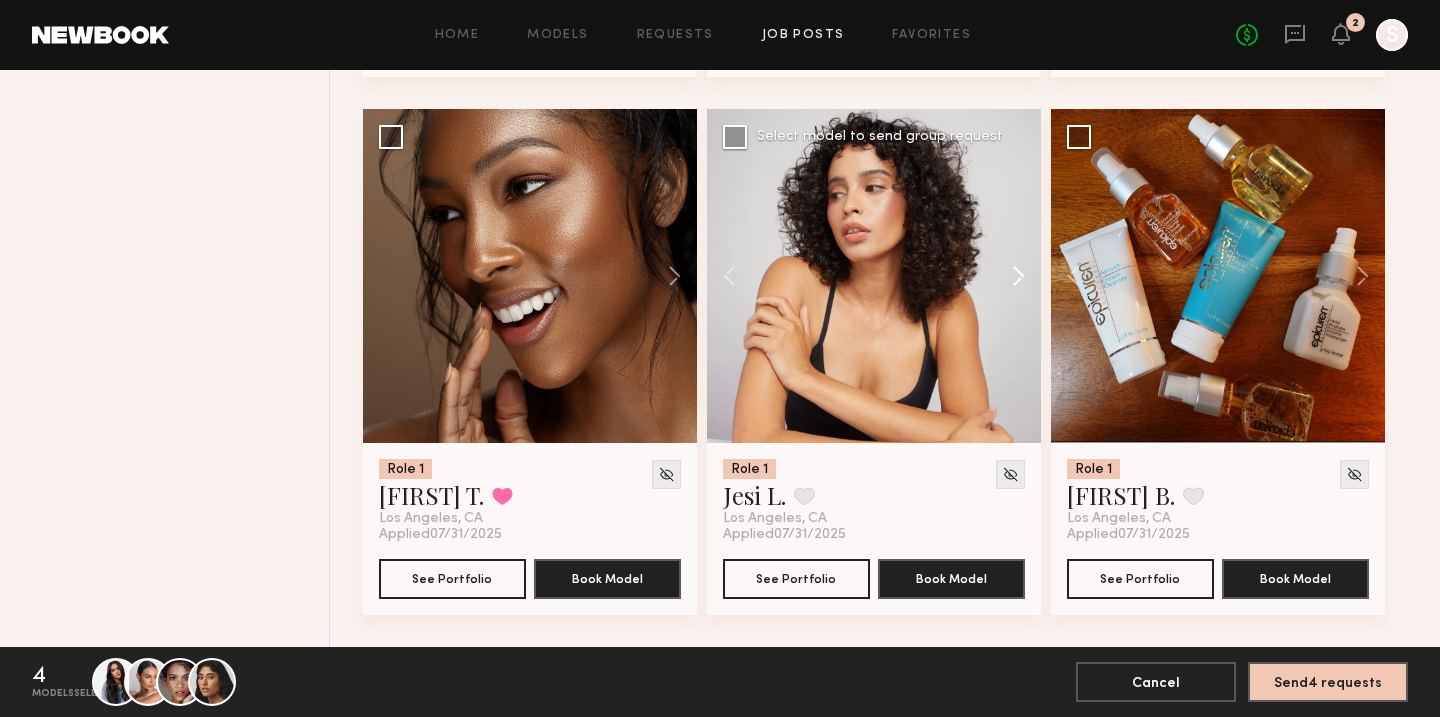 click 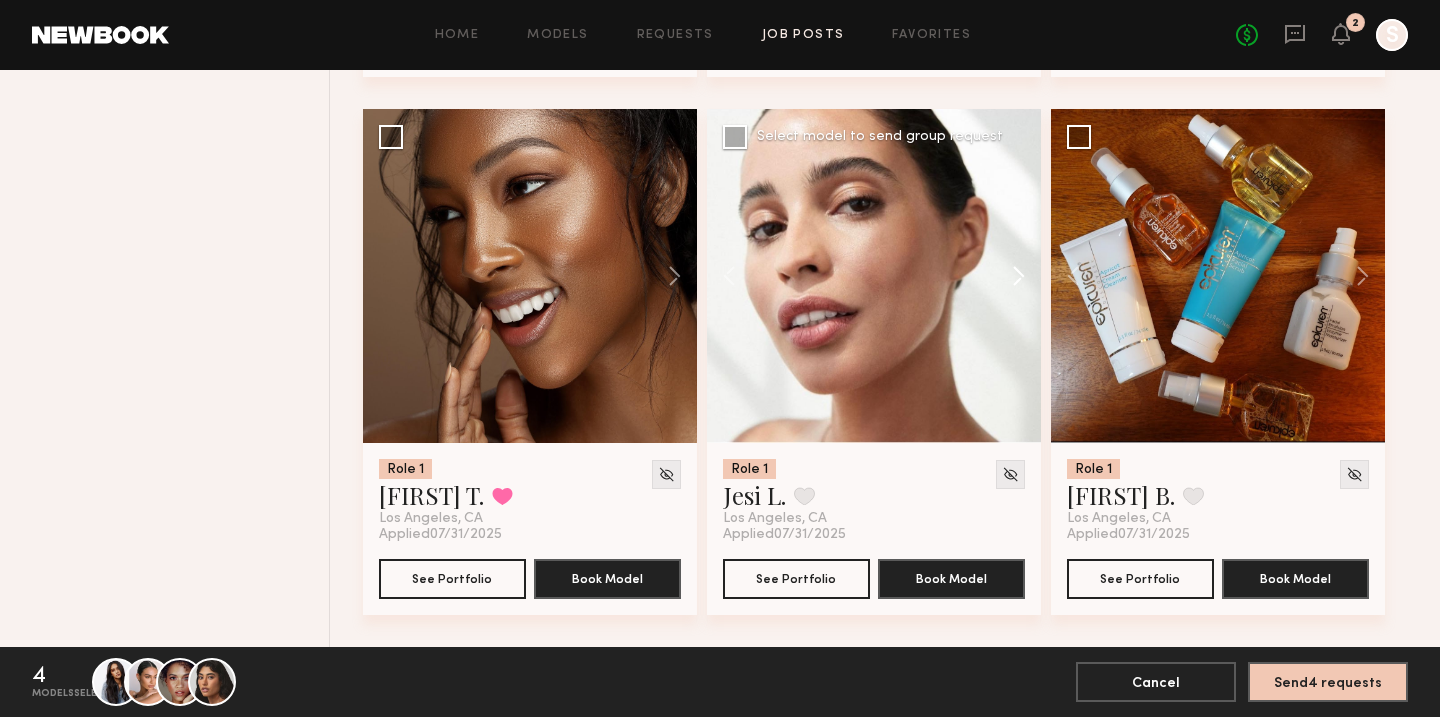 click 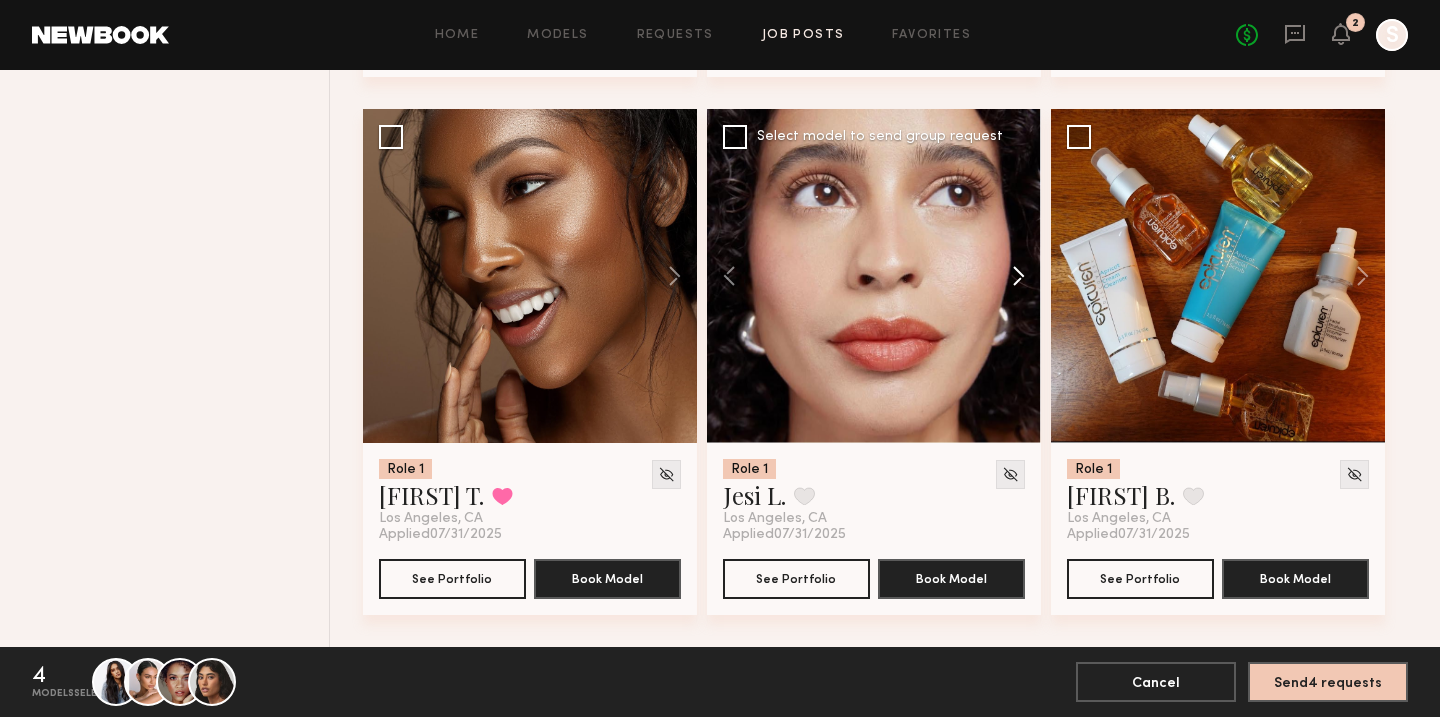 click 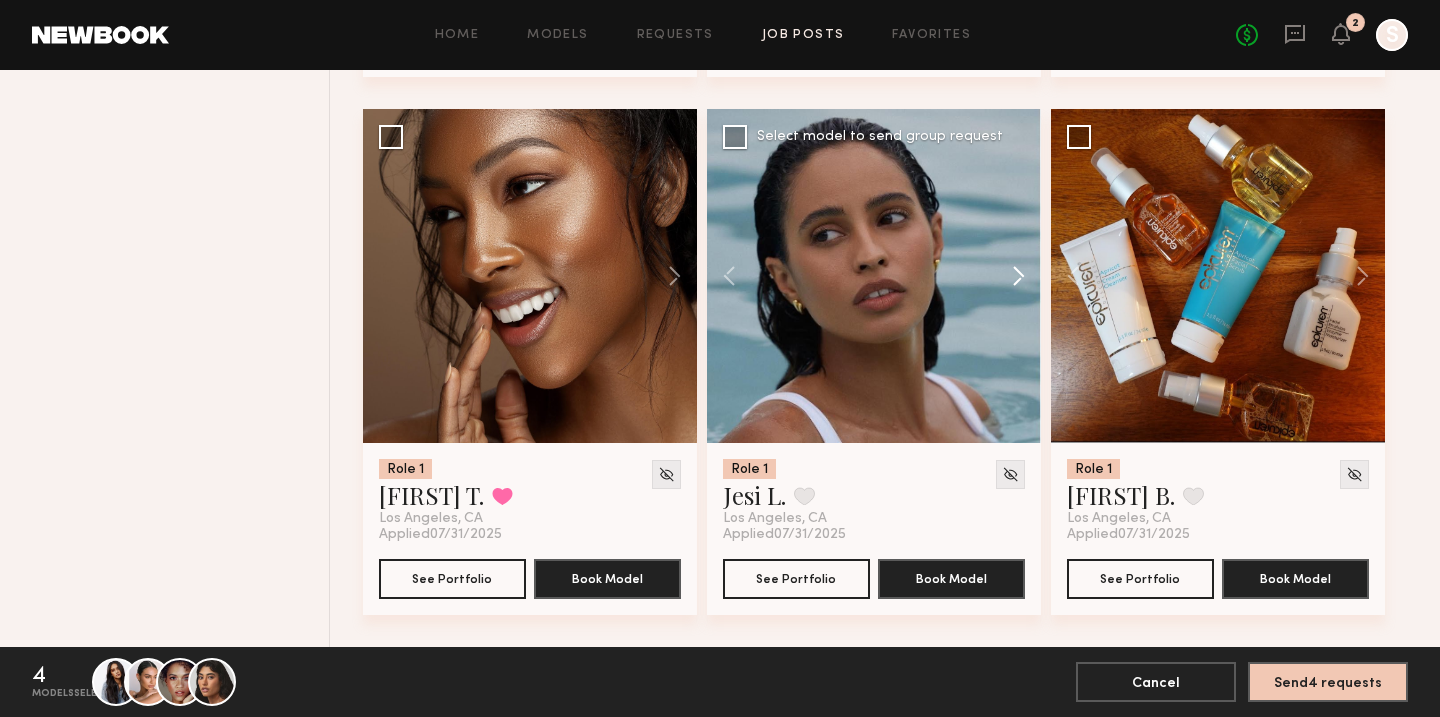 click 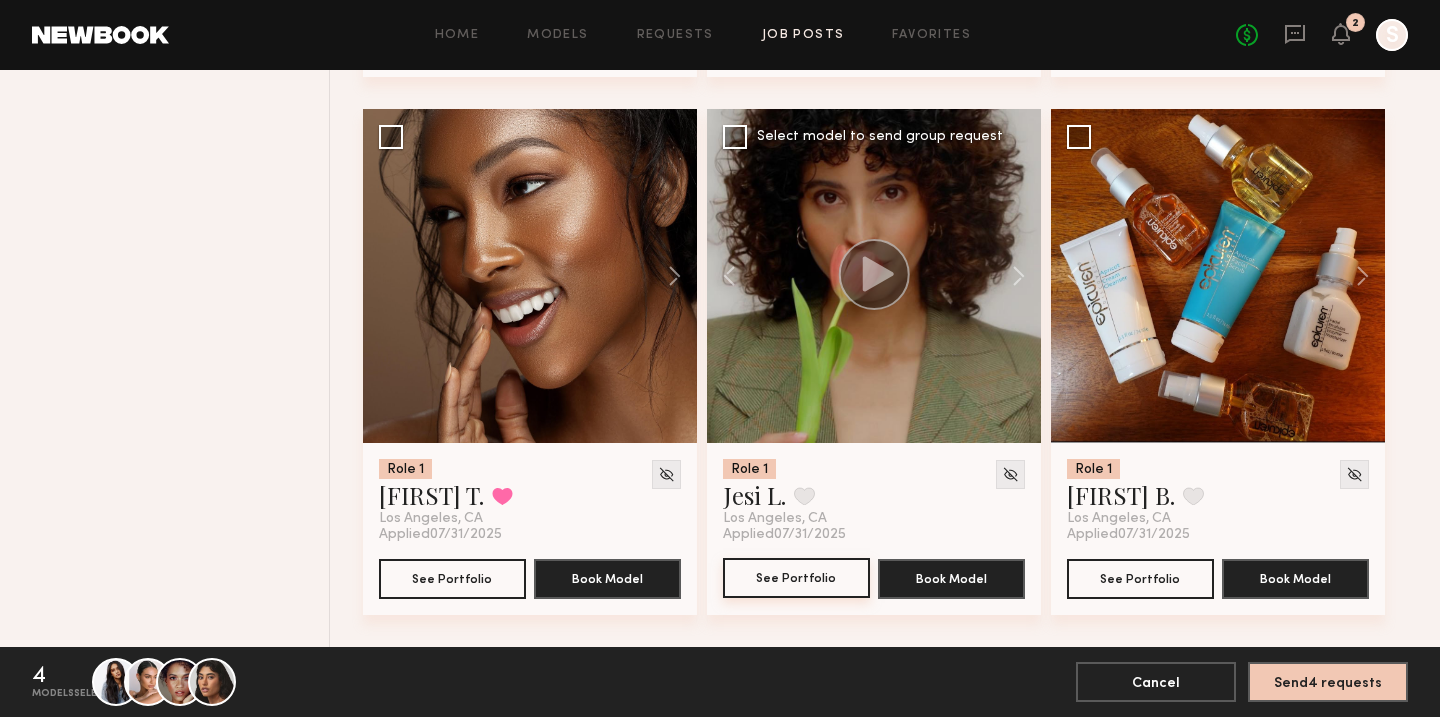click on "See Portfolio" 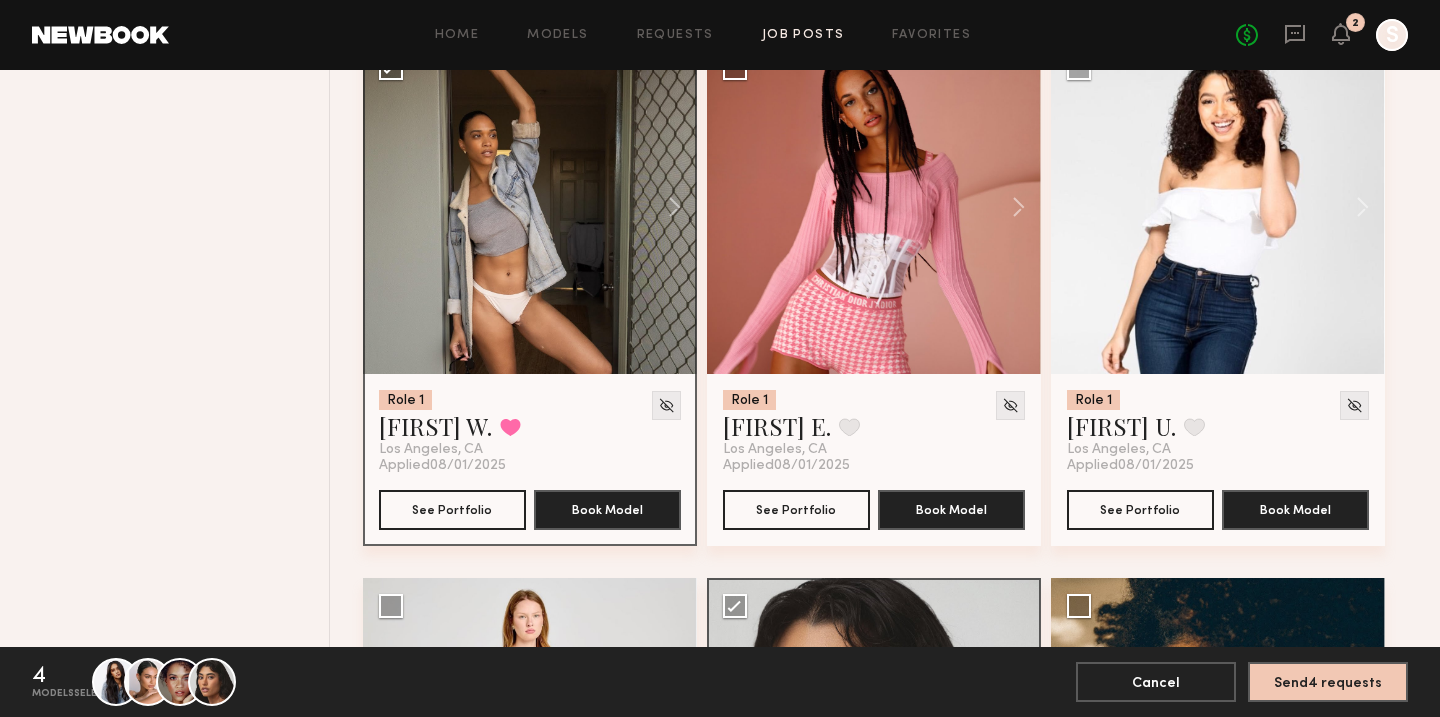 scroll, scrollTop: 3059, scrollLeft: 0, axis: vertical 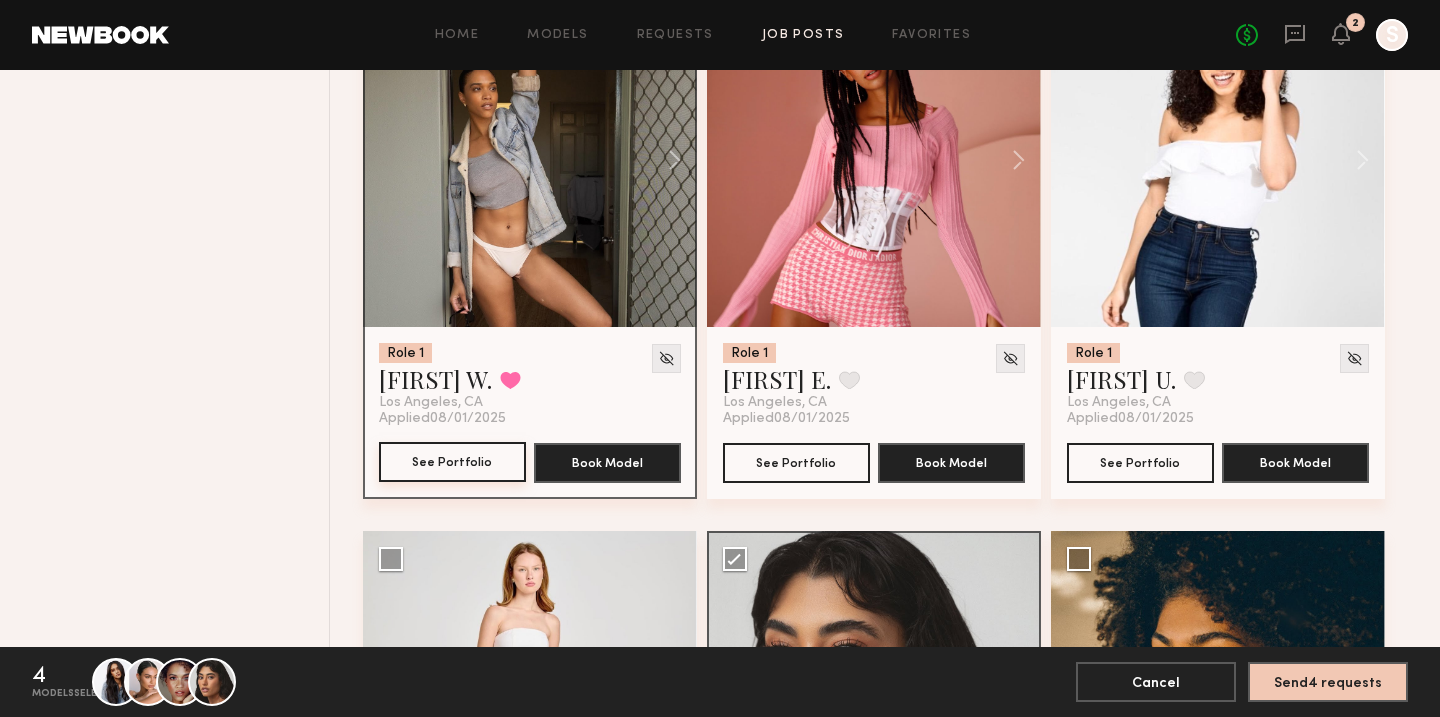 click on "See Portfolio" 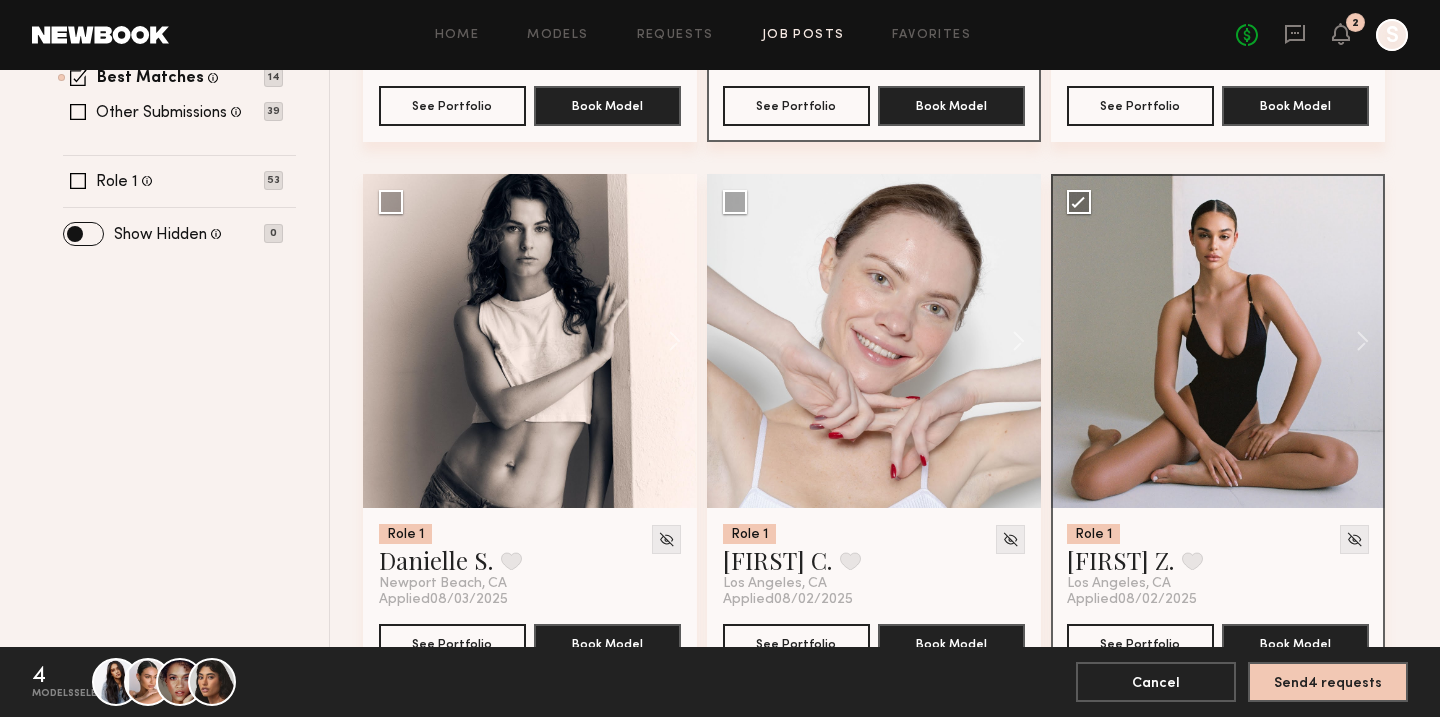 scroll, scrollTop: 829, scrollLeft: 0, axis: vertical 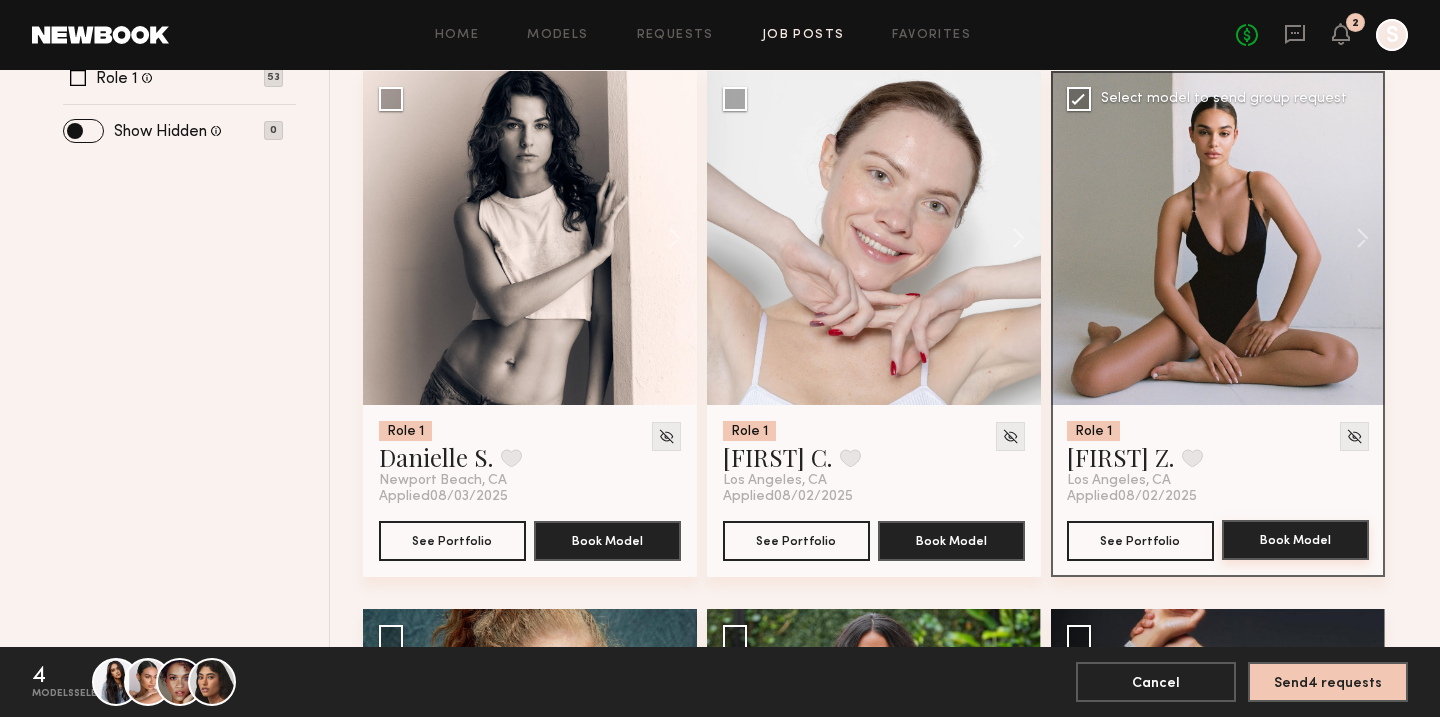 click on "Book Model" 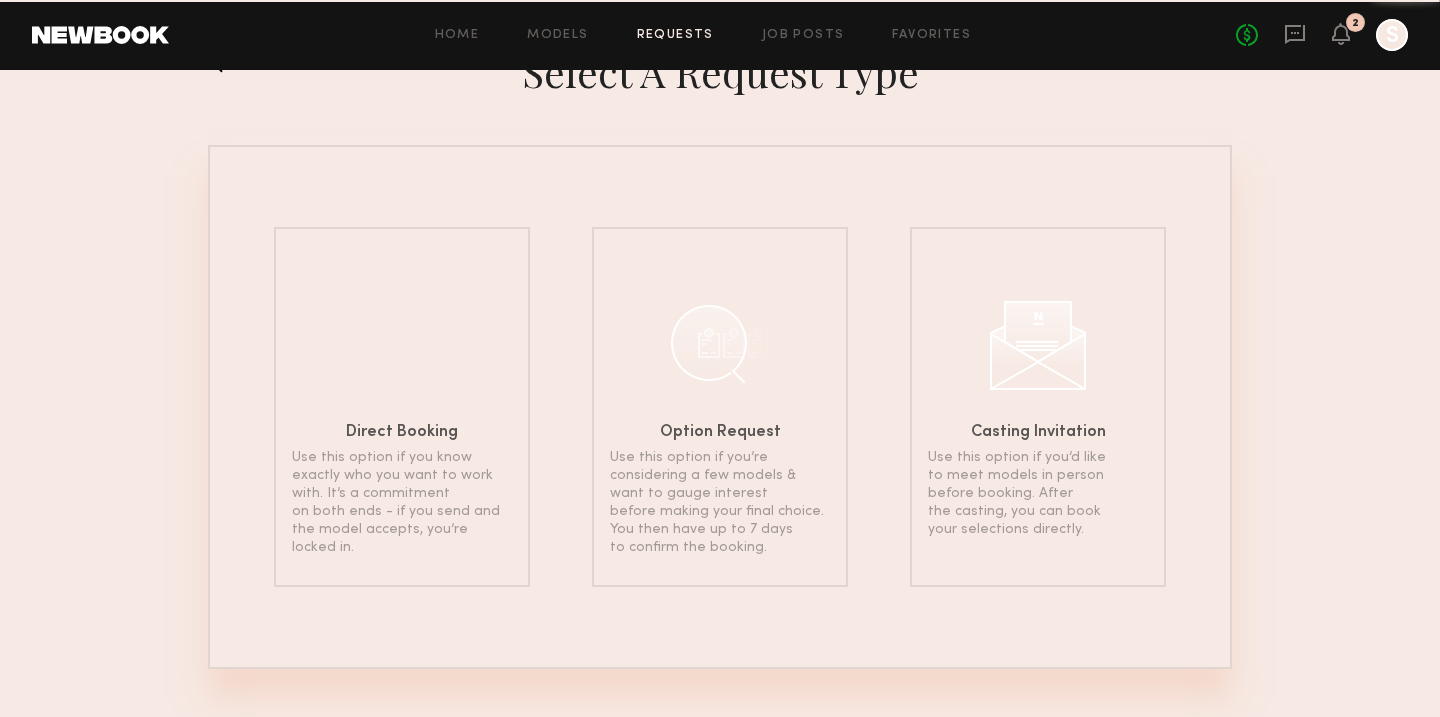 scroll, scrollTop: 0, scrollLeft: 0, axis: both 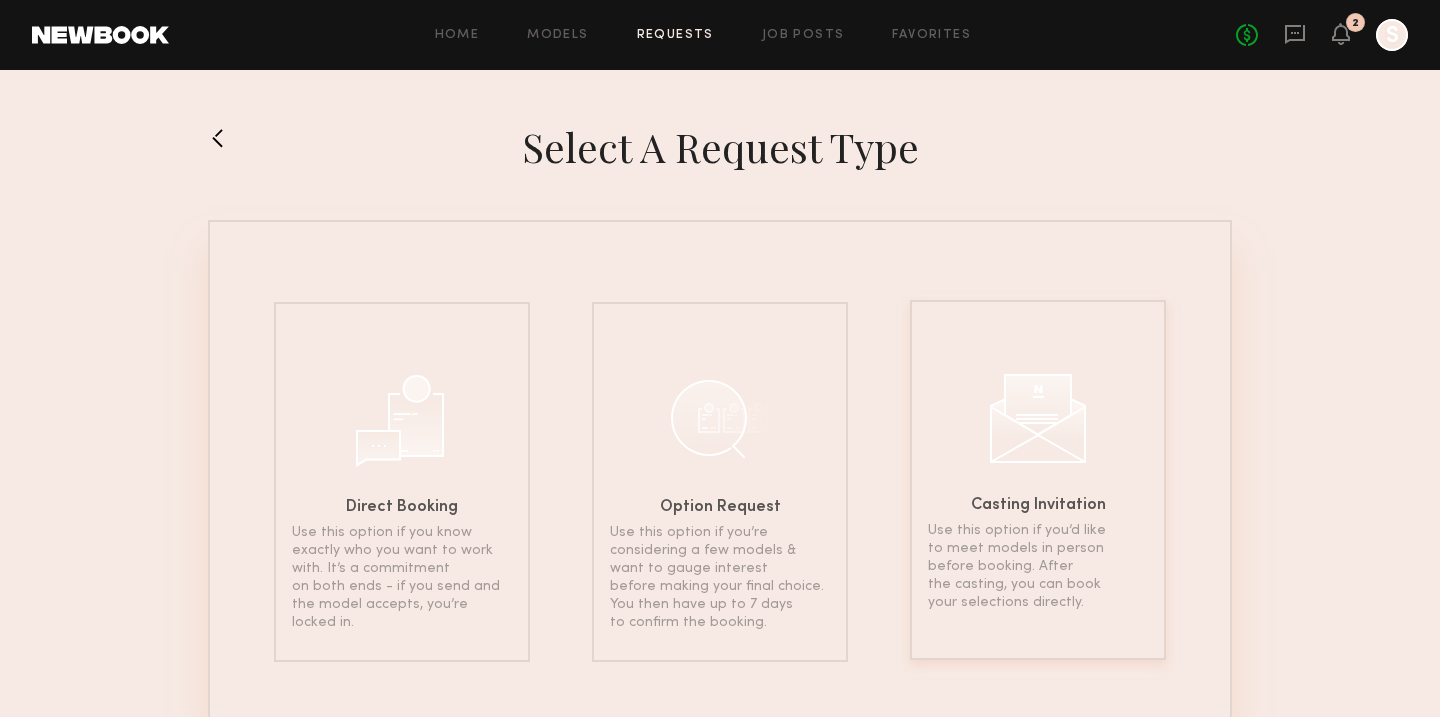click on "Casting Invitation" 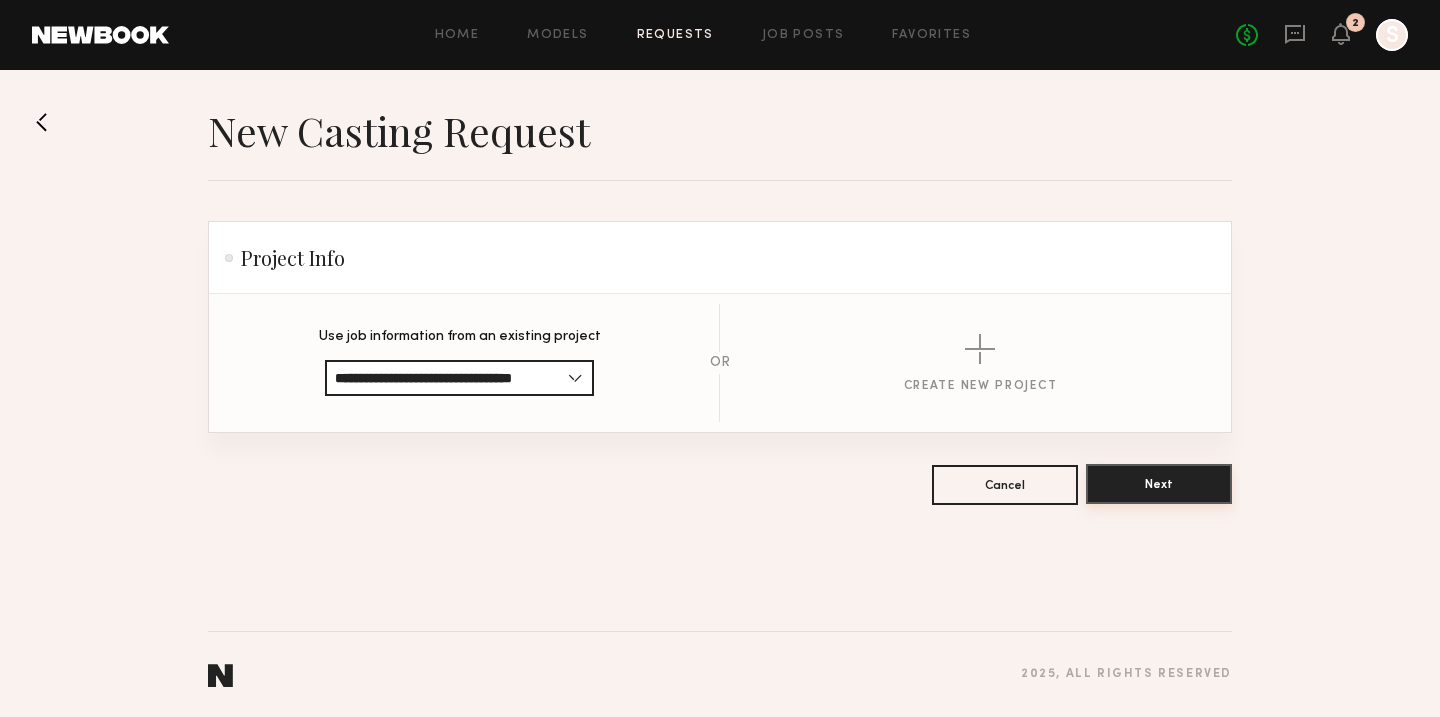 click on "Next" 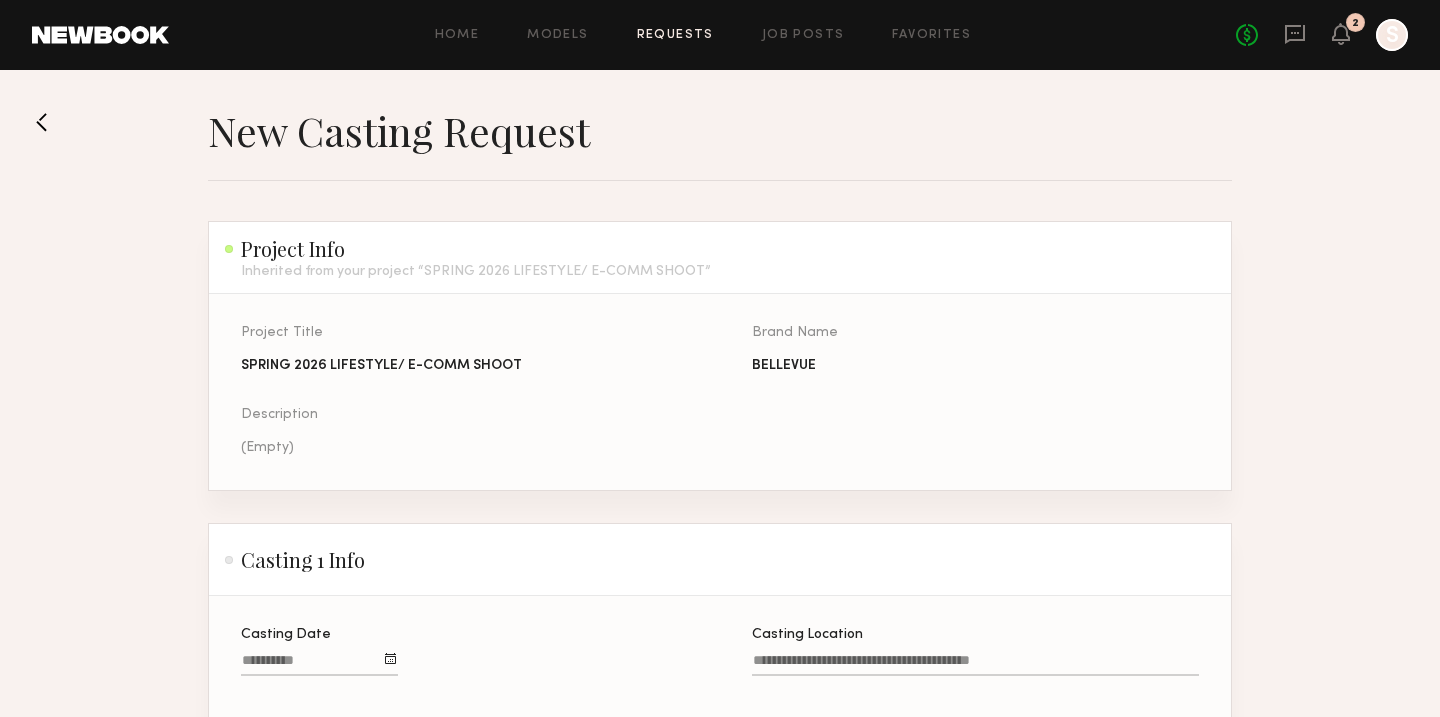scroll, scrollTop: 277, scrollLeft: 0, axis: vertical 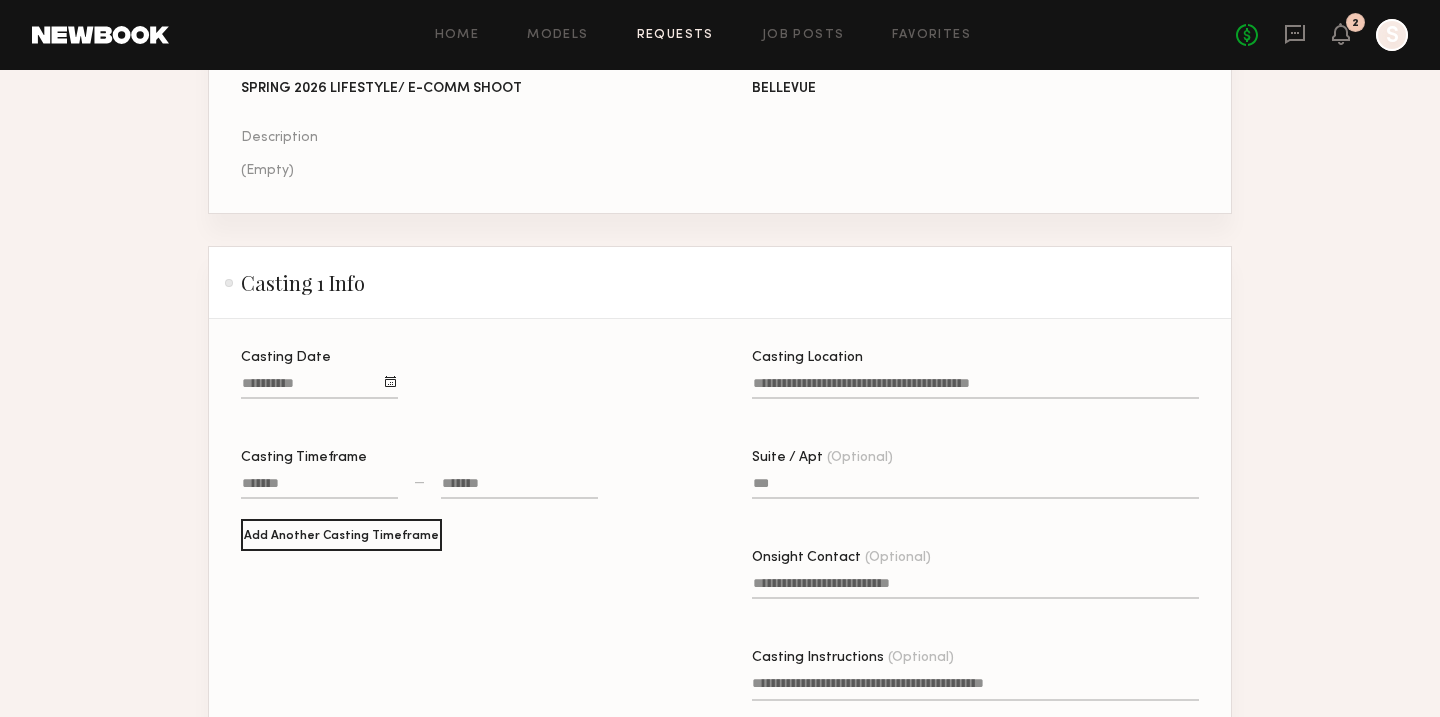 click 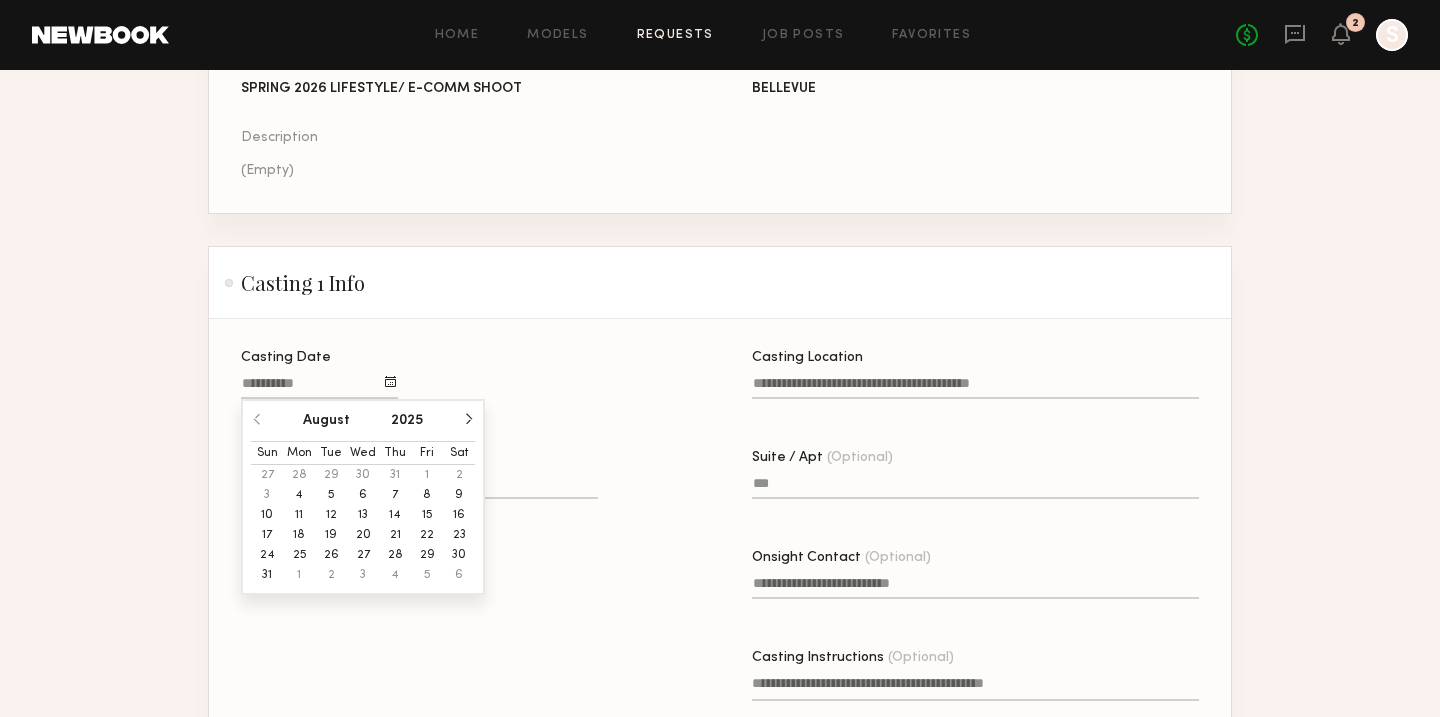 click on "5" 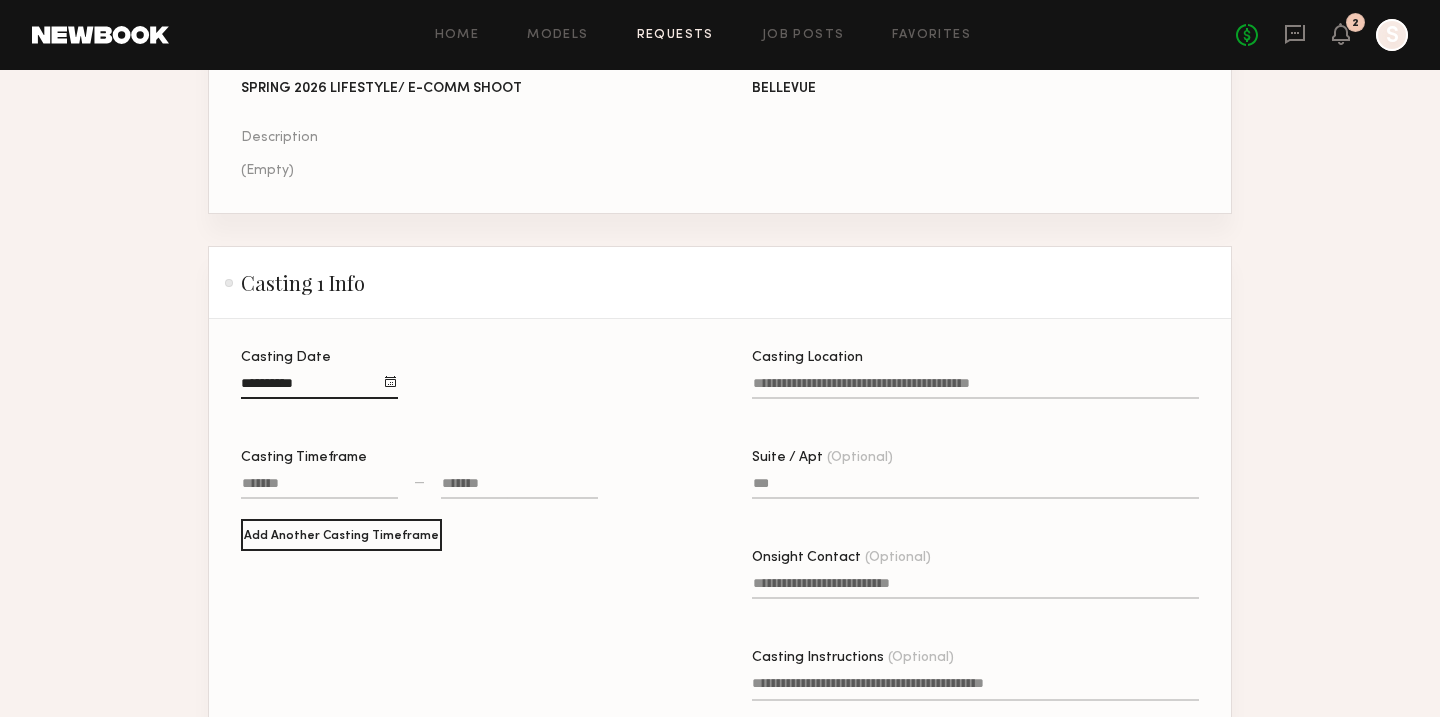 click 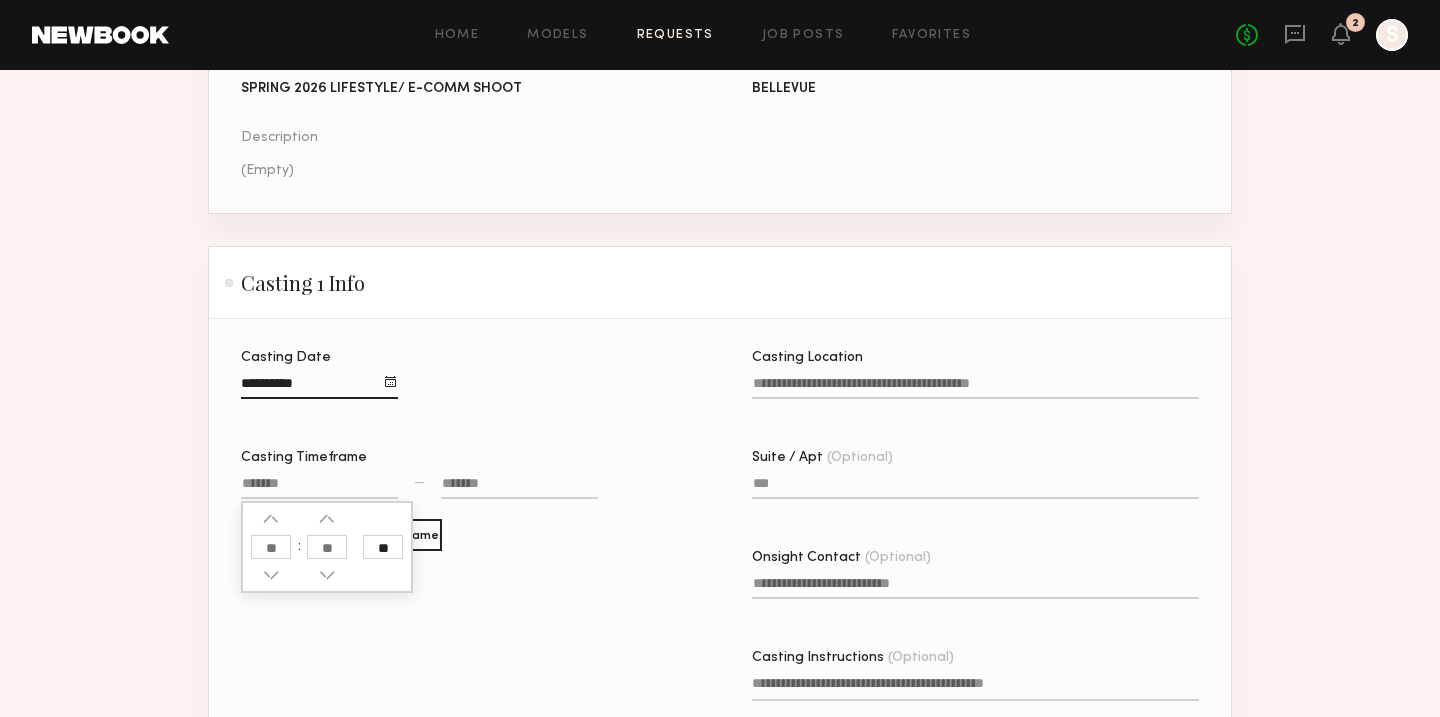 click 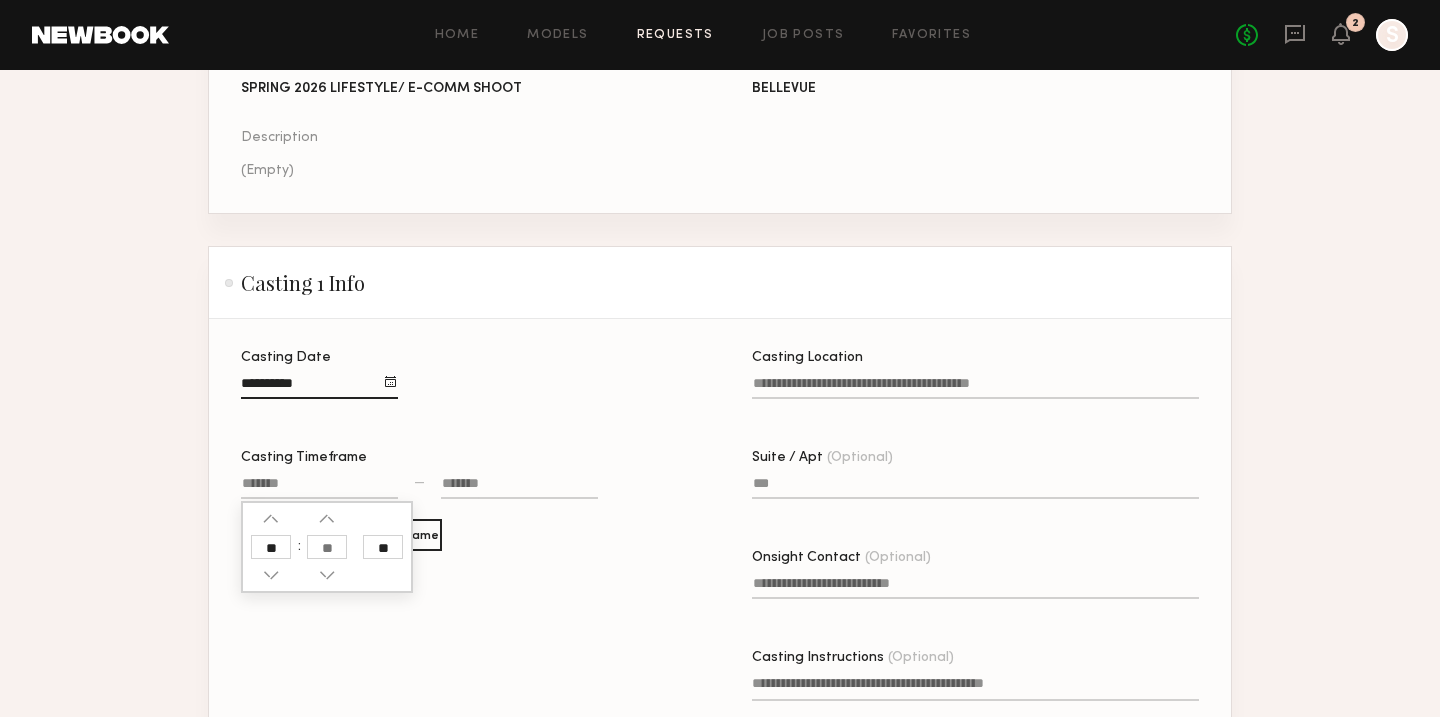 type on "**" 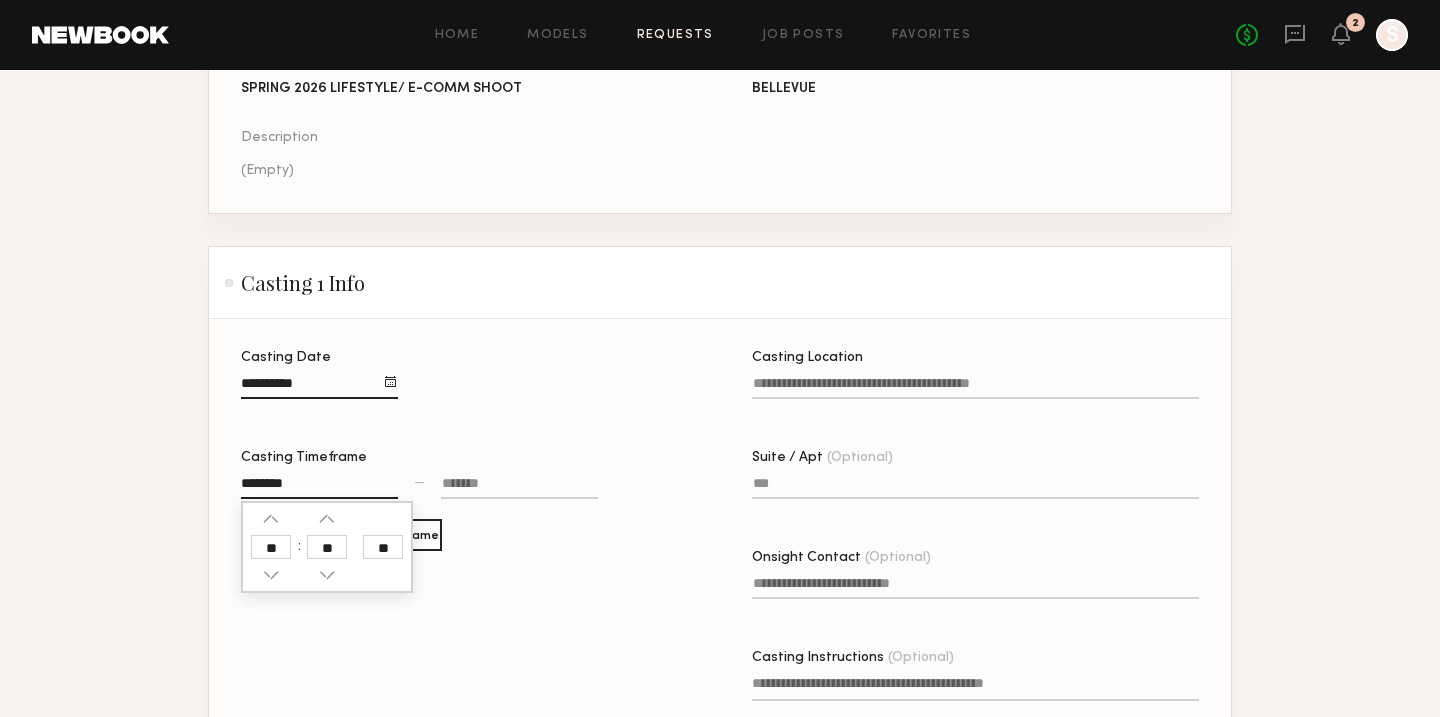 click 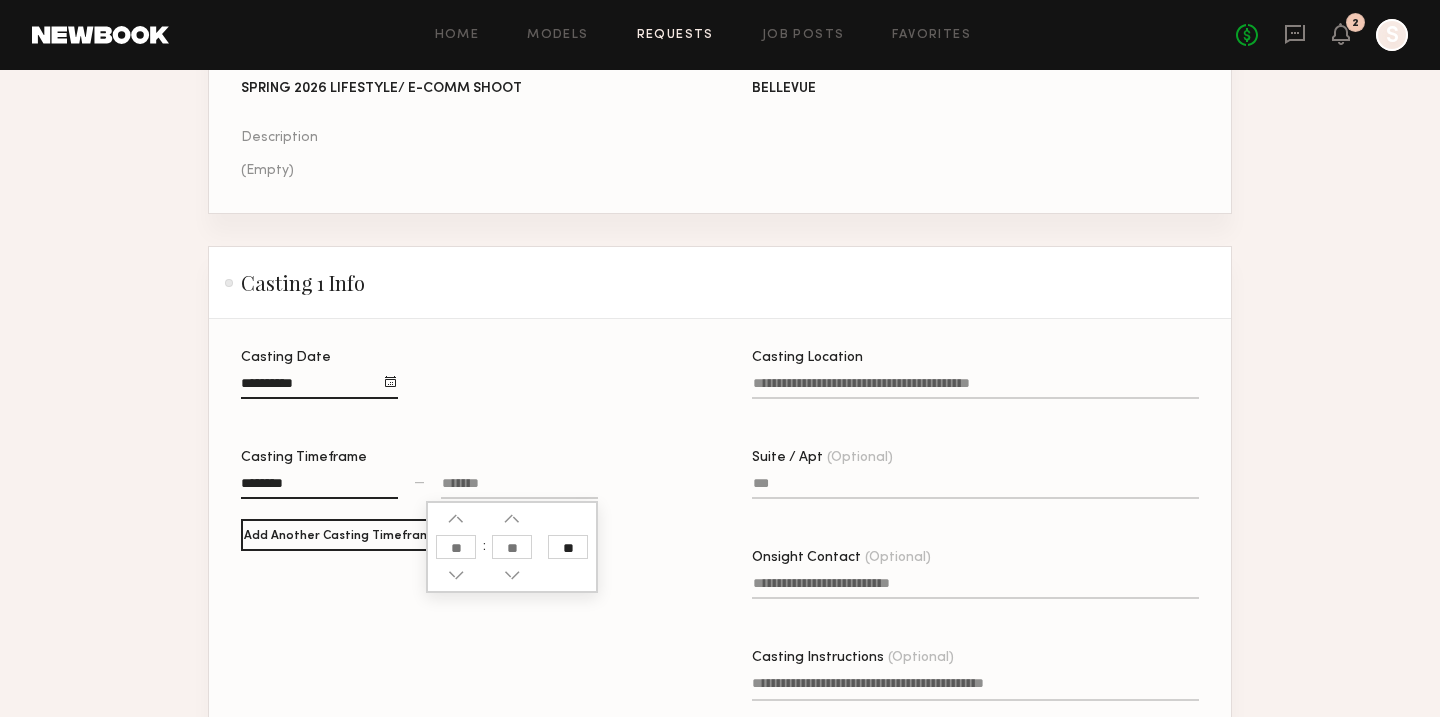 click 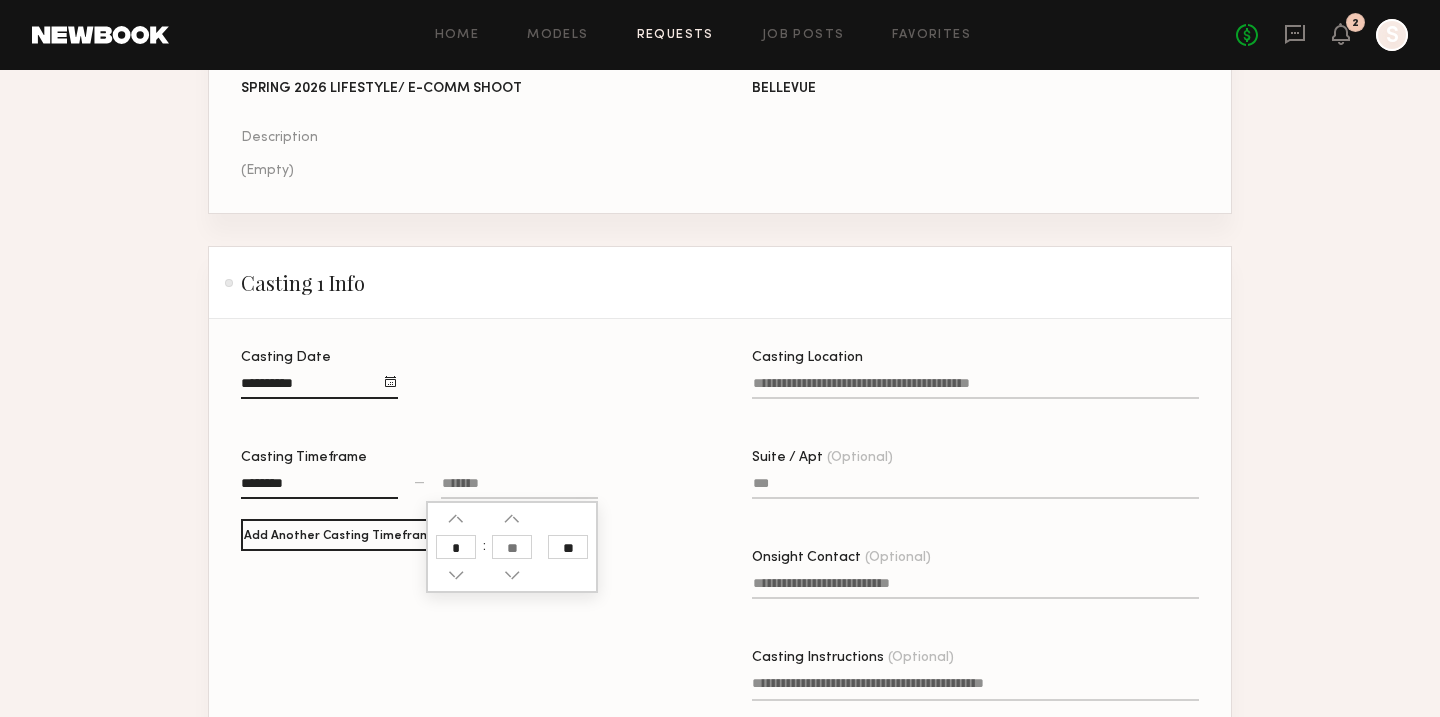 type on "*" 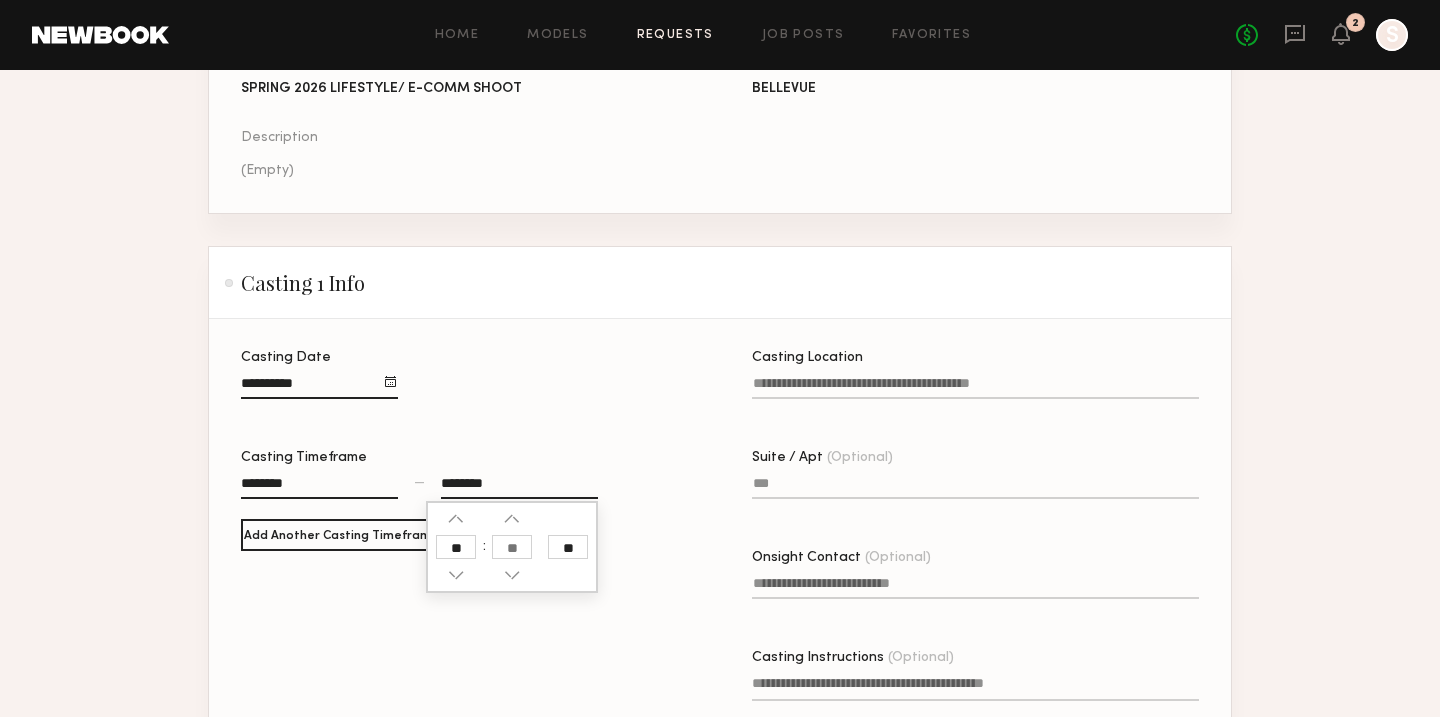 click 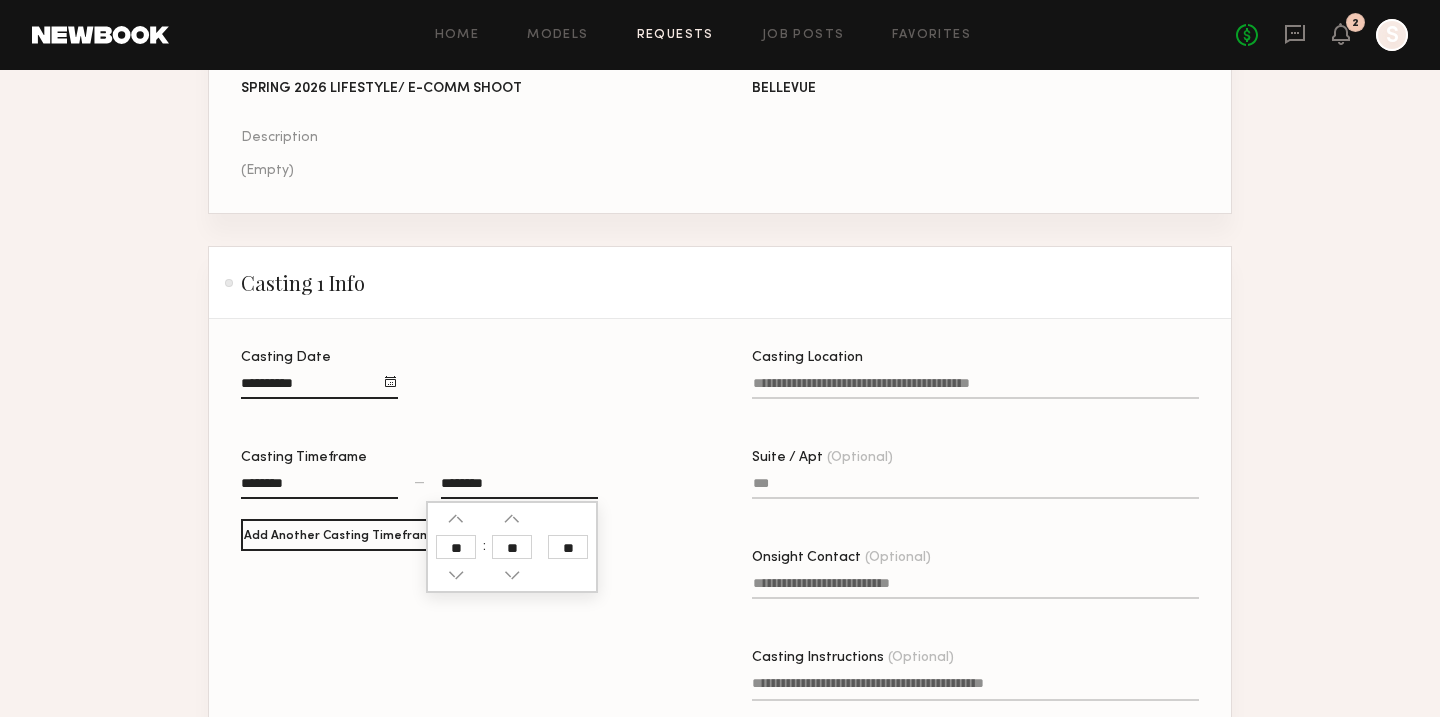 click on "**" 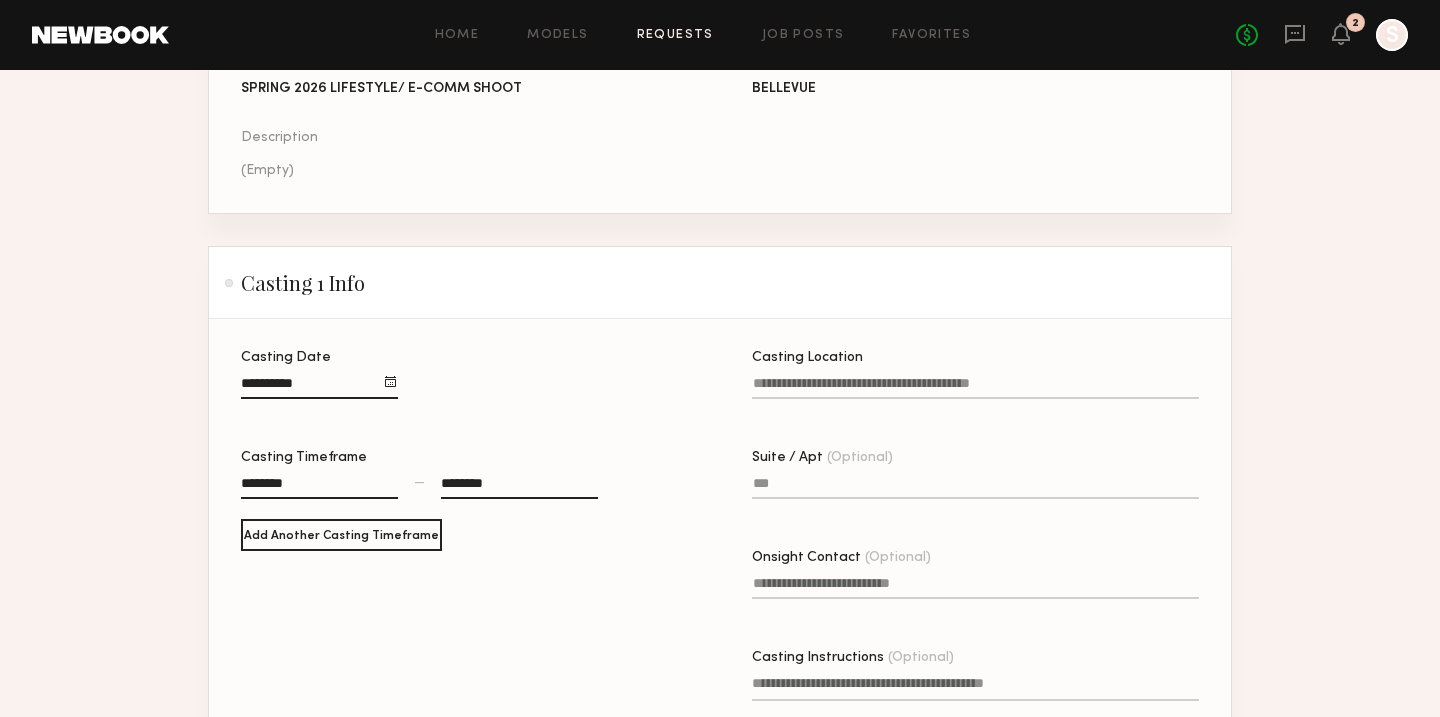 click on "Casting Location" 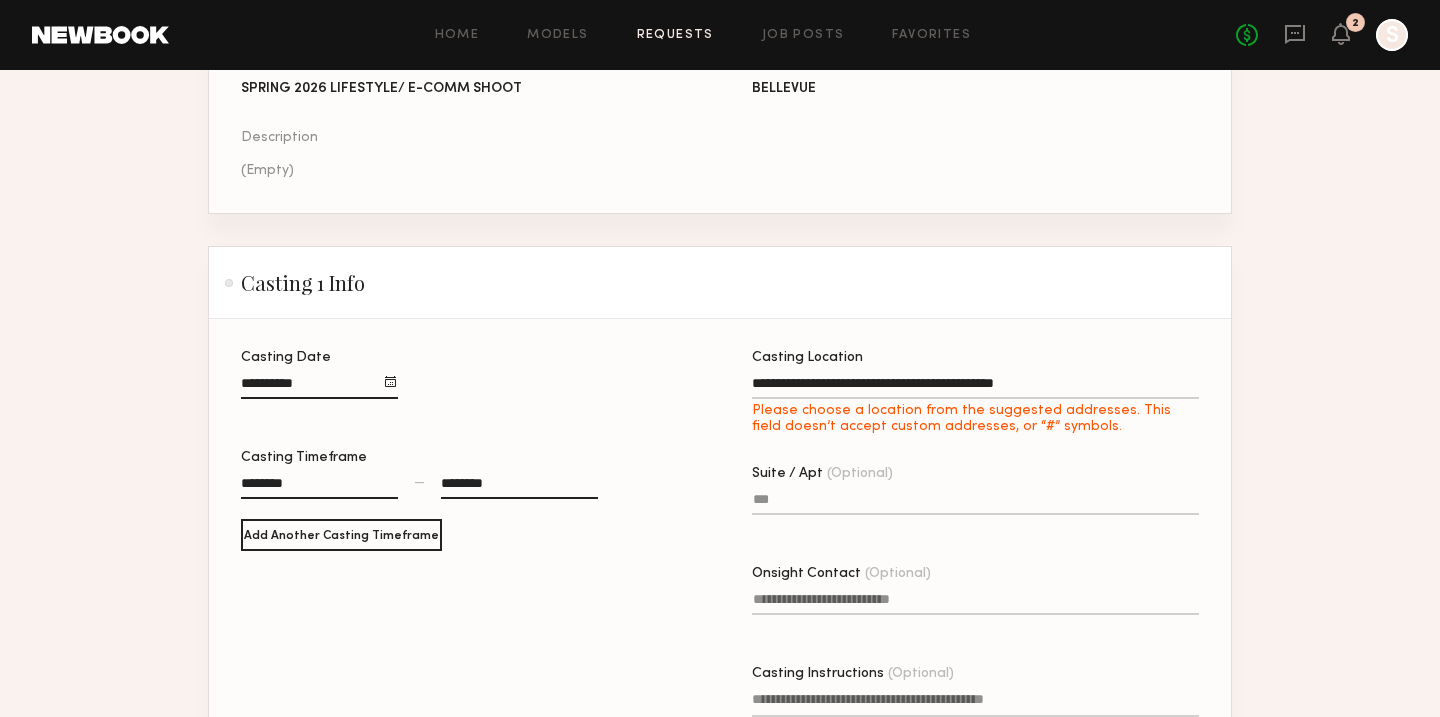 type on "**********" 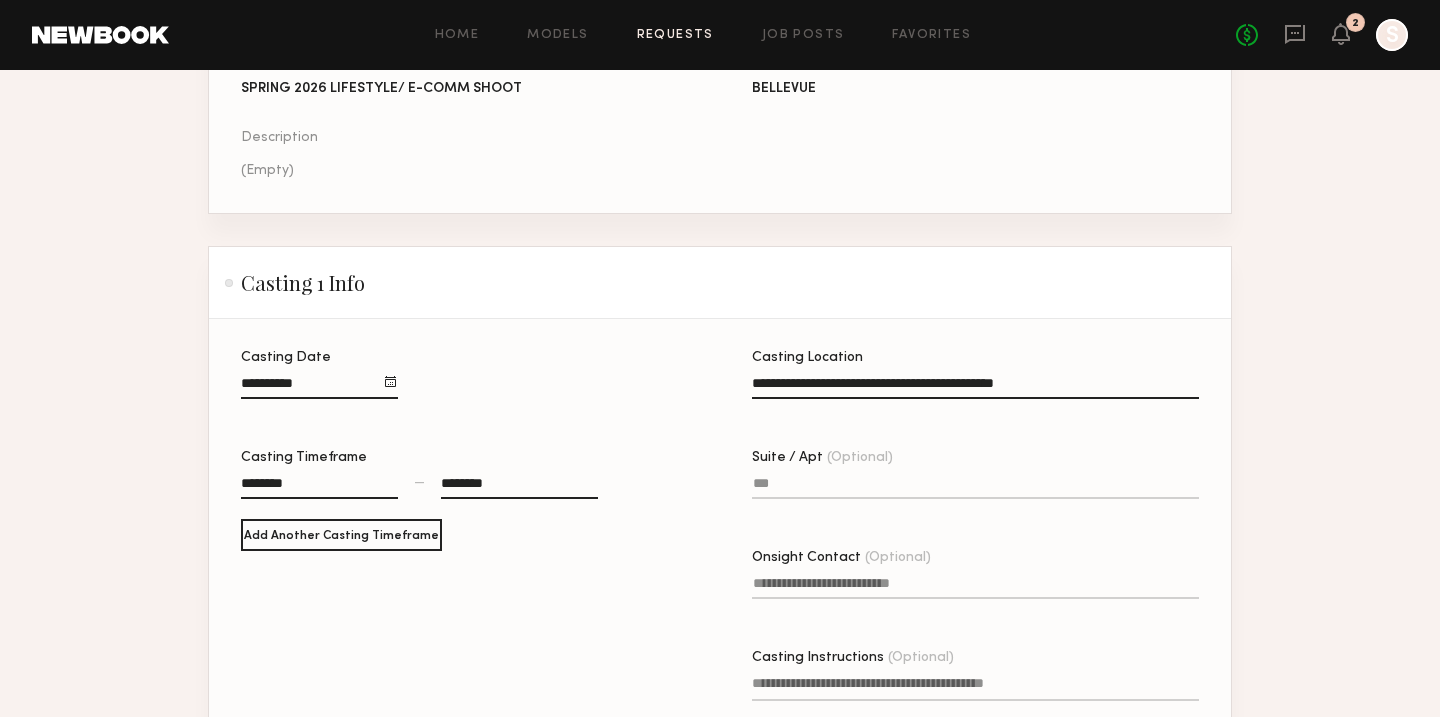 click on "Suite / Apt (Optional)" 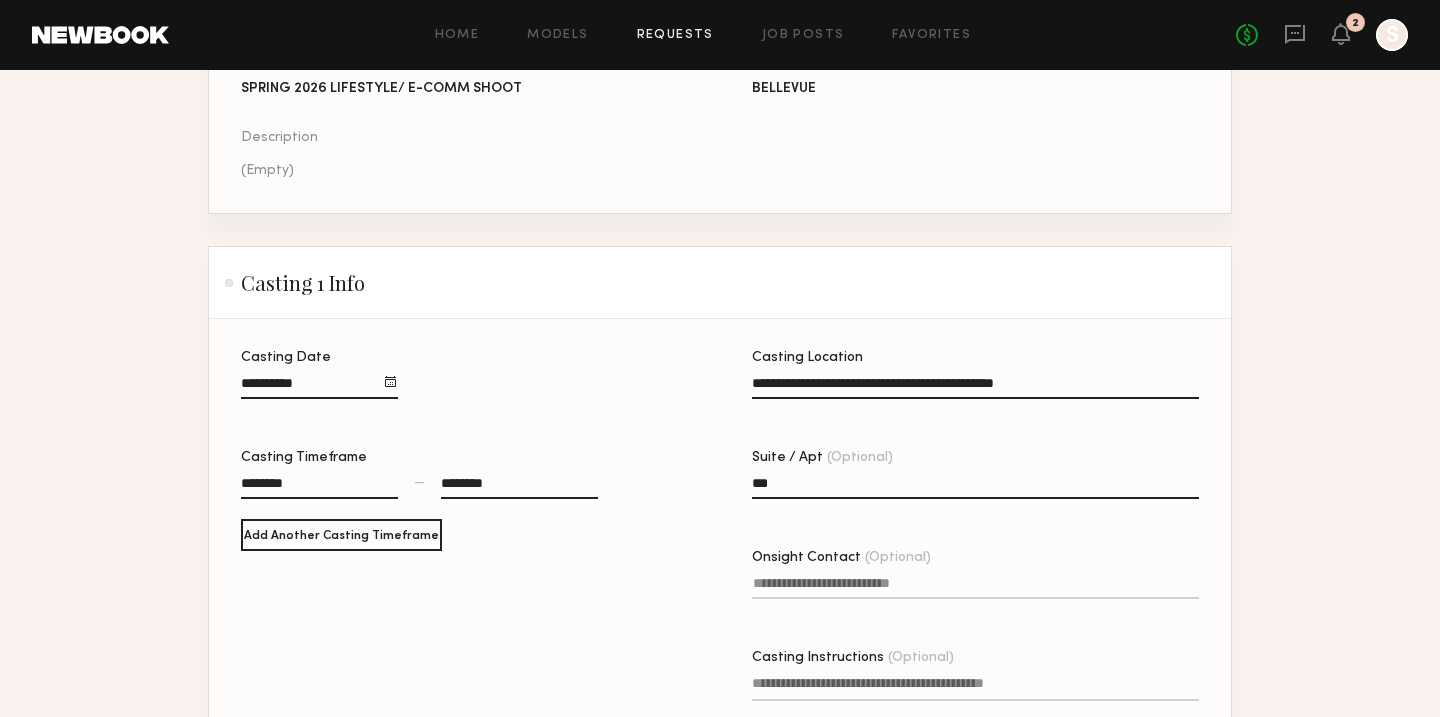 click on "***" 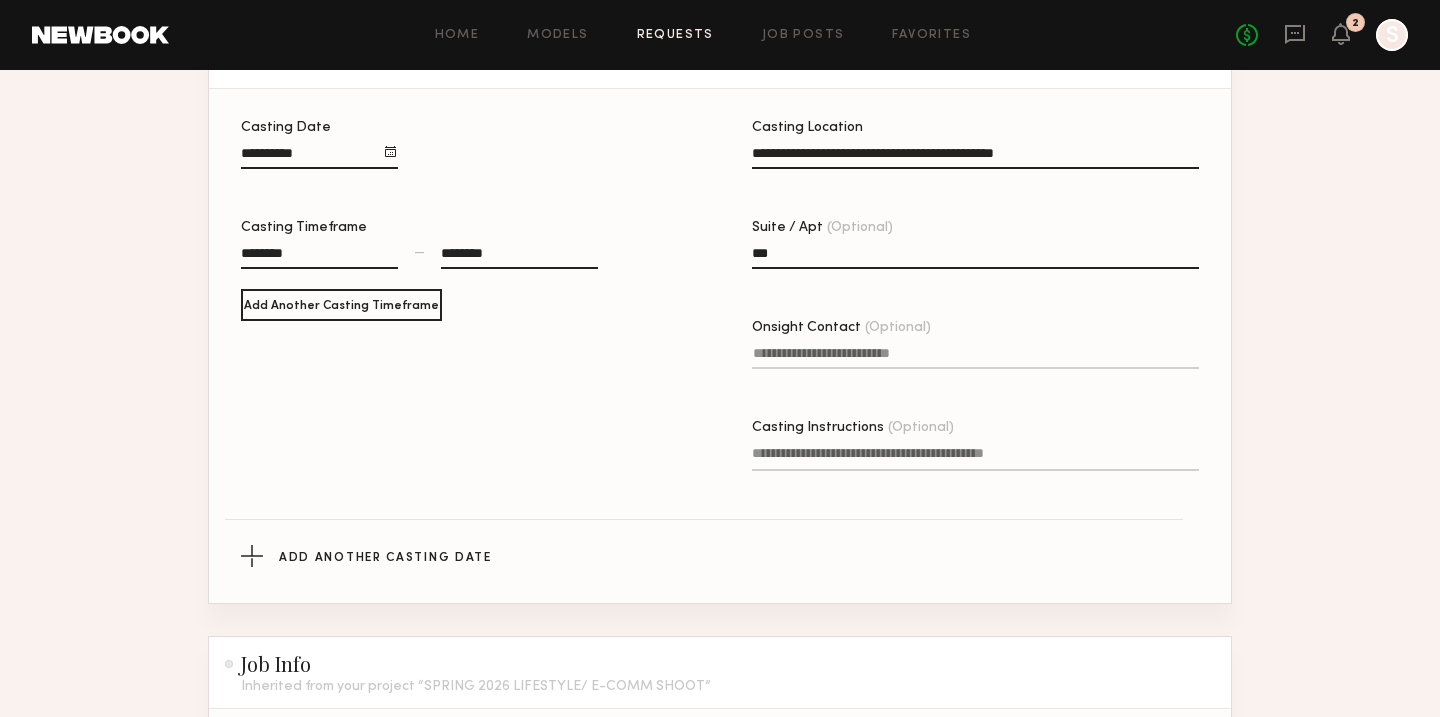 type on "***" 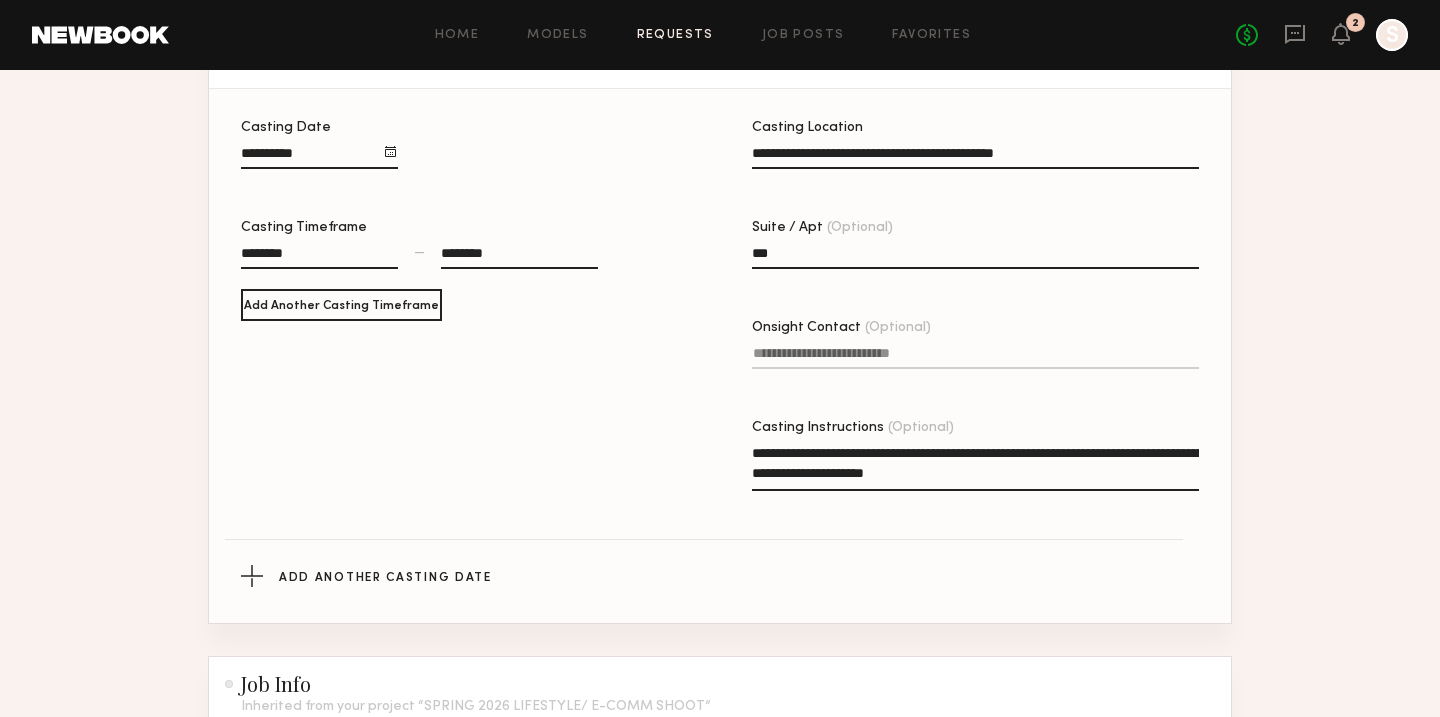 drag, startPoint x: 753, startPoint y: 457, endPoint x: 1040, endPoint y: 500, distance: 290.20337 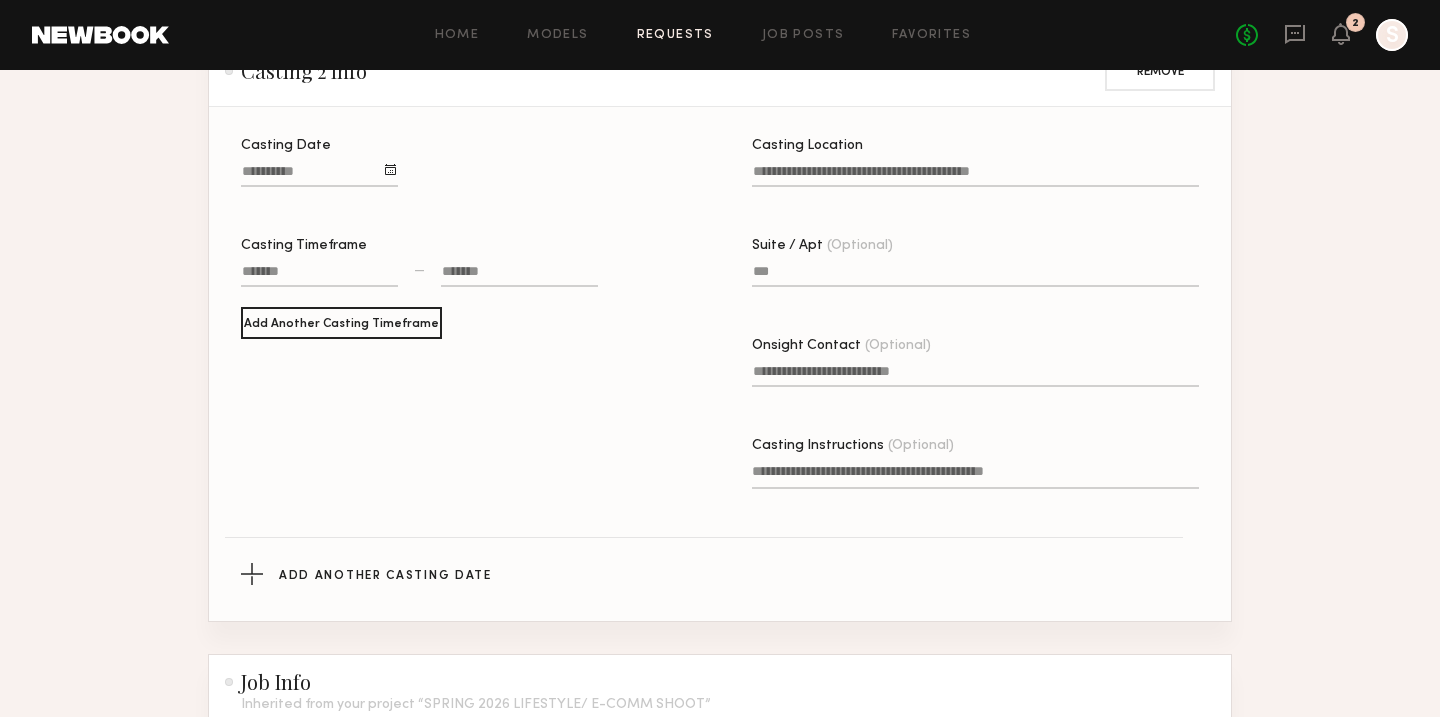 scroll, scrollTop: 1049, scrollLeft: 0, axis: vertical 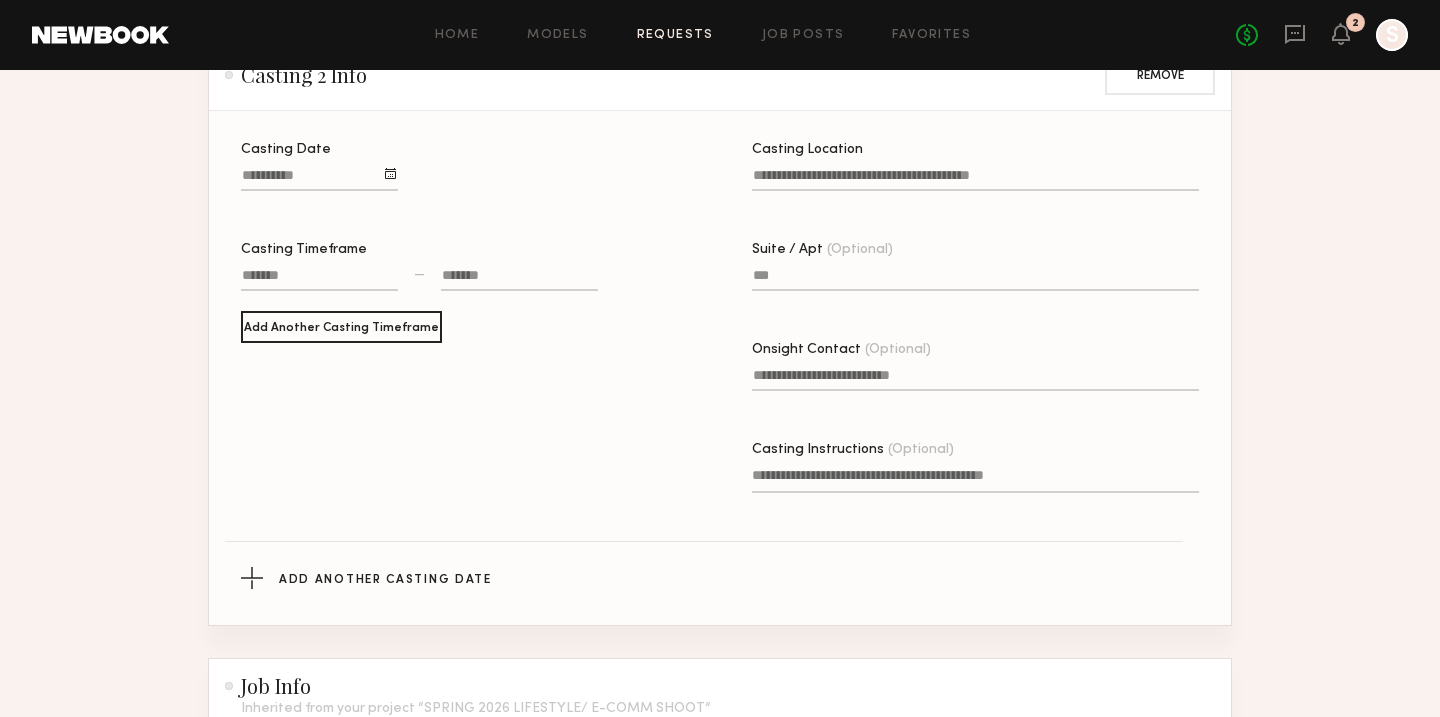 click on "Casting Date" at bounding box center (319, 179) 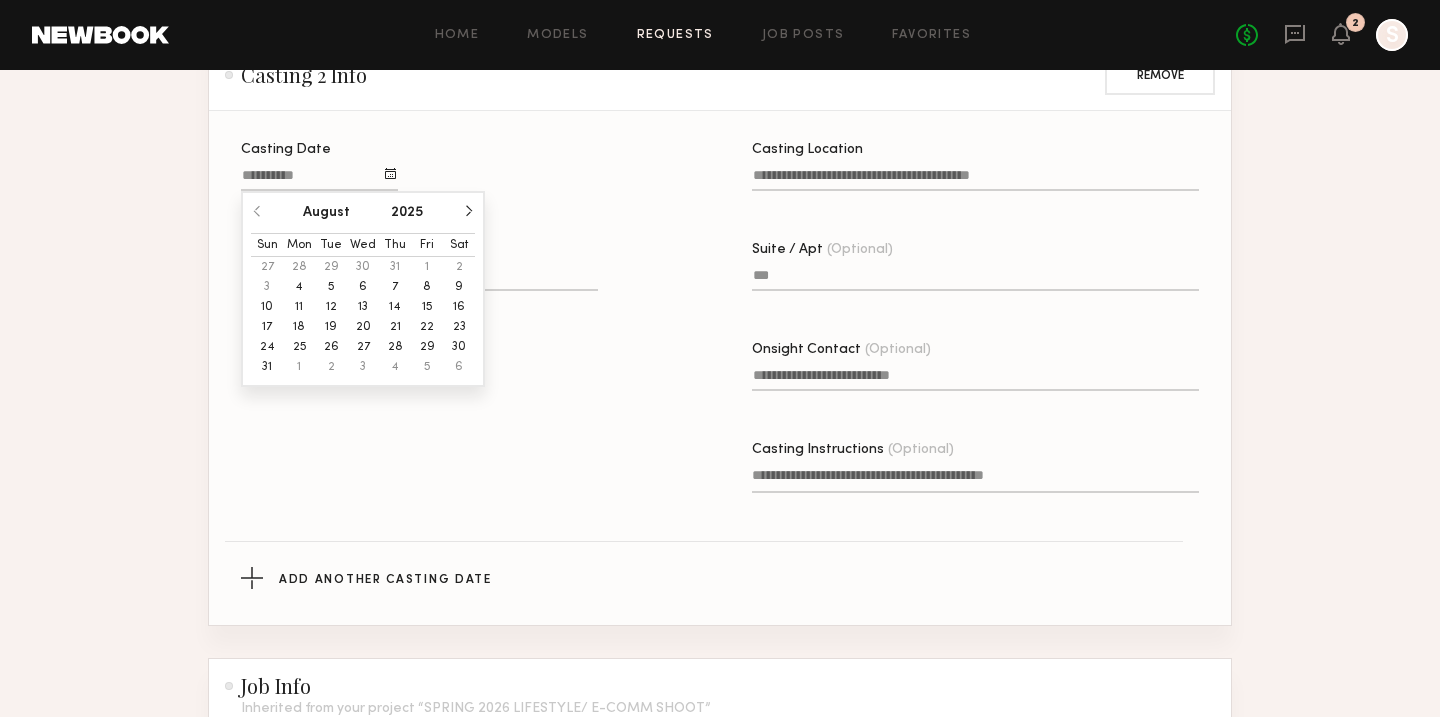 click on "25" 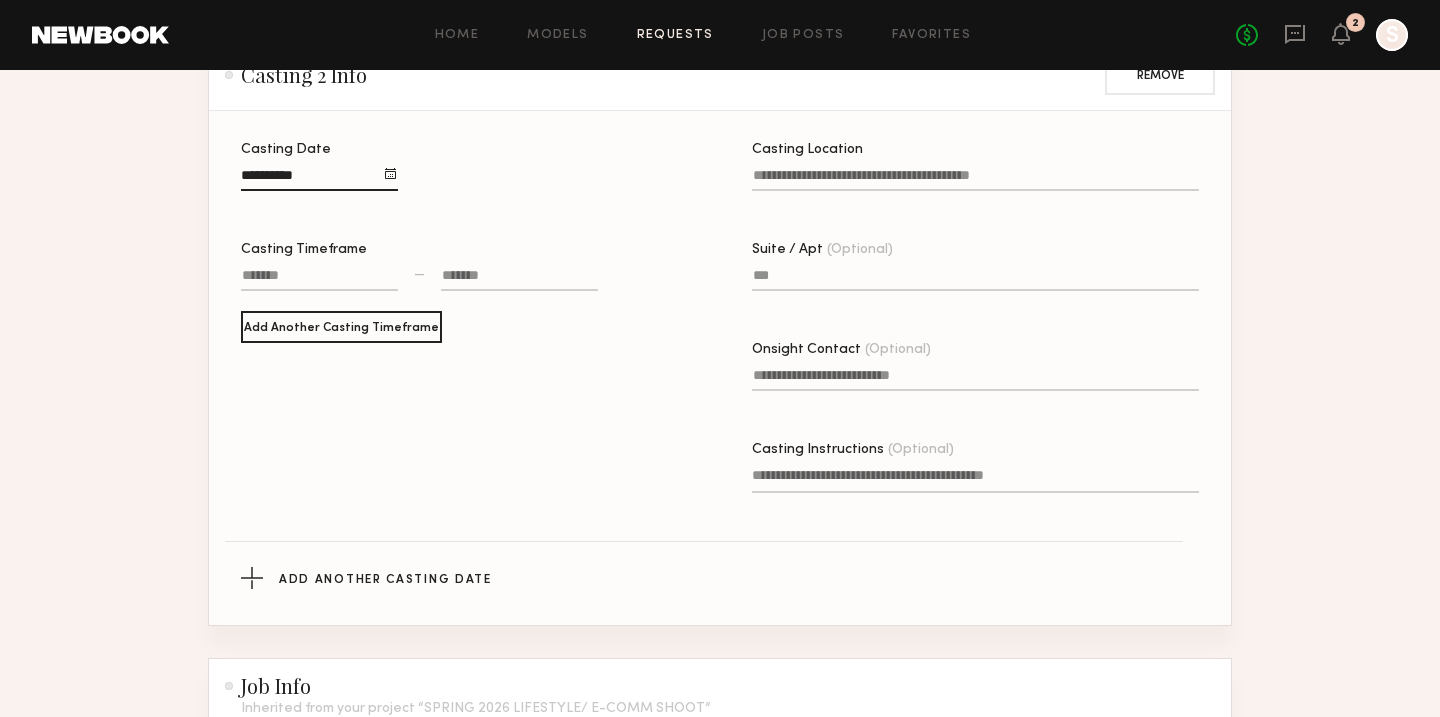 click 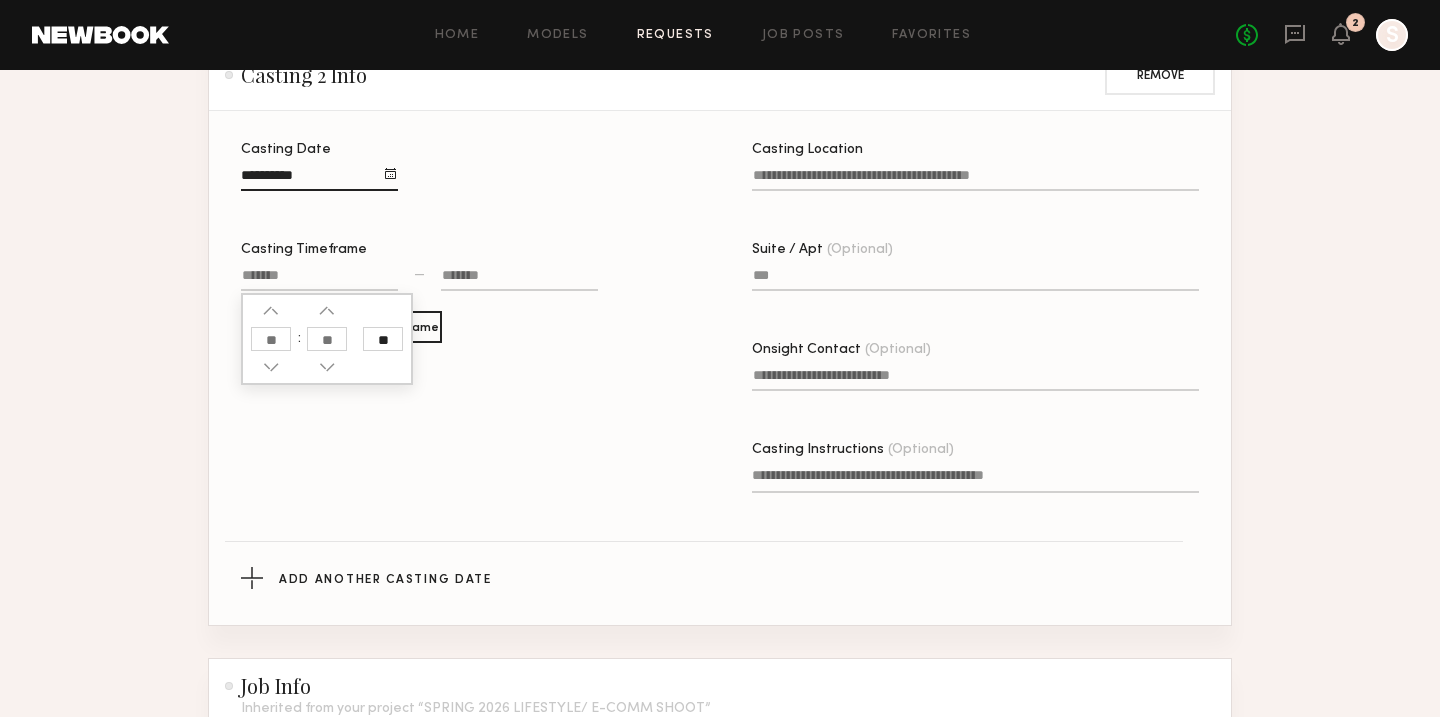 click 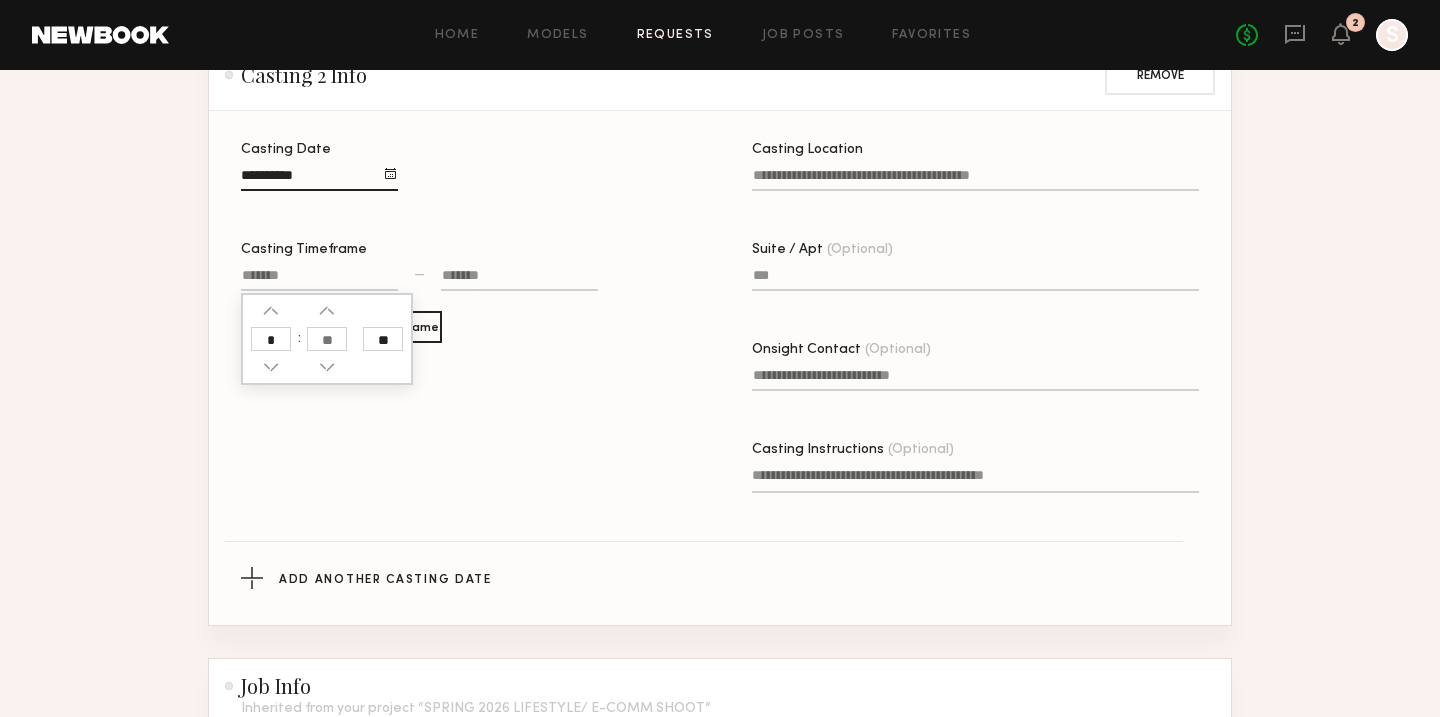 type on "*" 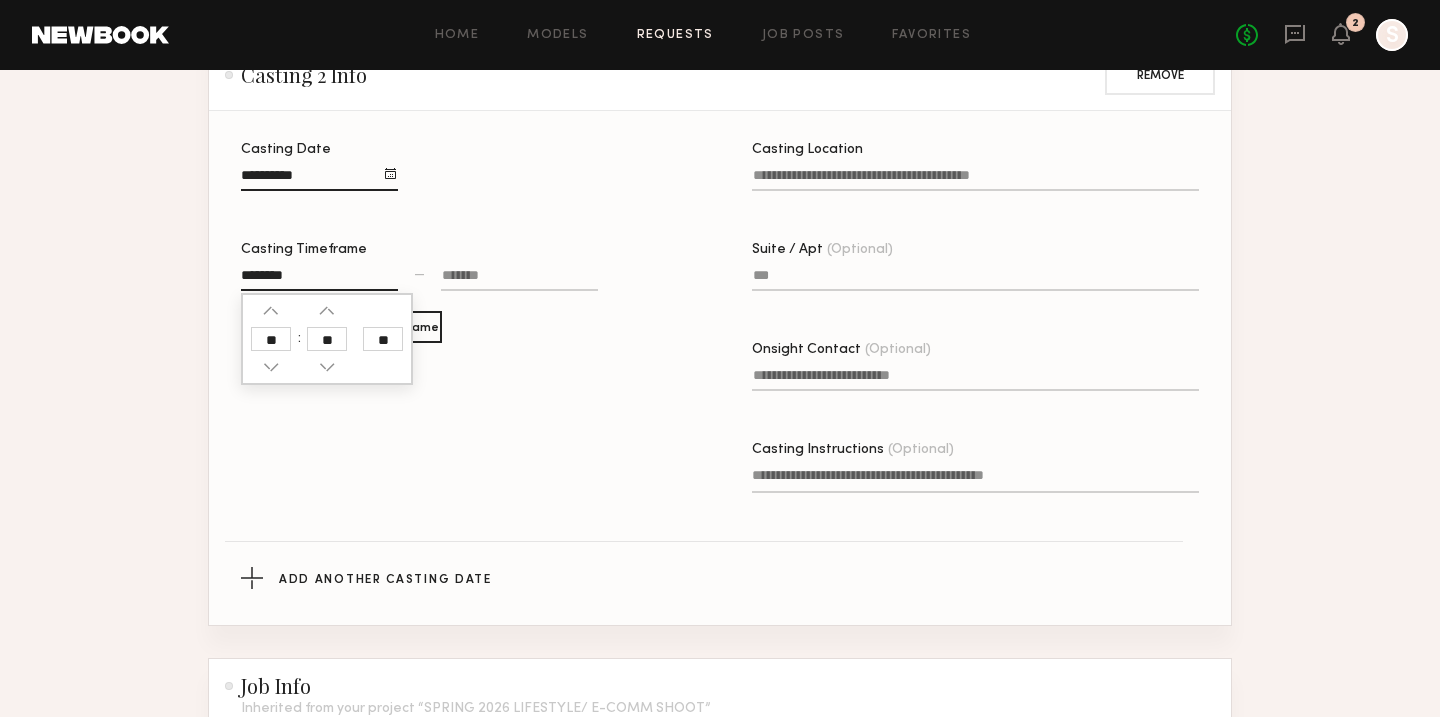 click 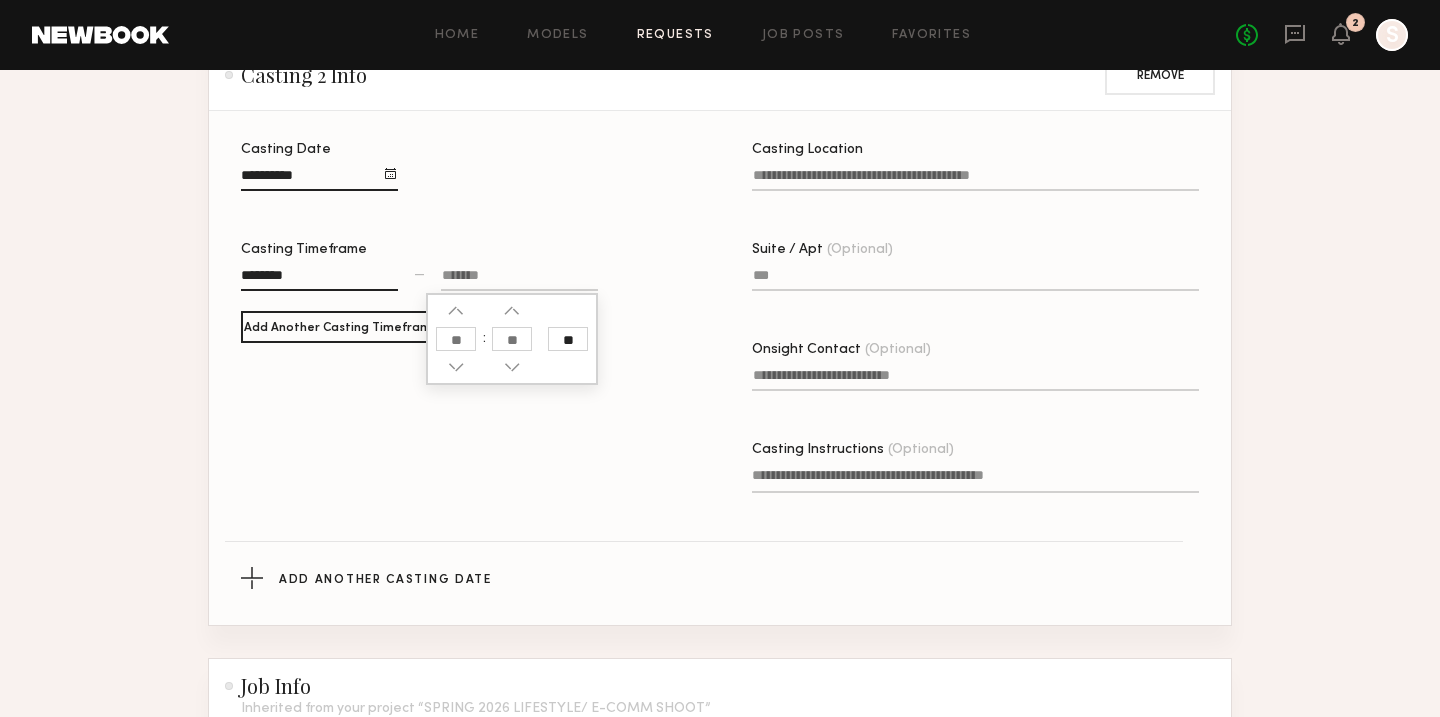 click 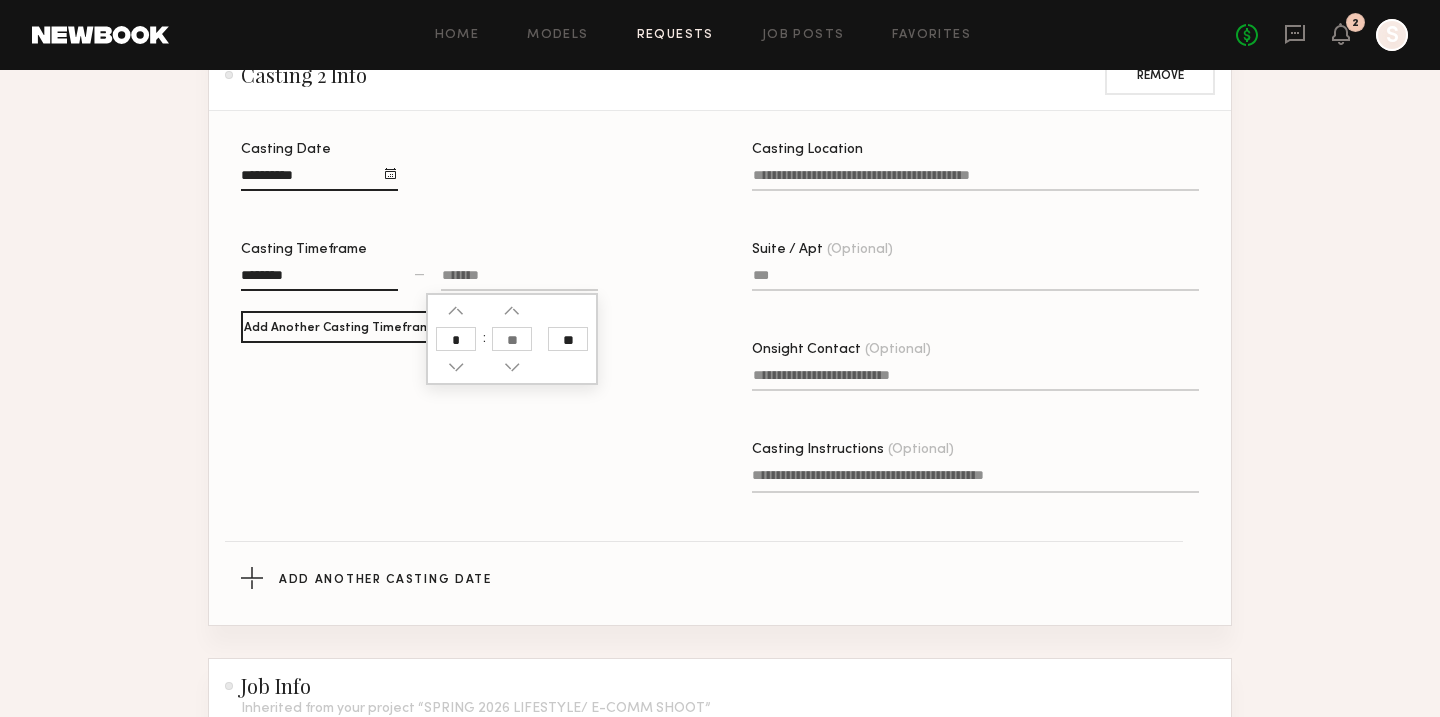 type on "*" 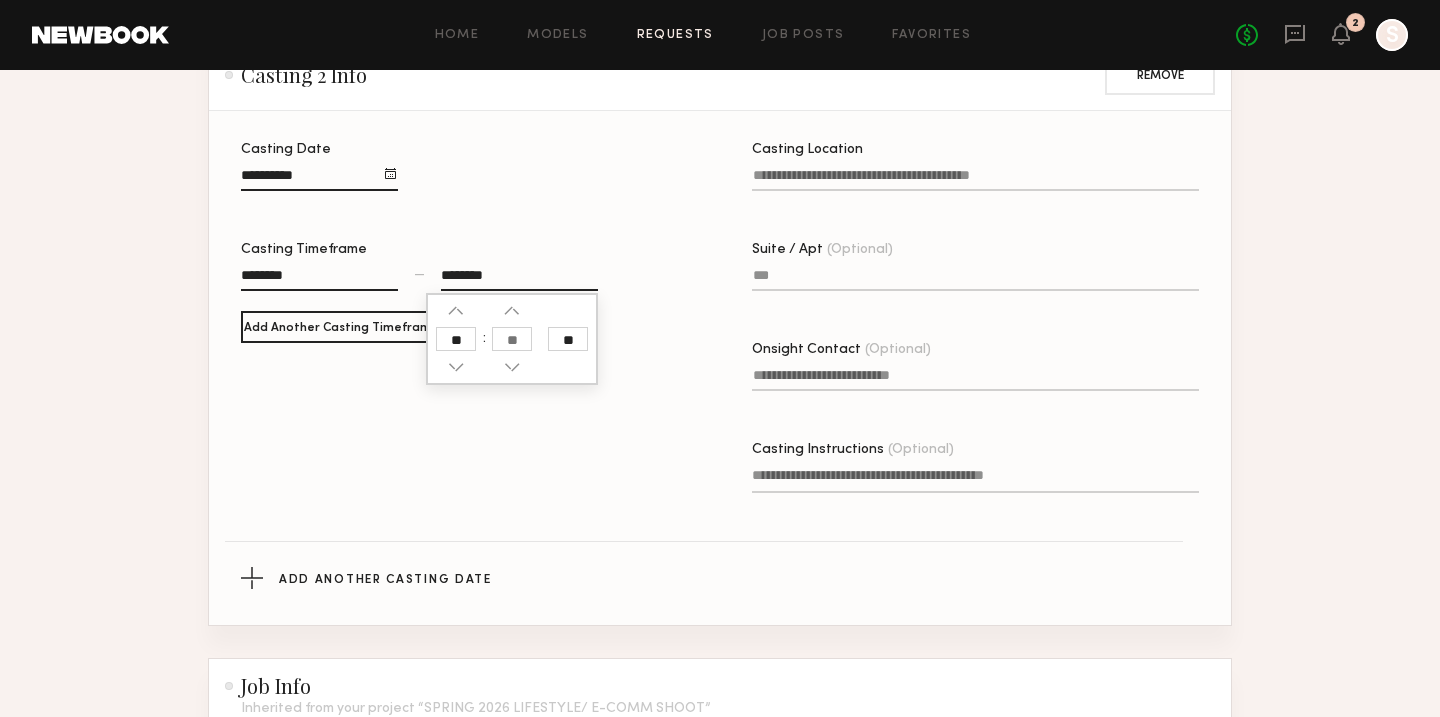 click 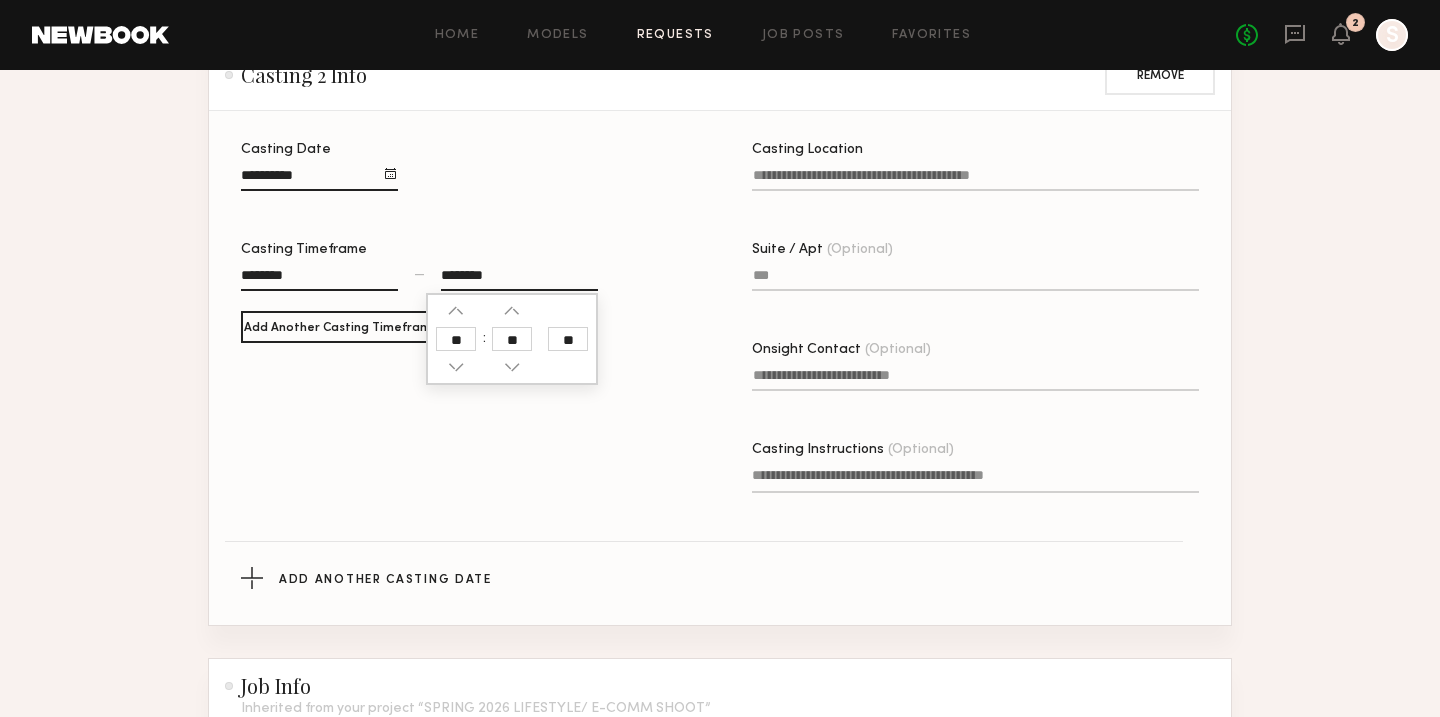 type on "**" 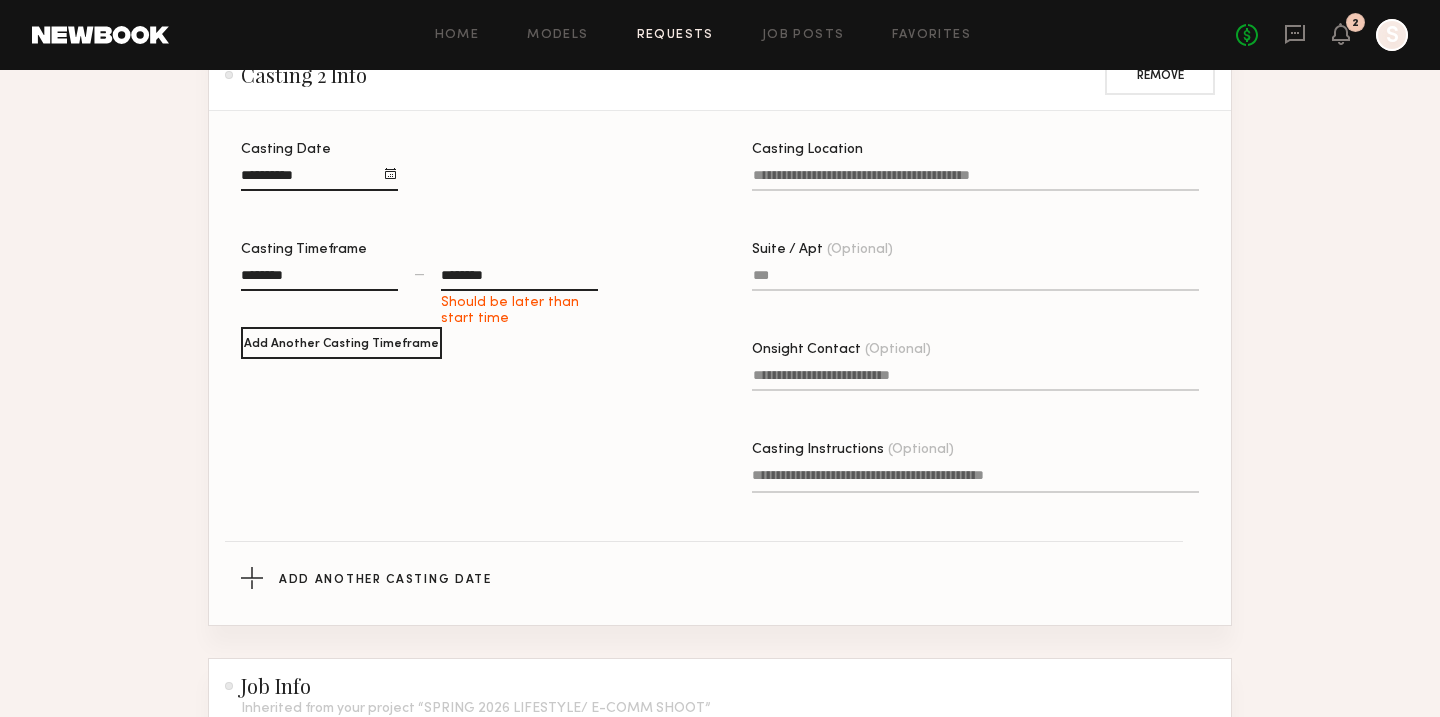 click on "********" 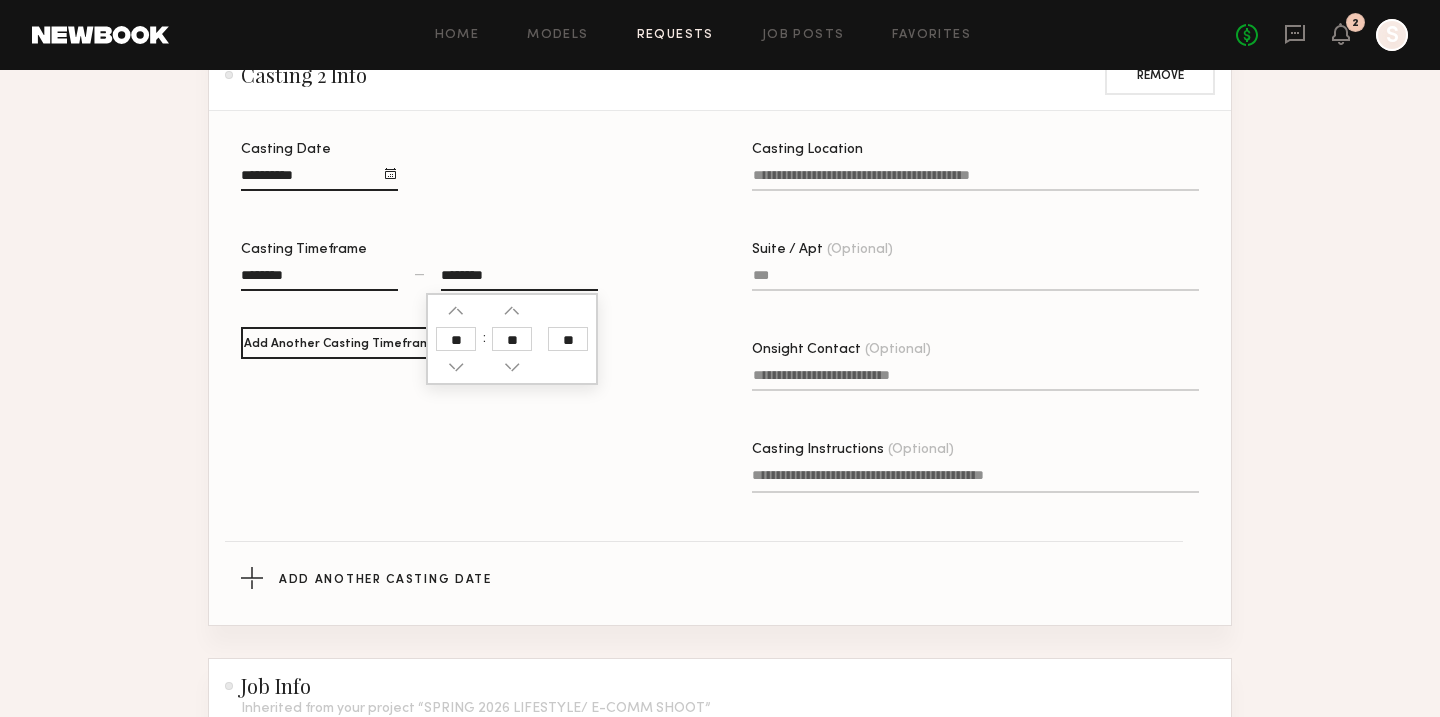 click on "**" 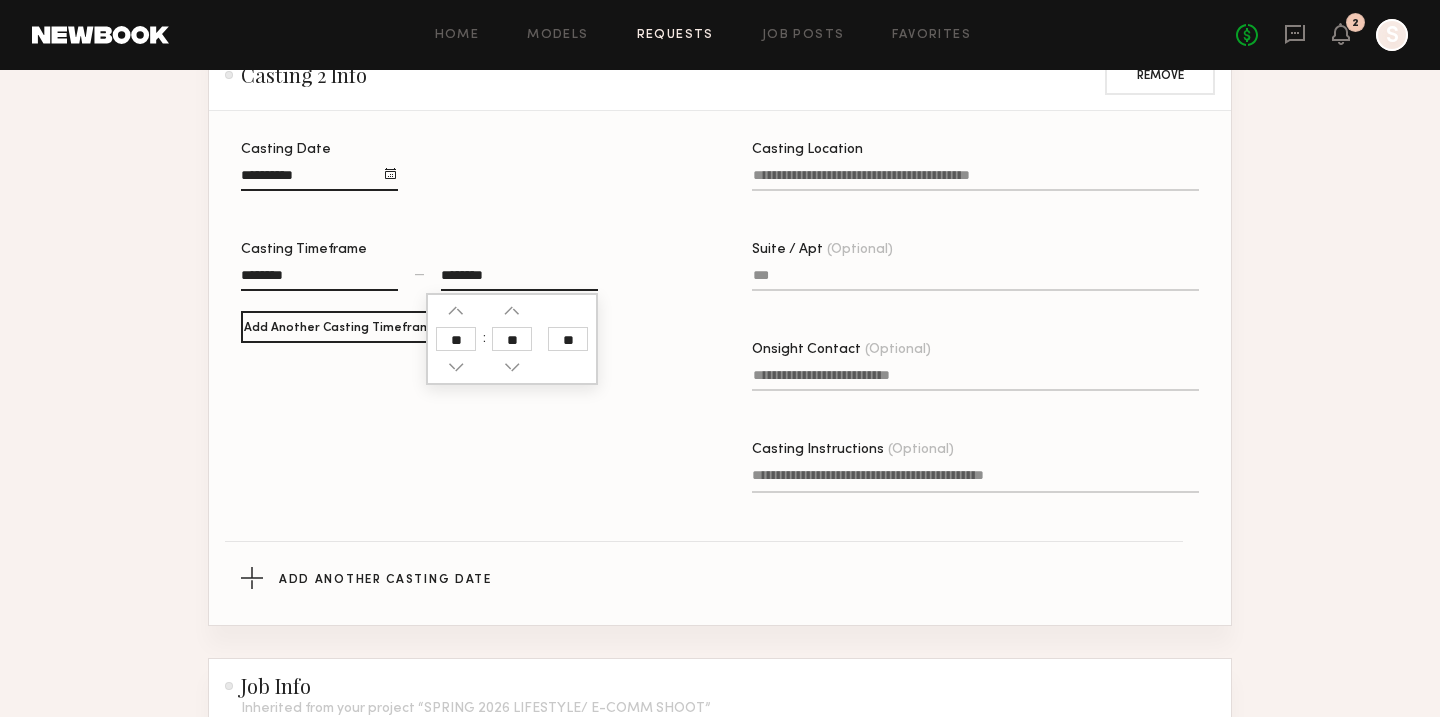 click on "Casting Timeframe ******** — ******** ** ** **" 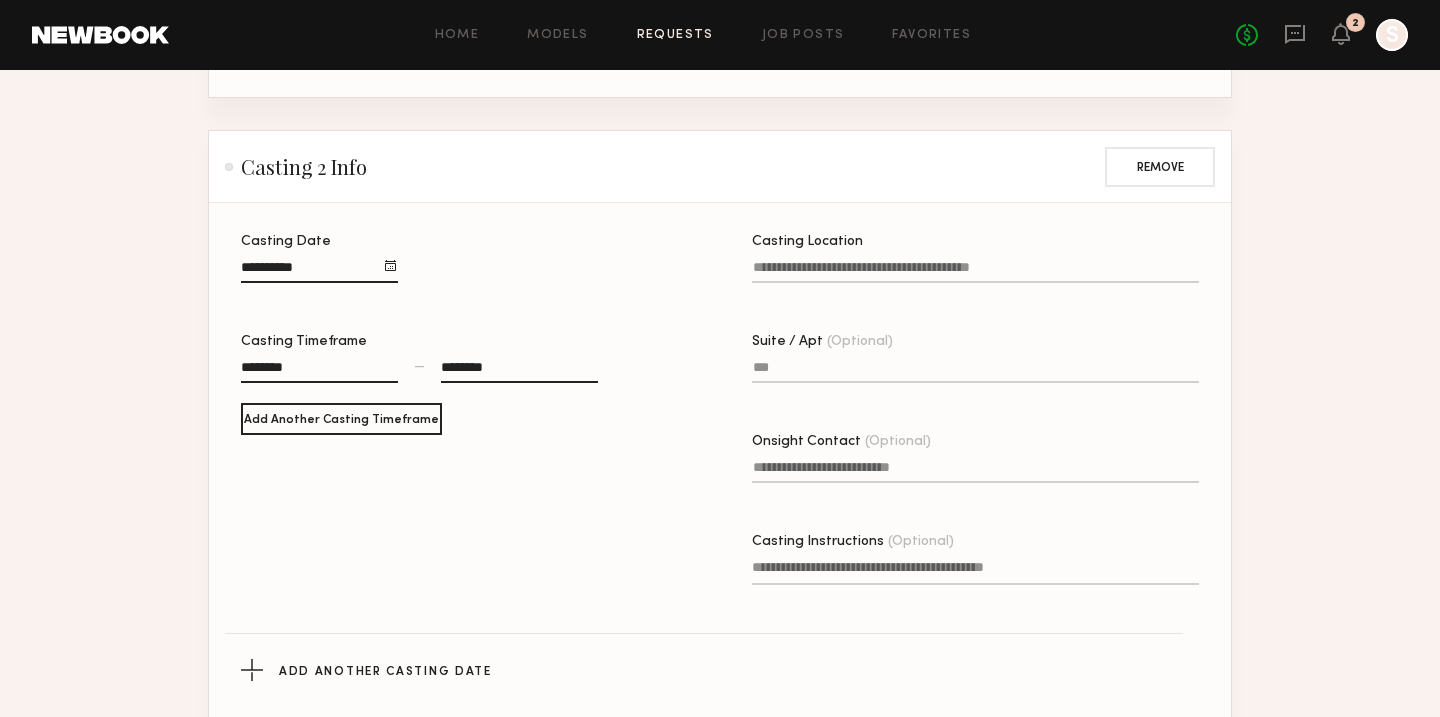 scroll, scrollTop: 956, scrollLeft: 0, axis: vertical 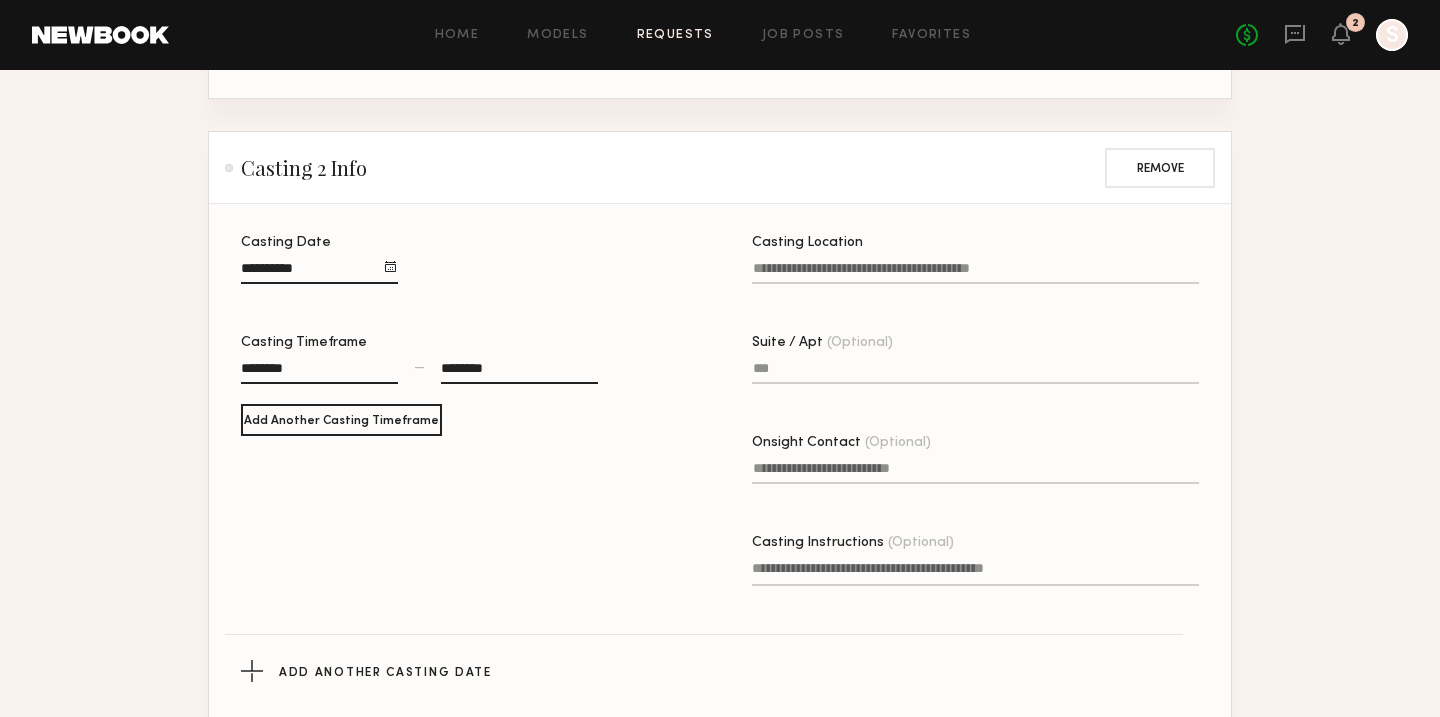 click on "Casting Location" 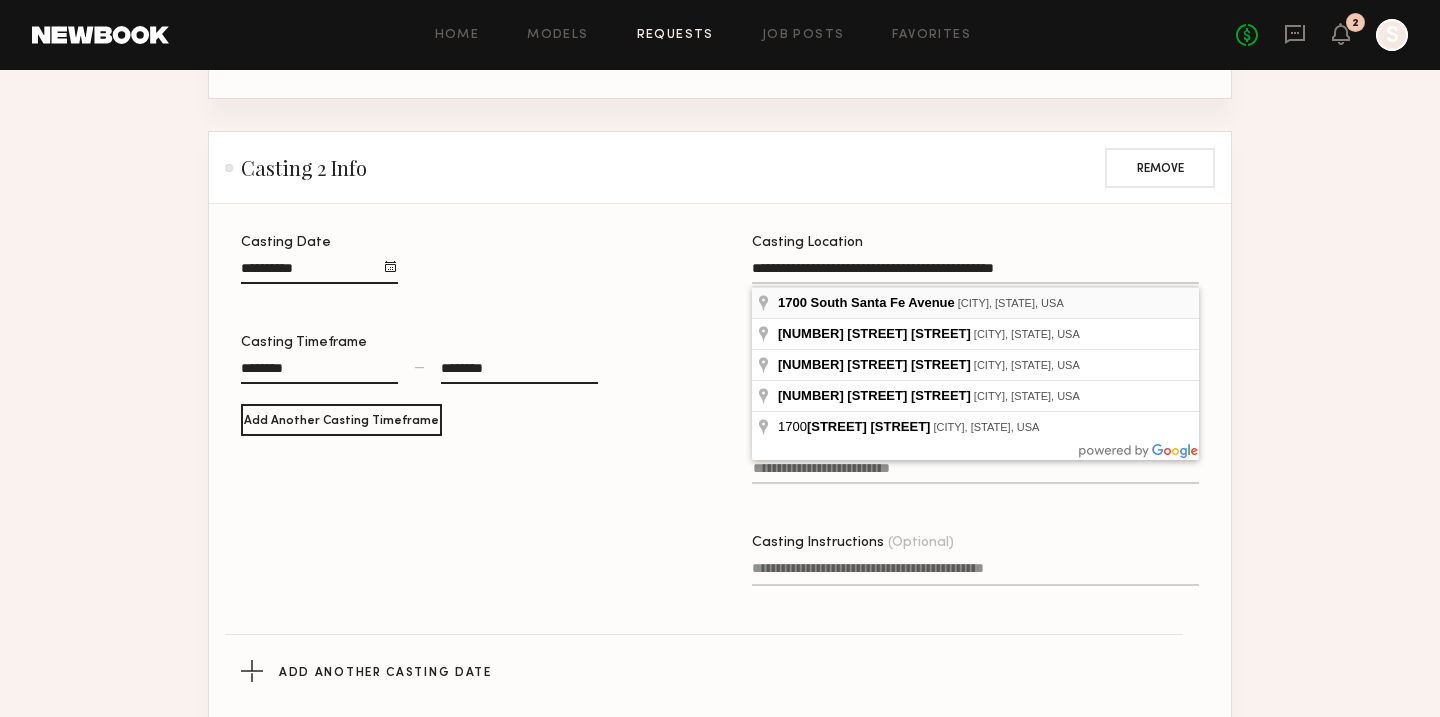 type on "**********" 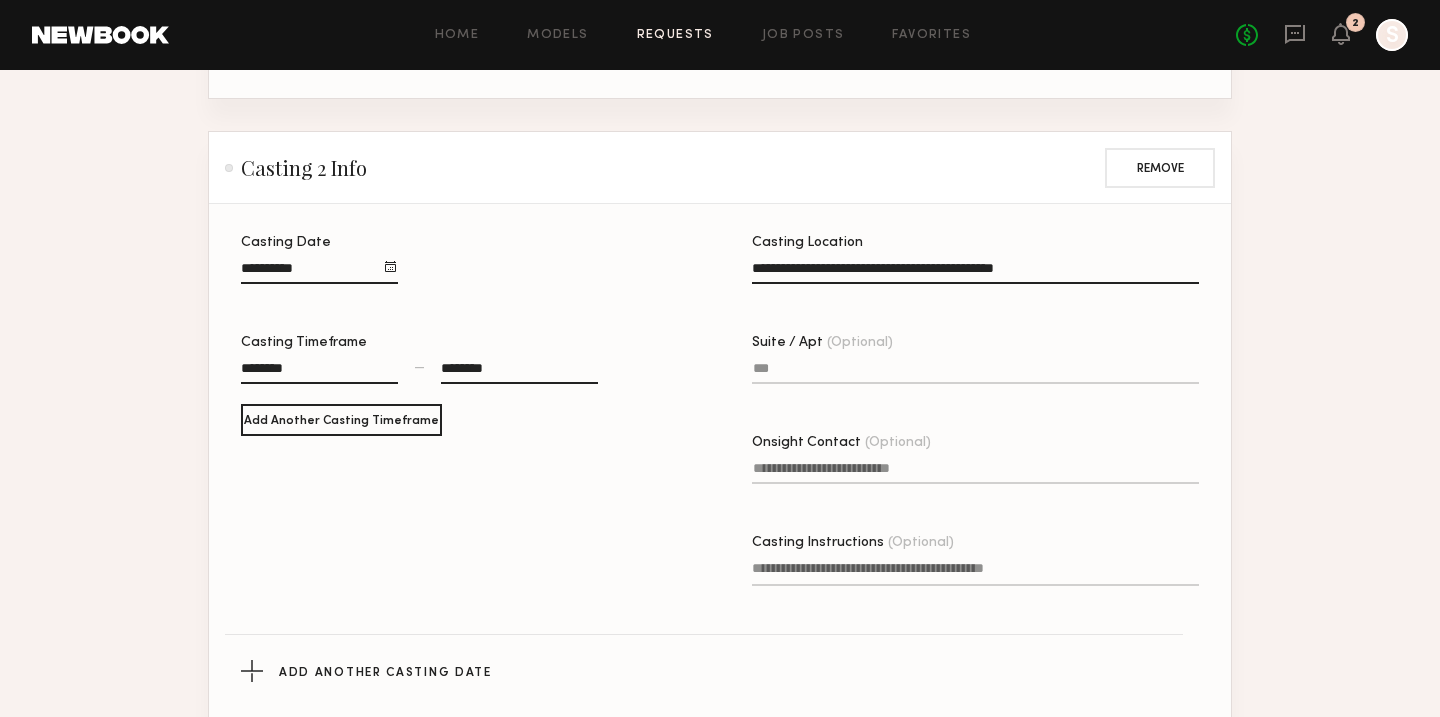 click on "Suite / Apt (Optional)" 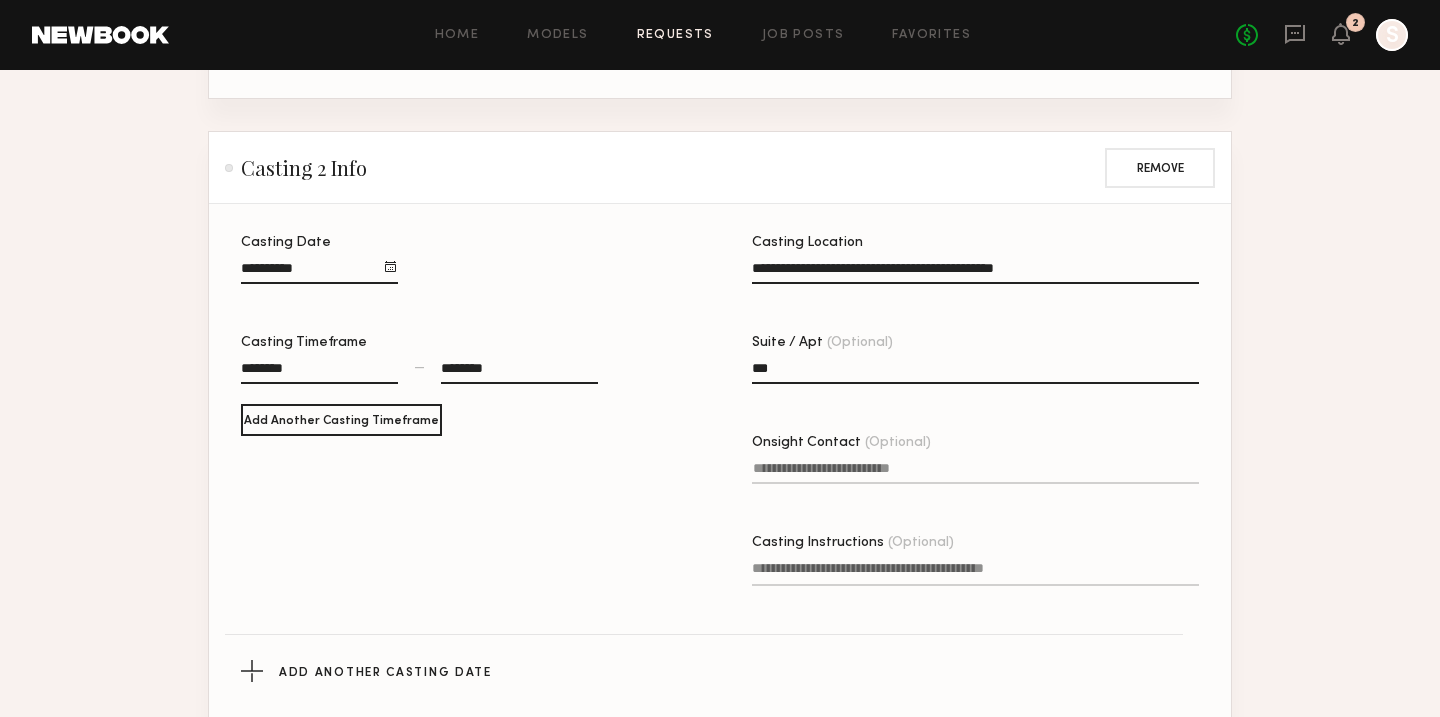 type on "***" 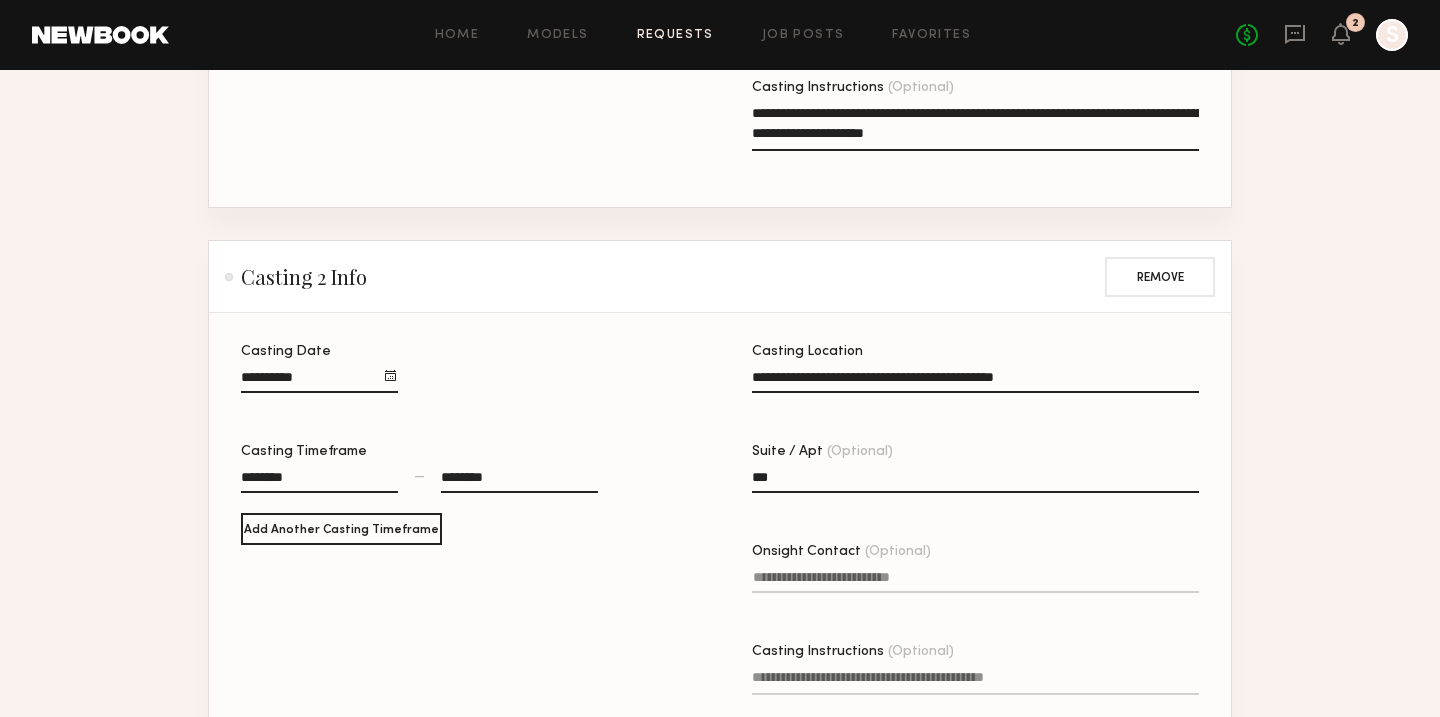 scroll, scrollTop: 656, scrollLeft: 0, axis: vertical 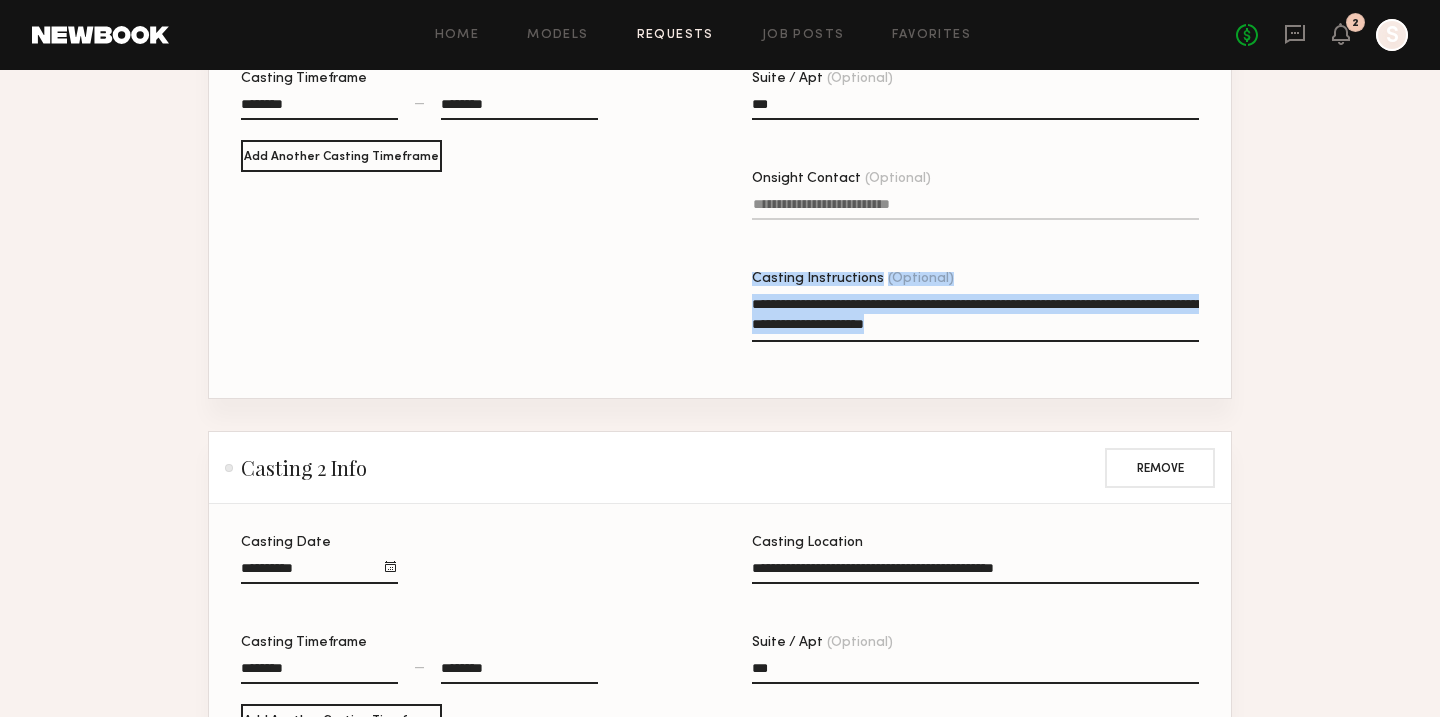drag, startPoint x: 749, startPoint y: 302, endPoint x: 1112, endPoint y: 346, distance: 365.65695 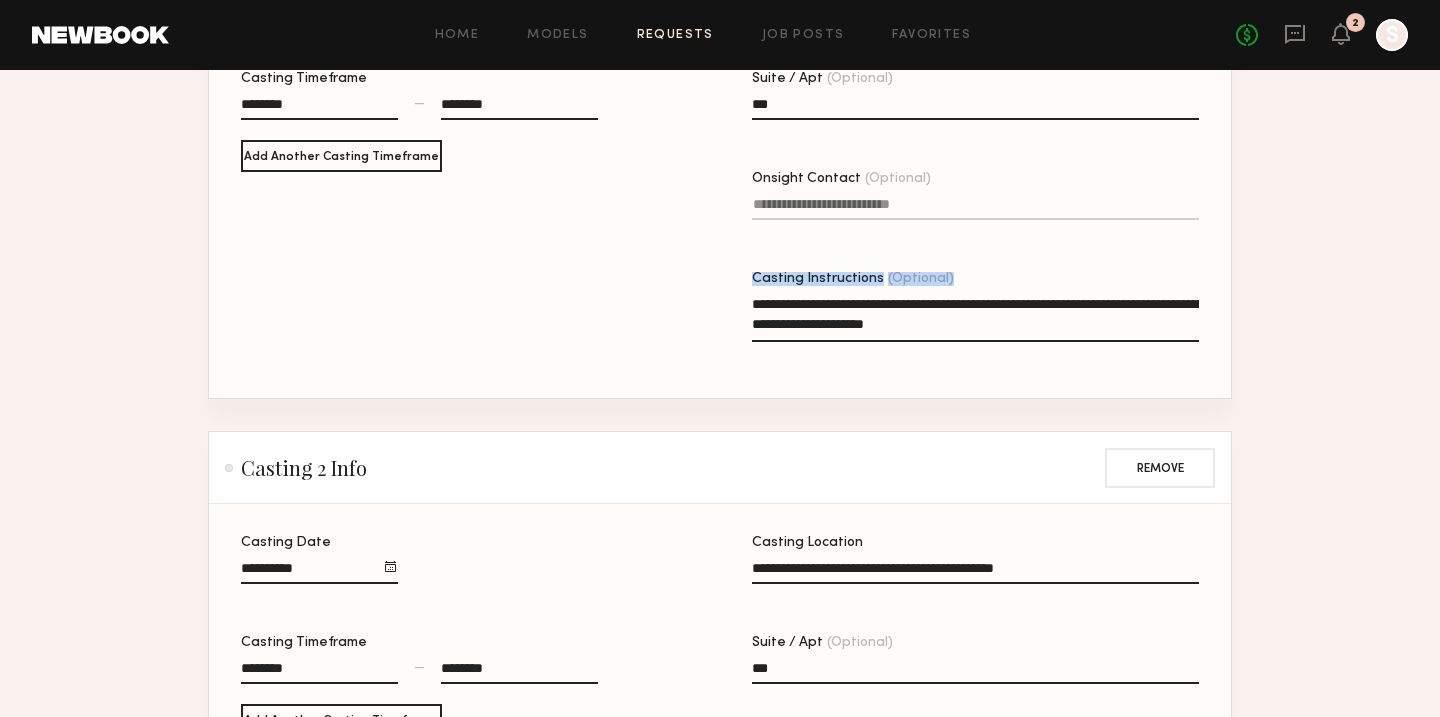 copy on "Casting Instructions (Optional)" 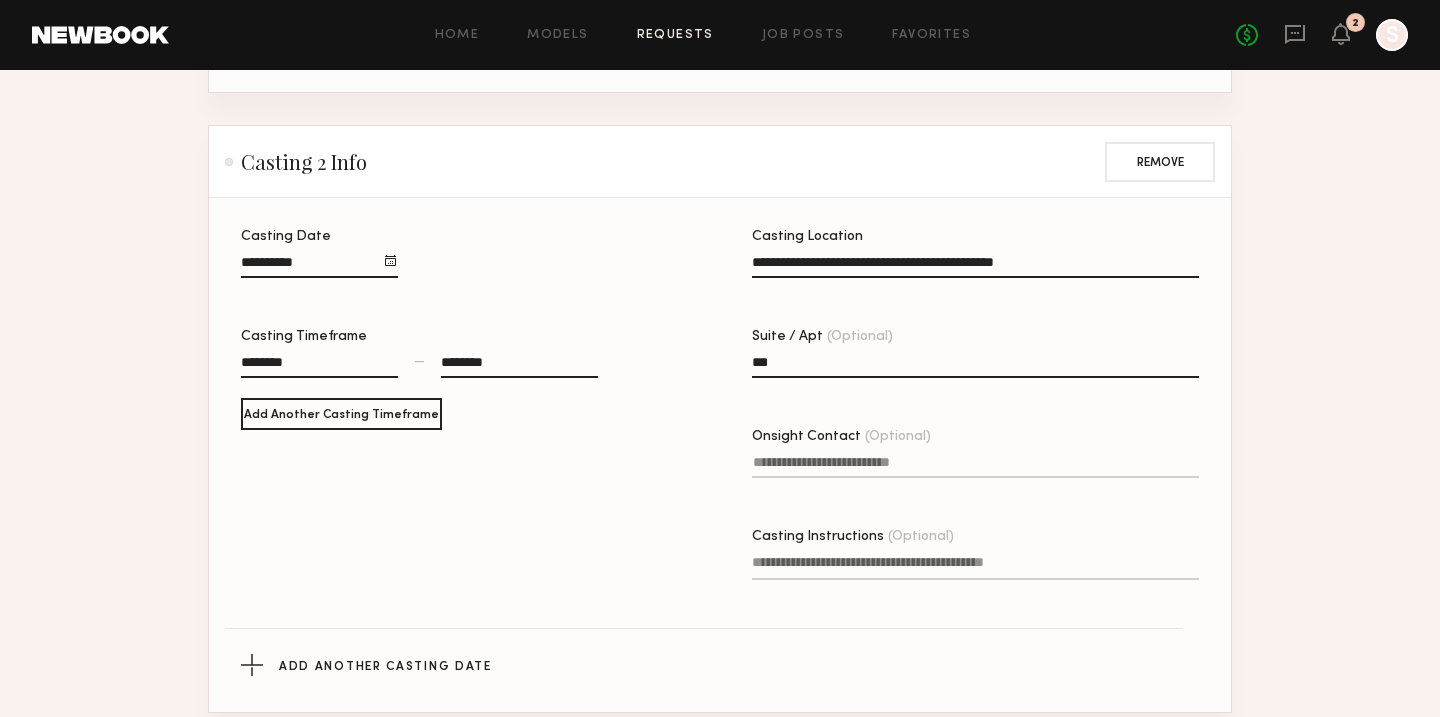 click on "Casting Instructions (Optional)" 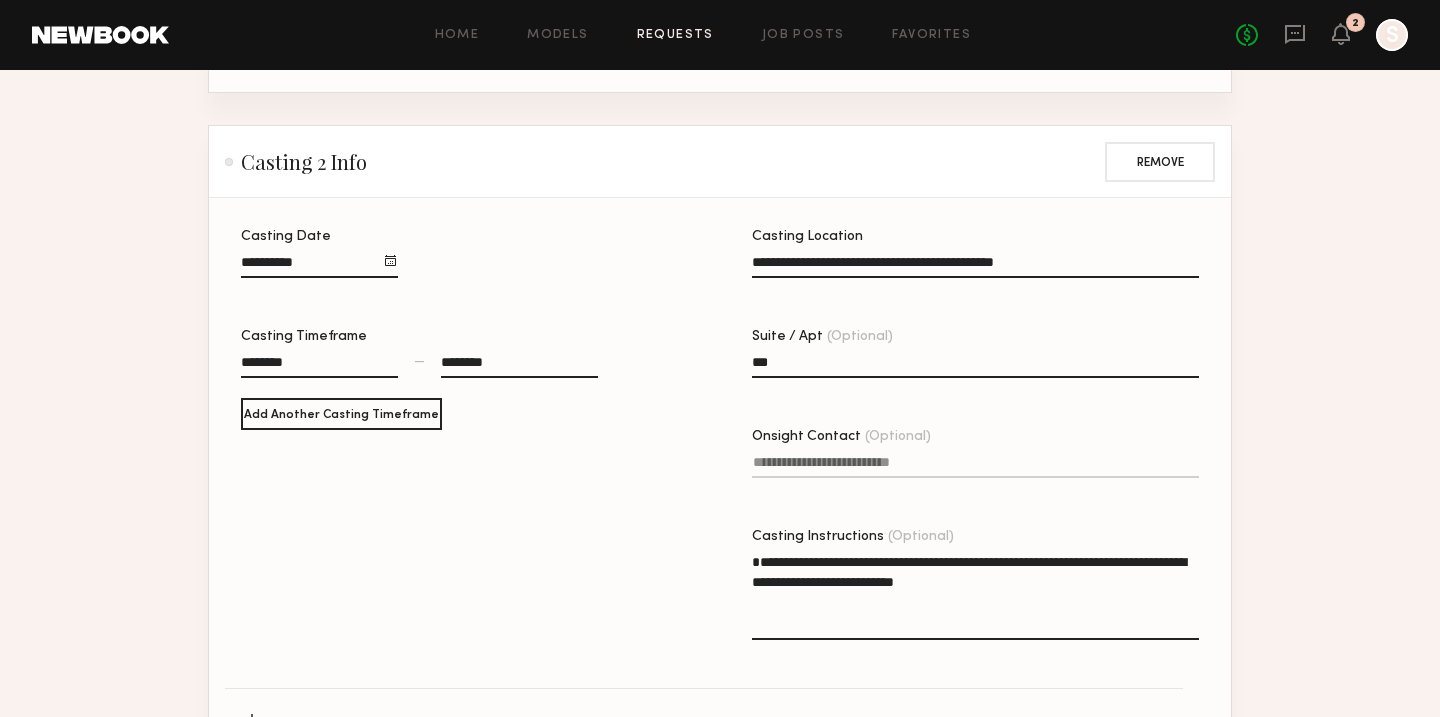 type on "**********" 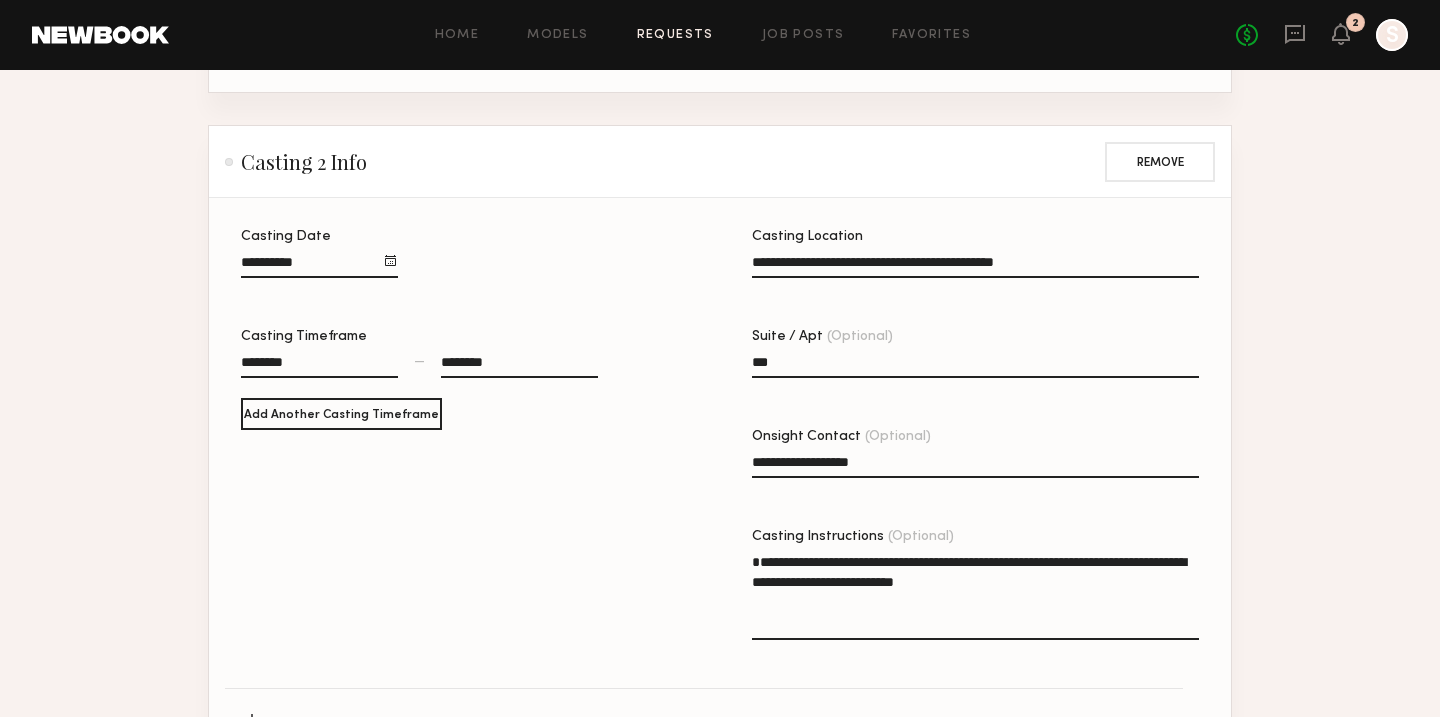 type on "**********" 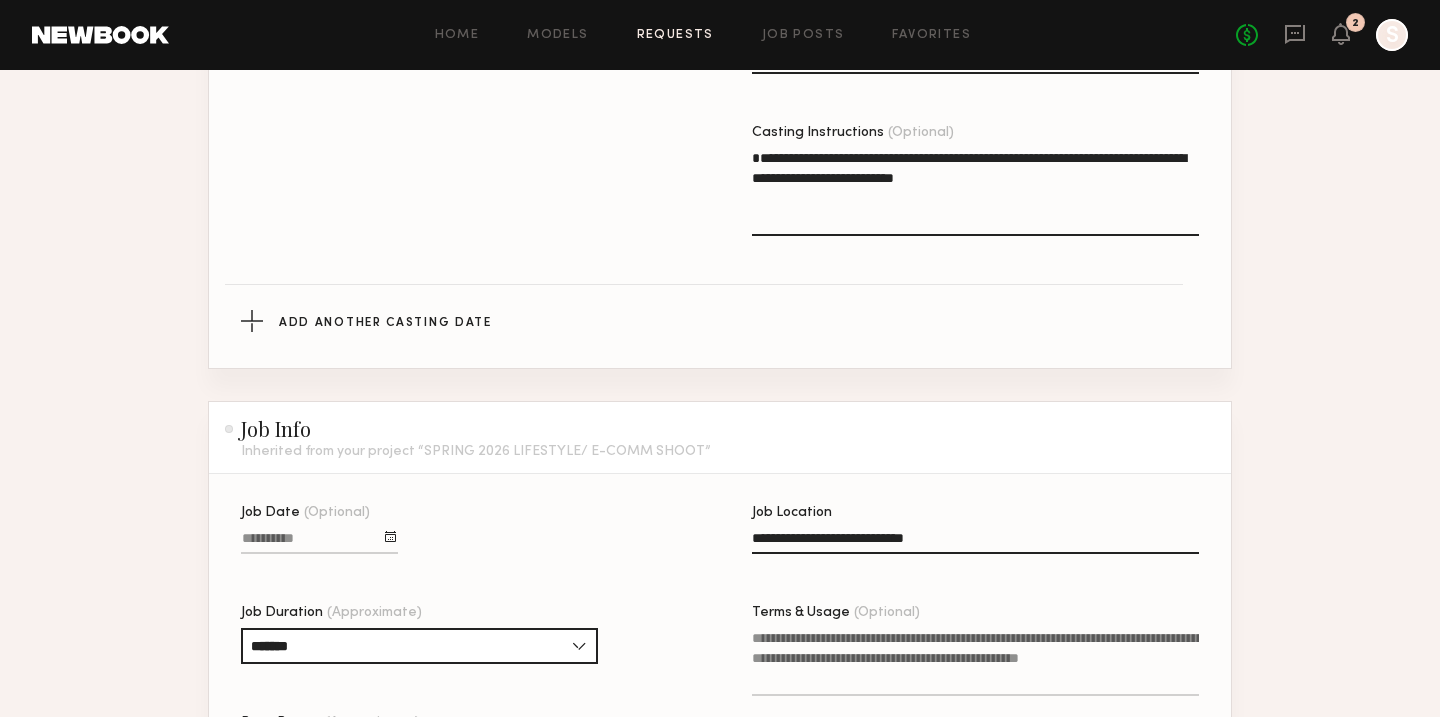 scroll, scrollTop: 1538, scrollLeft: 0, axis: vertical 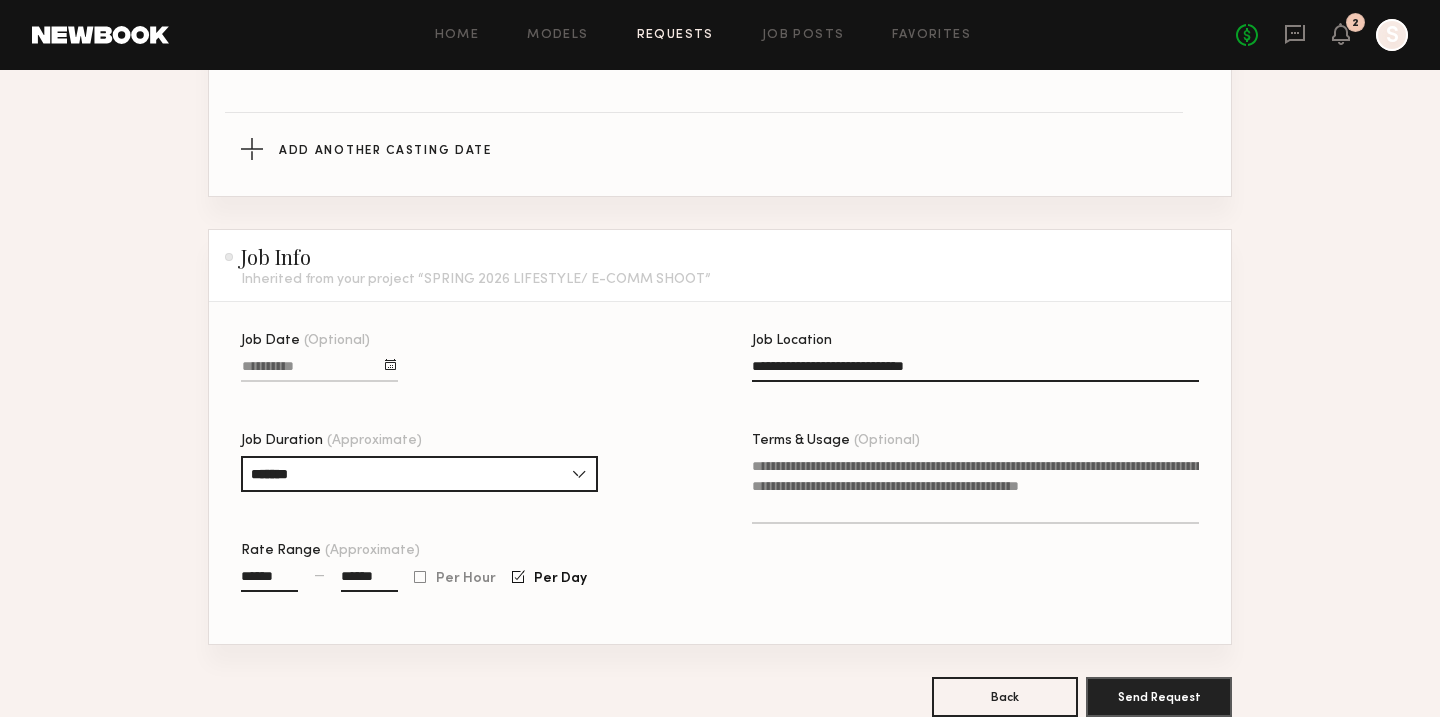 click 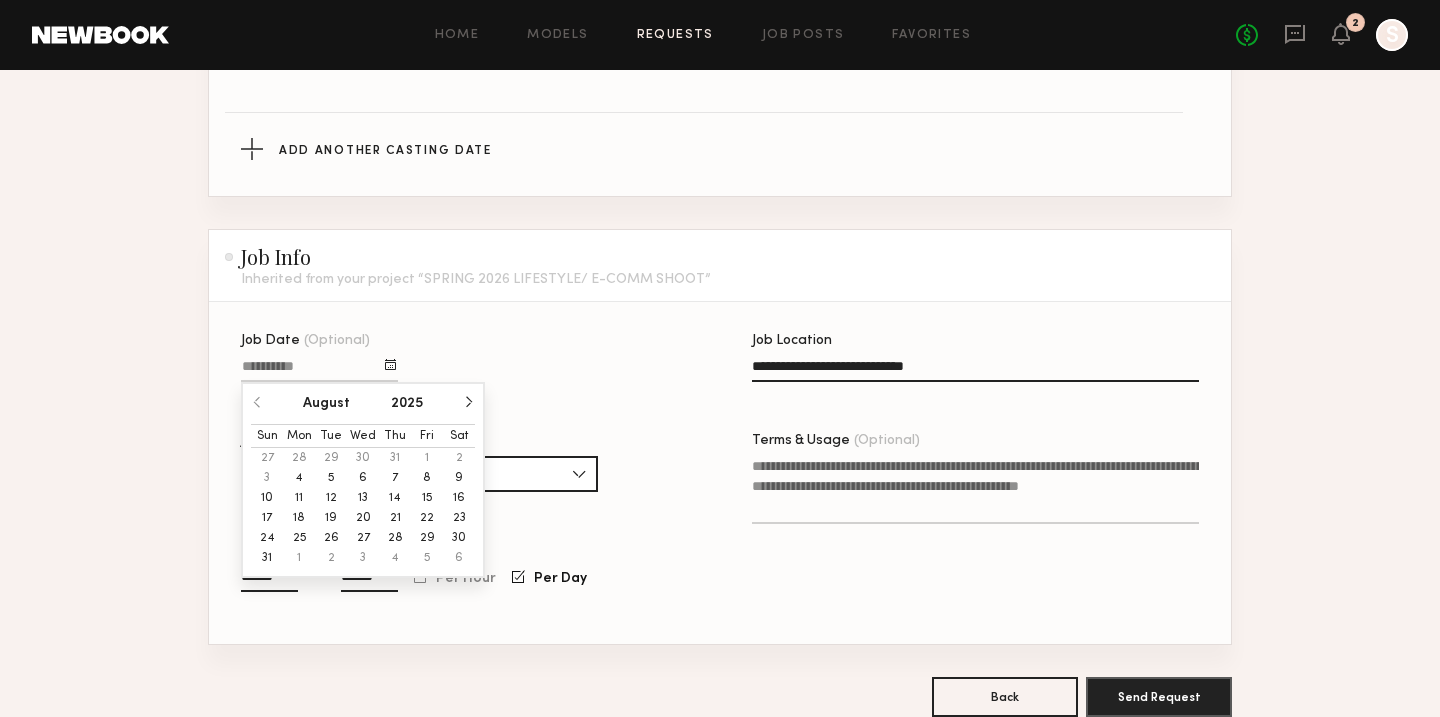 click on "25" 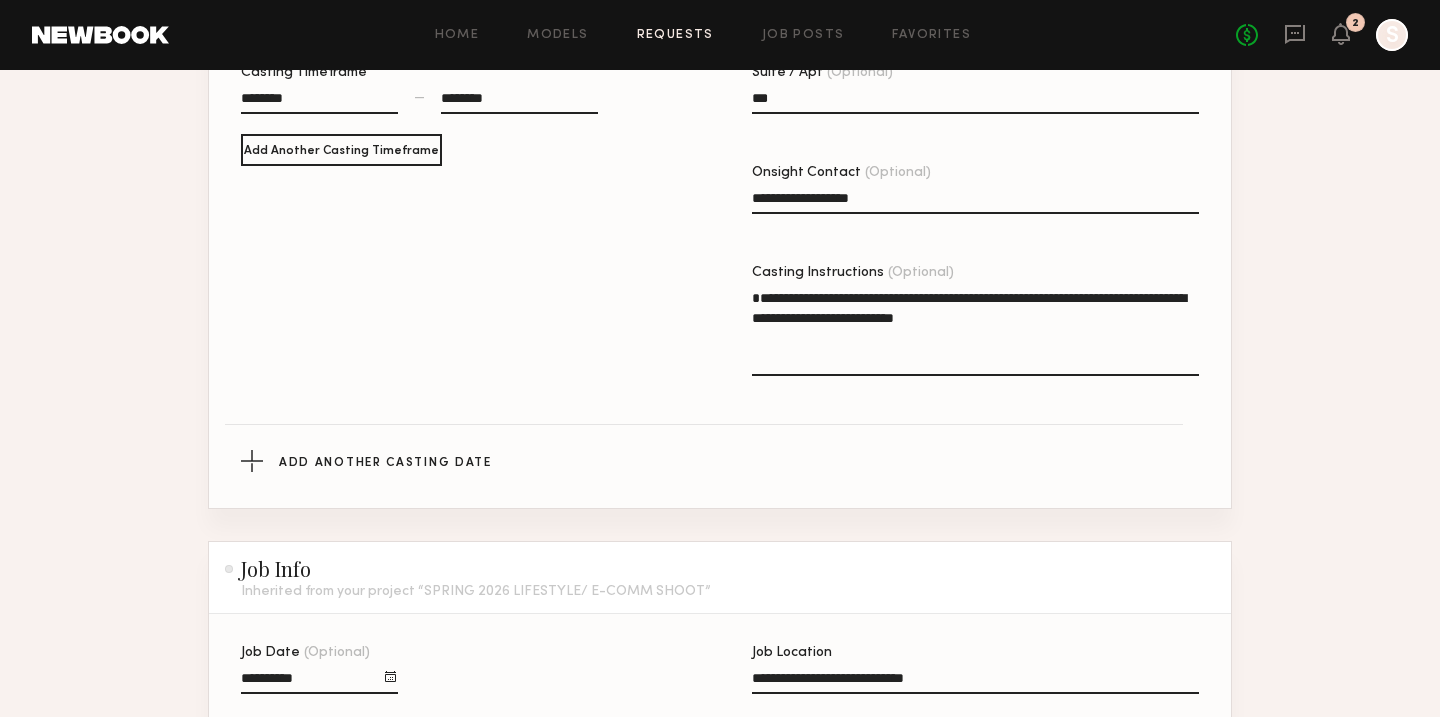scroll, scrollTop: 781, scrollLeft: 0, axis: vertical 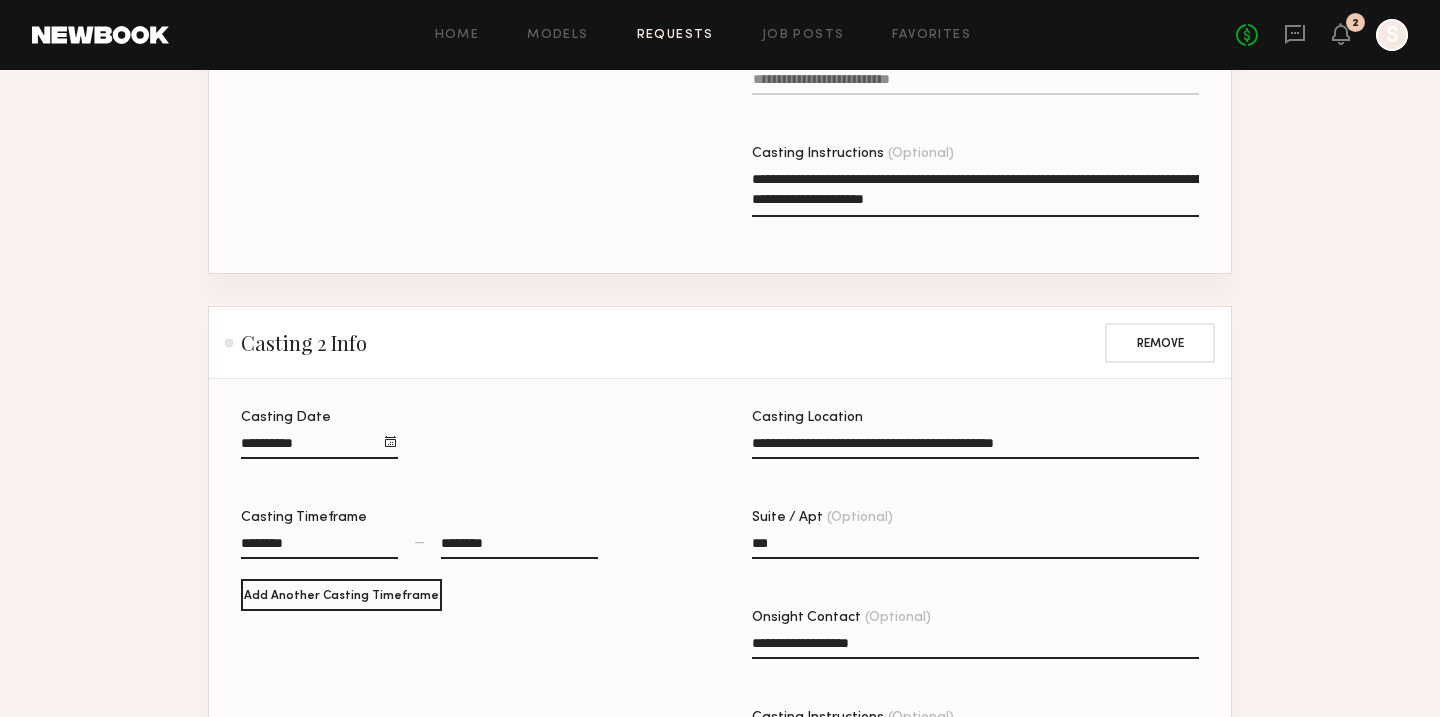 click 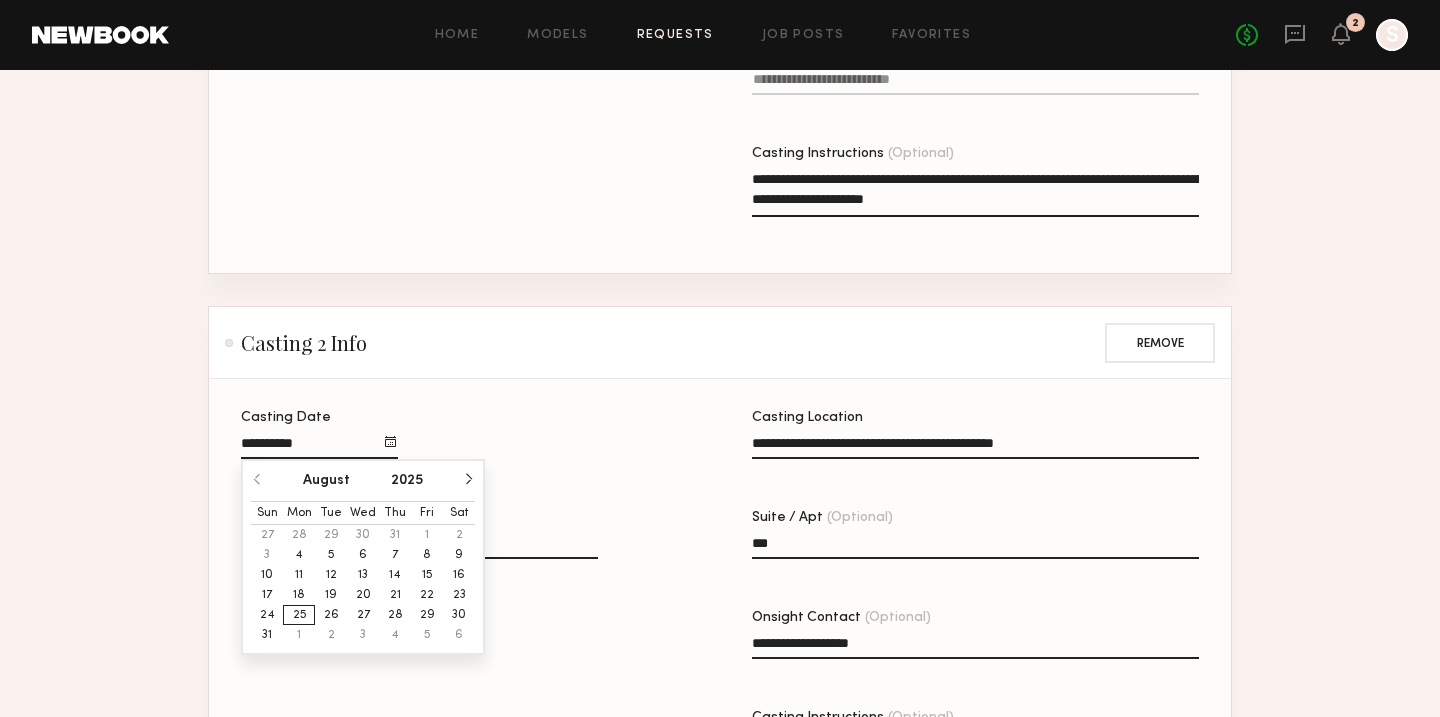 click on "5" 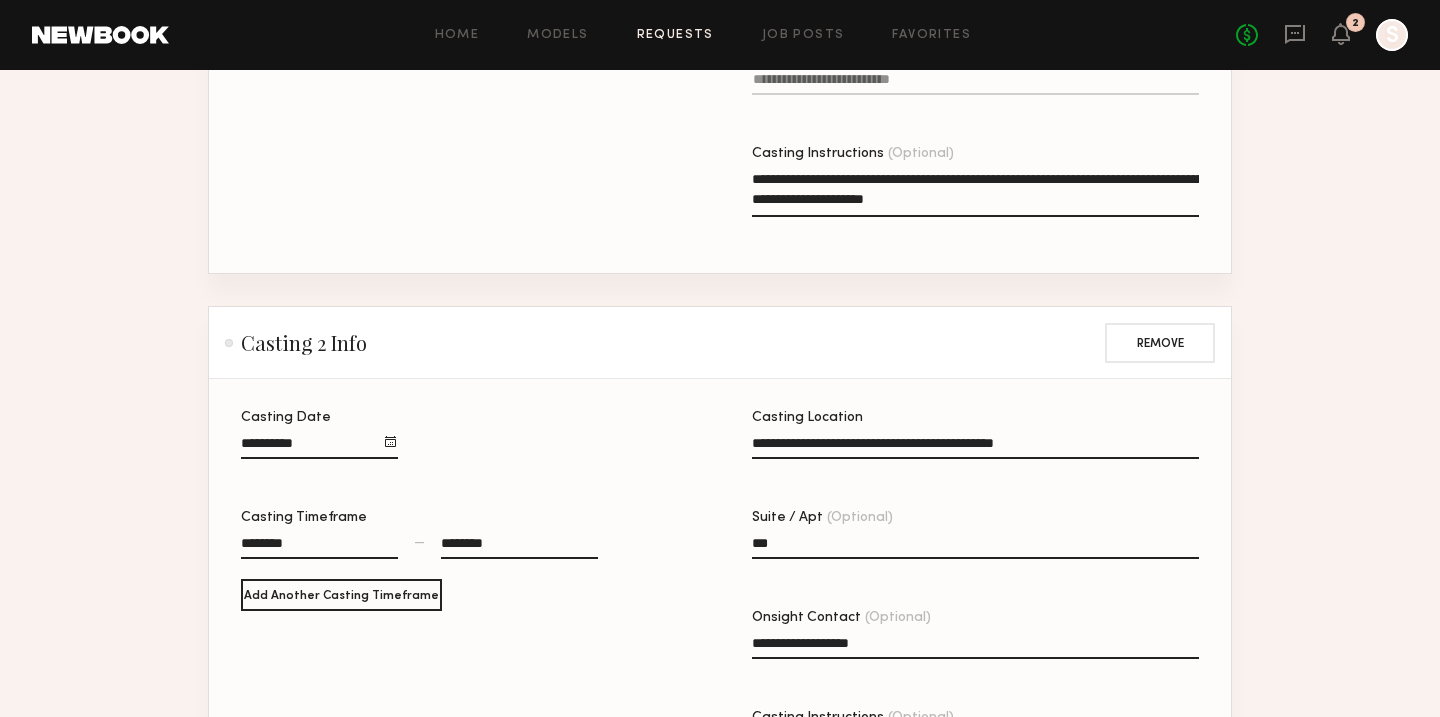 click on "**********" 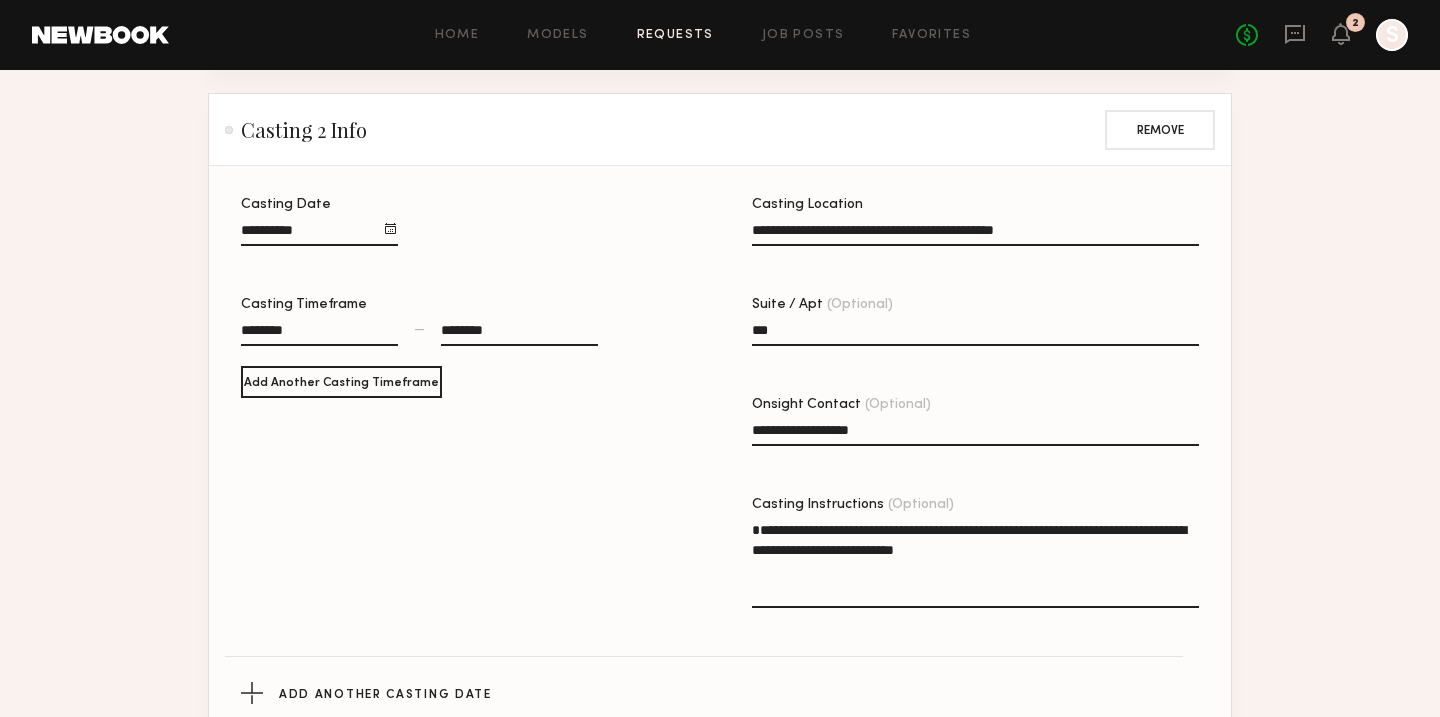 scroll, scrollTop: 998, scrollLeft: 0, axis: vertical 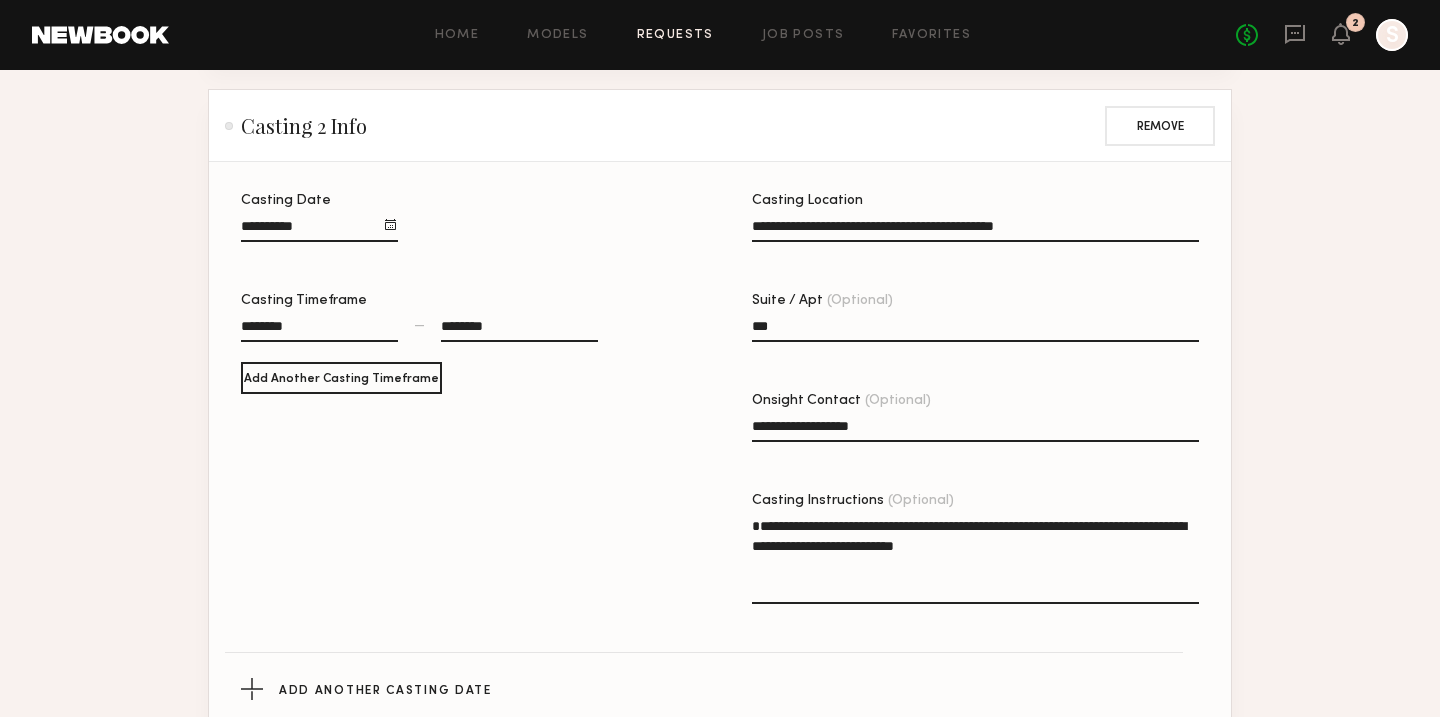 drag, startPoint x: 751, startPoint y: 549, endPoint x: 1120, endPoint y: 609, distance: 373.84622 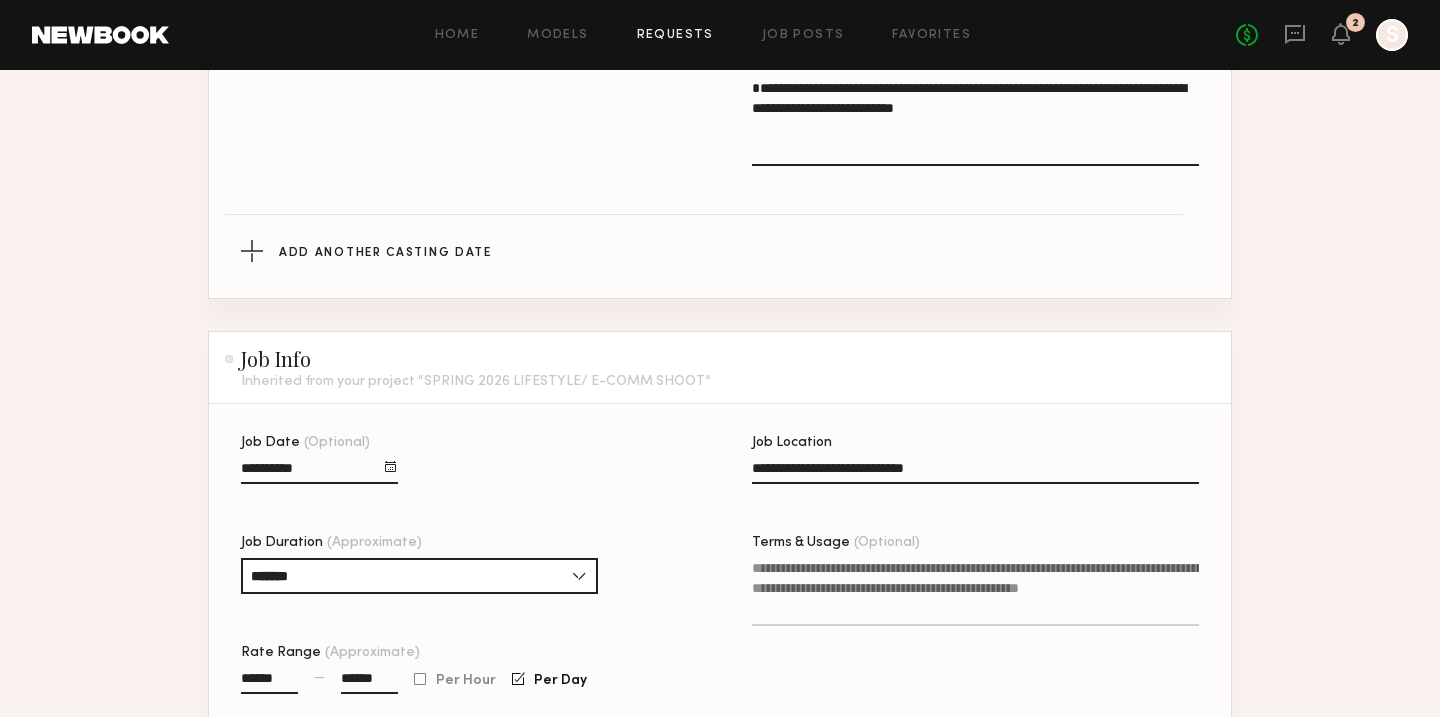 scroll, scrollTop: 1658, scrollLeft: 0, axis: vertical 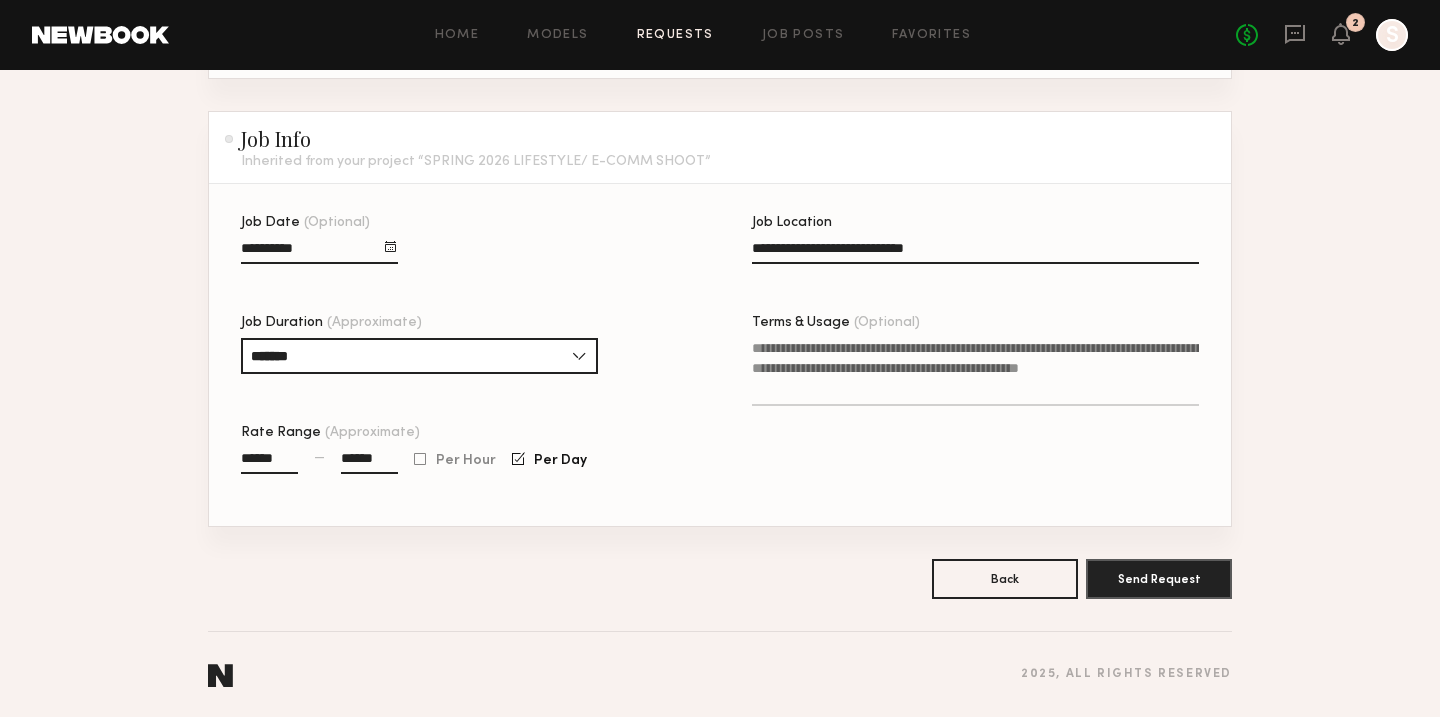 click on "Terms & Usage (Optional)" 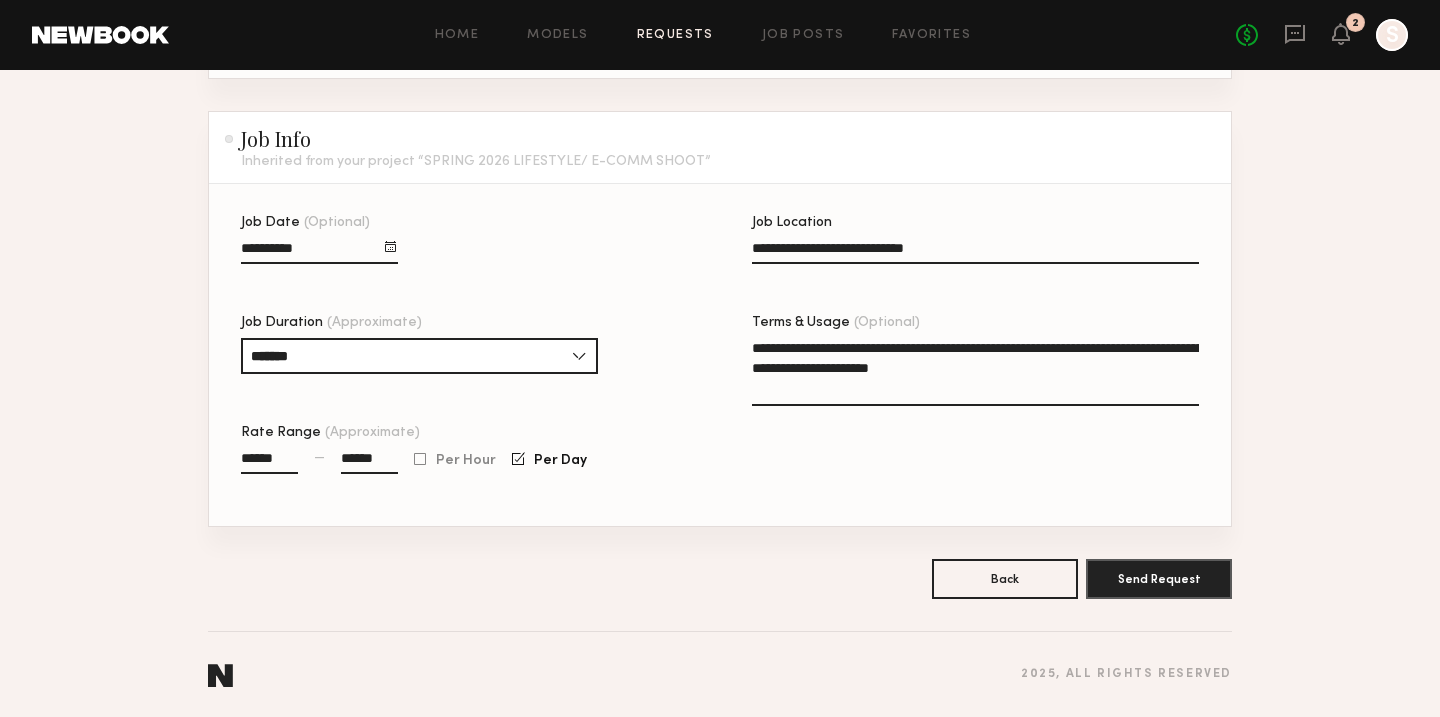 type on "**********" 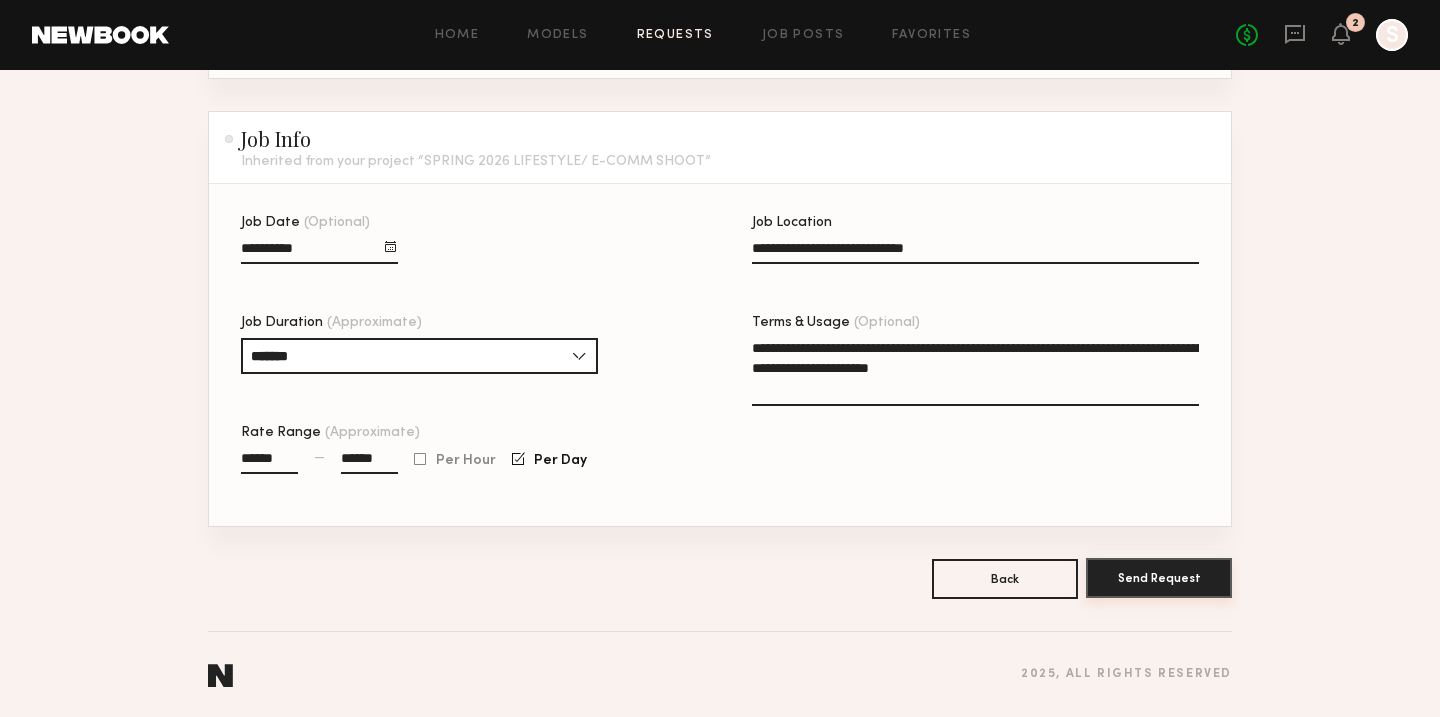 click on "Send Request" 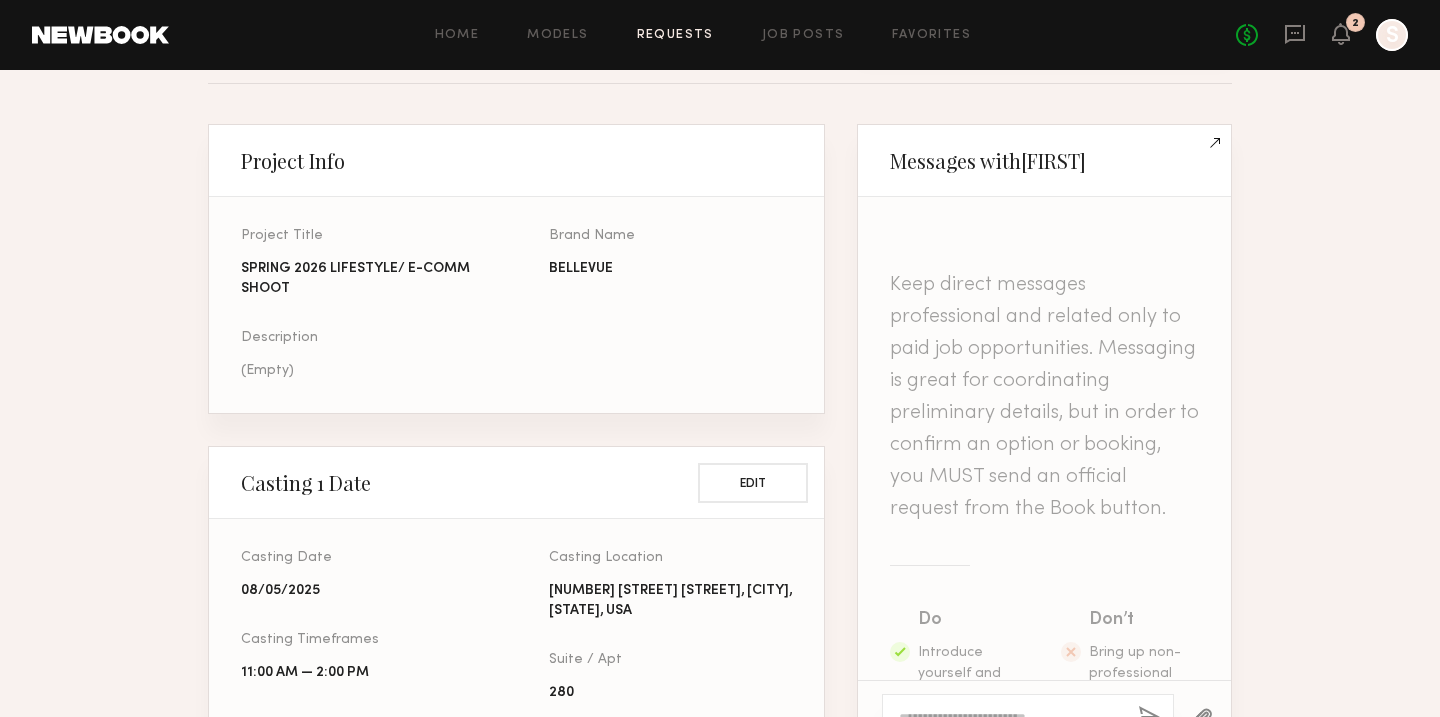 scroll, scrollTop: 453, scrollLeft: 0, axis: vertical 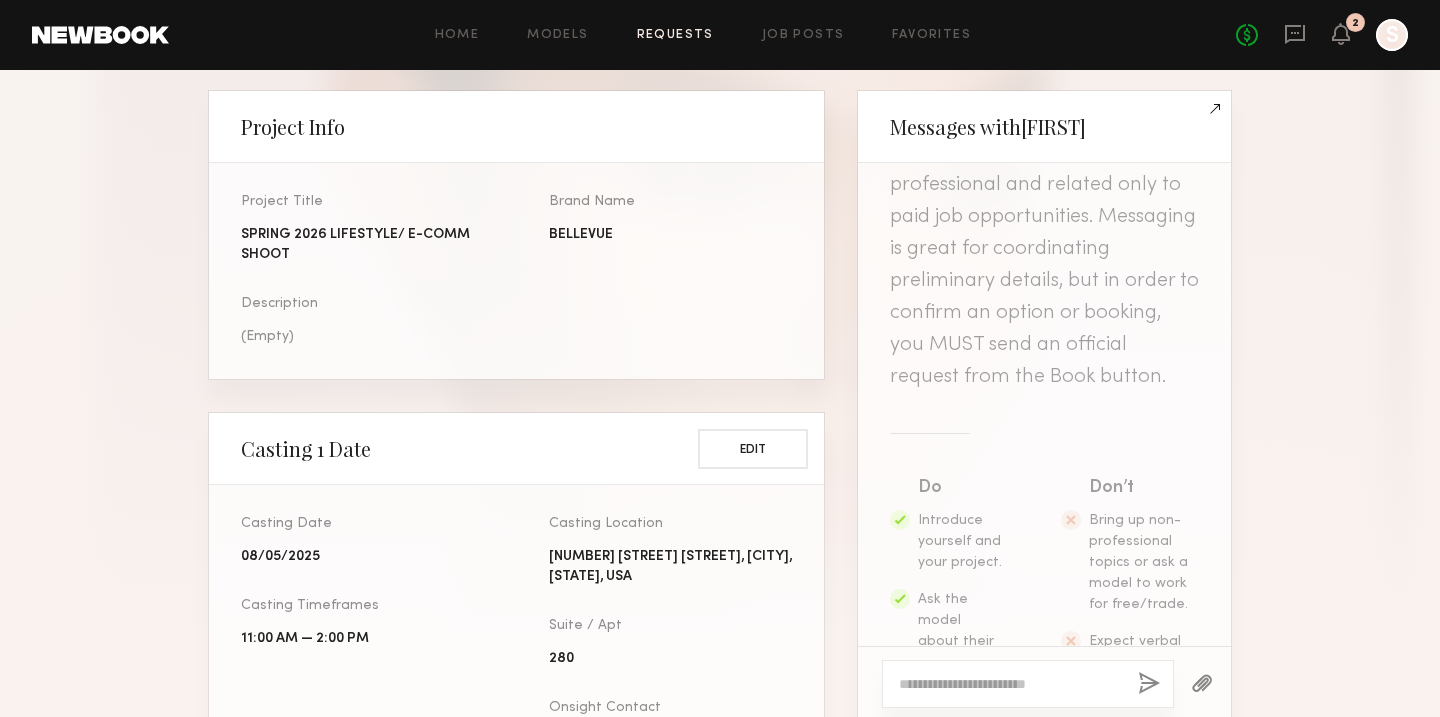 click 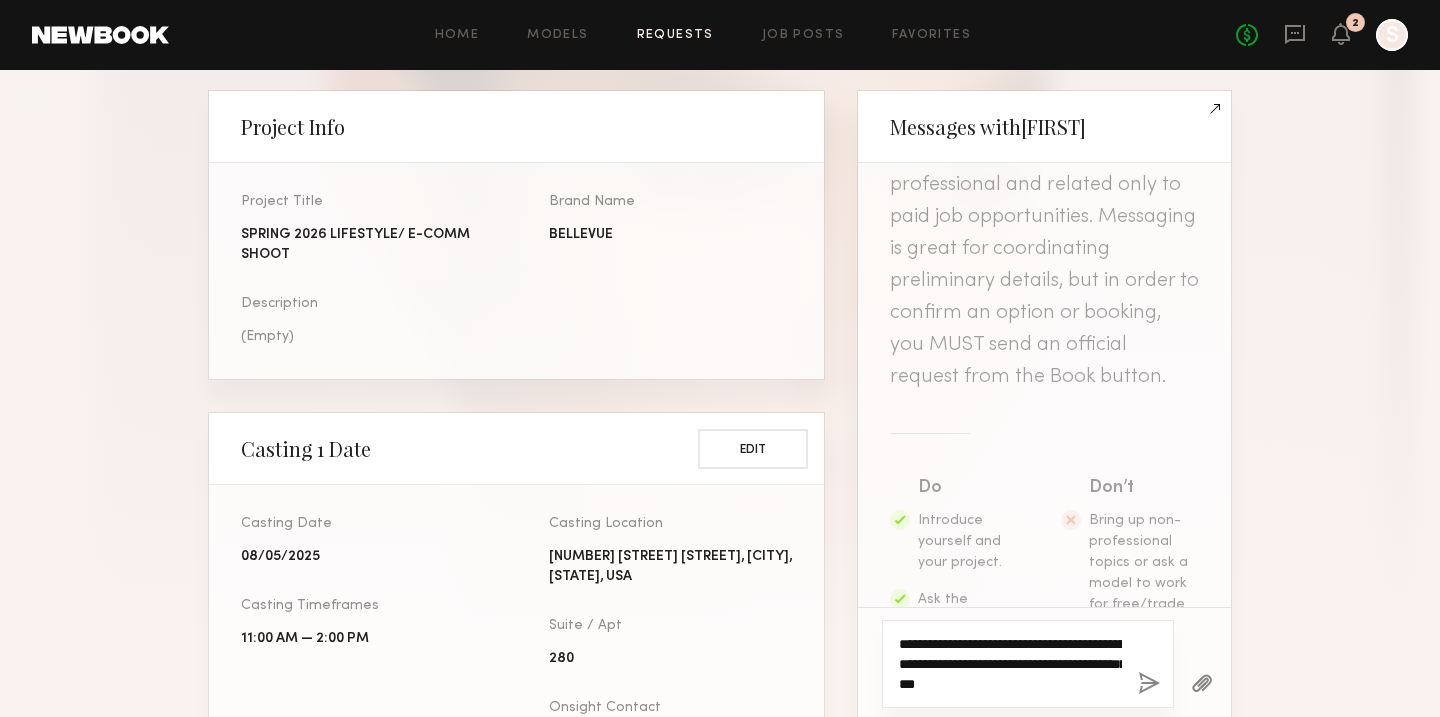 click on "**********" 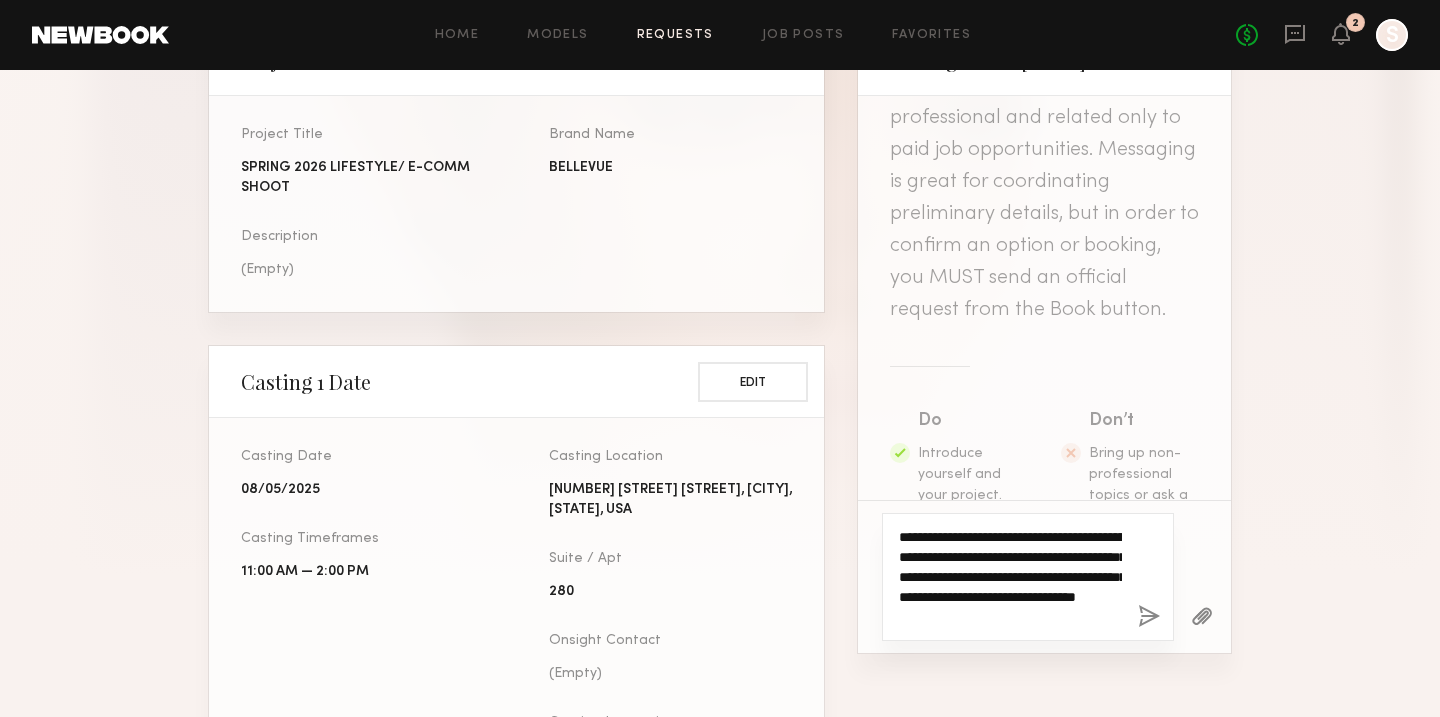 scroll, scrollTop: 523, scrollLeft: 0, axis: vertical 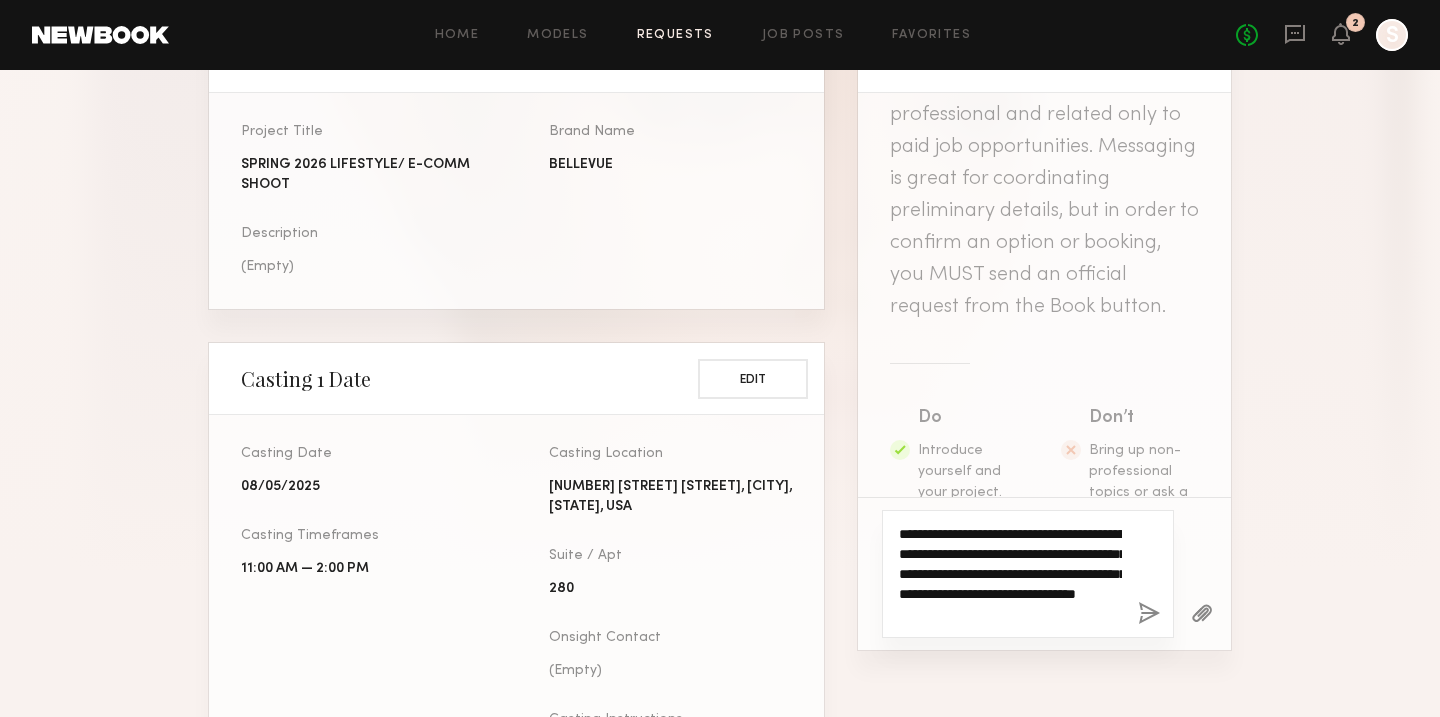type on "**********" 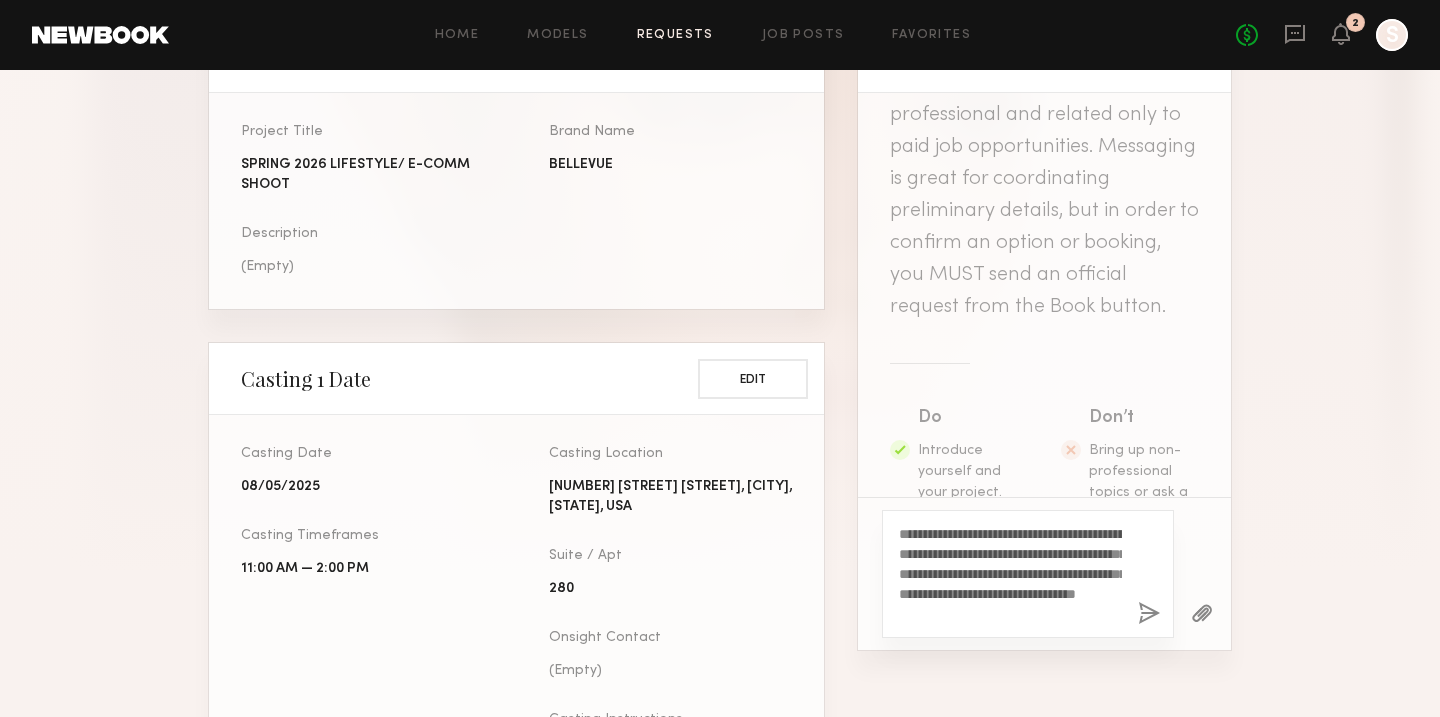 click 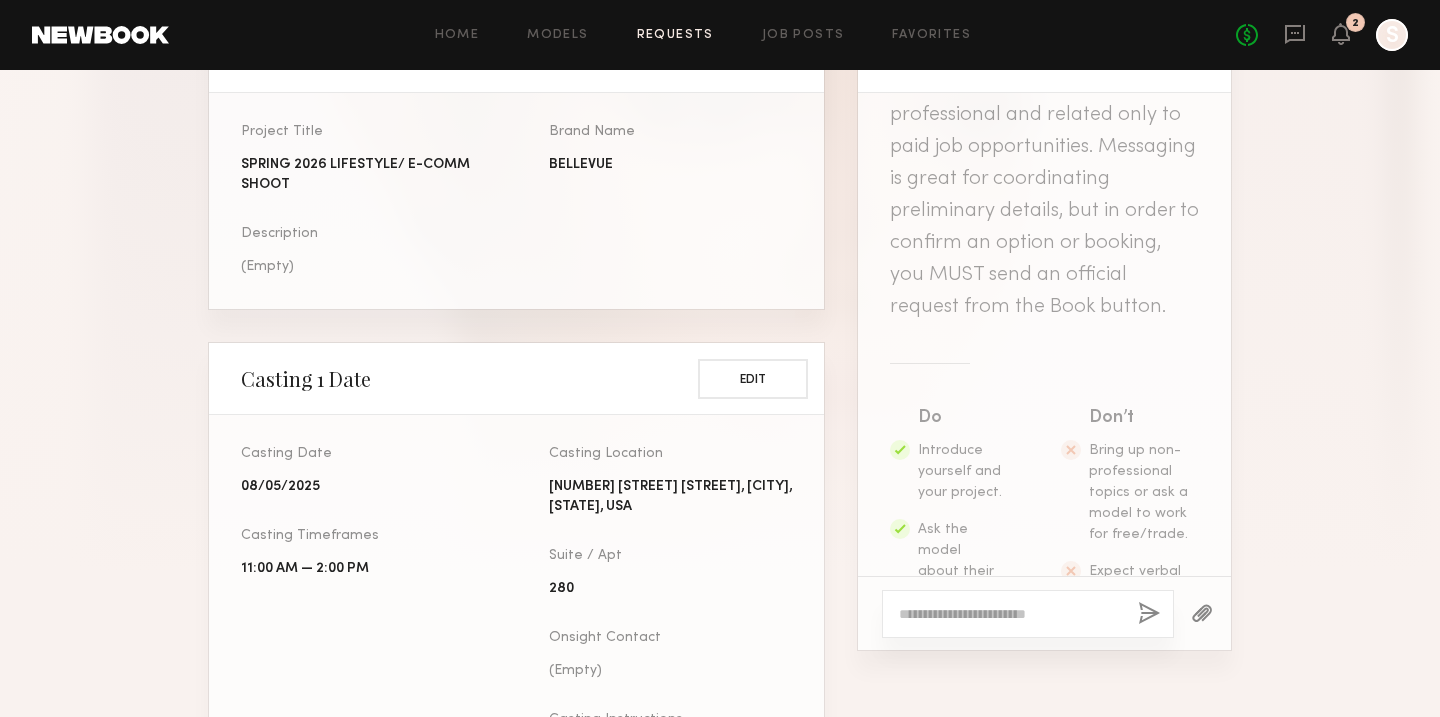 scroll, scrollTop: 738, scrollLeft: 0, axis: vertical 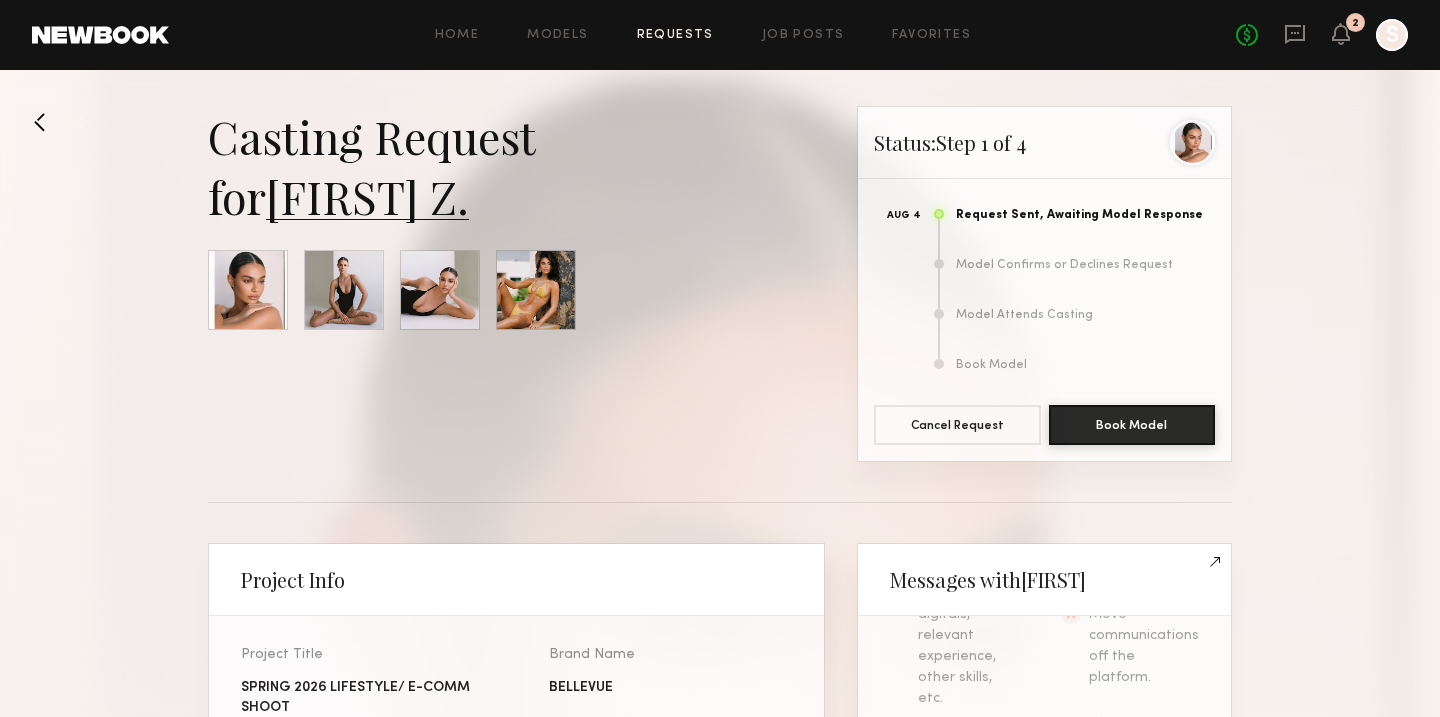 click 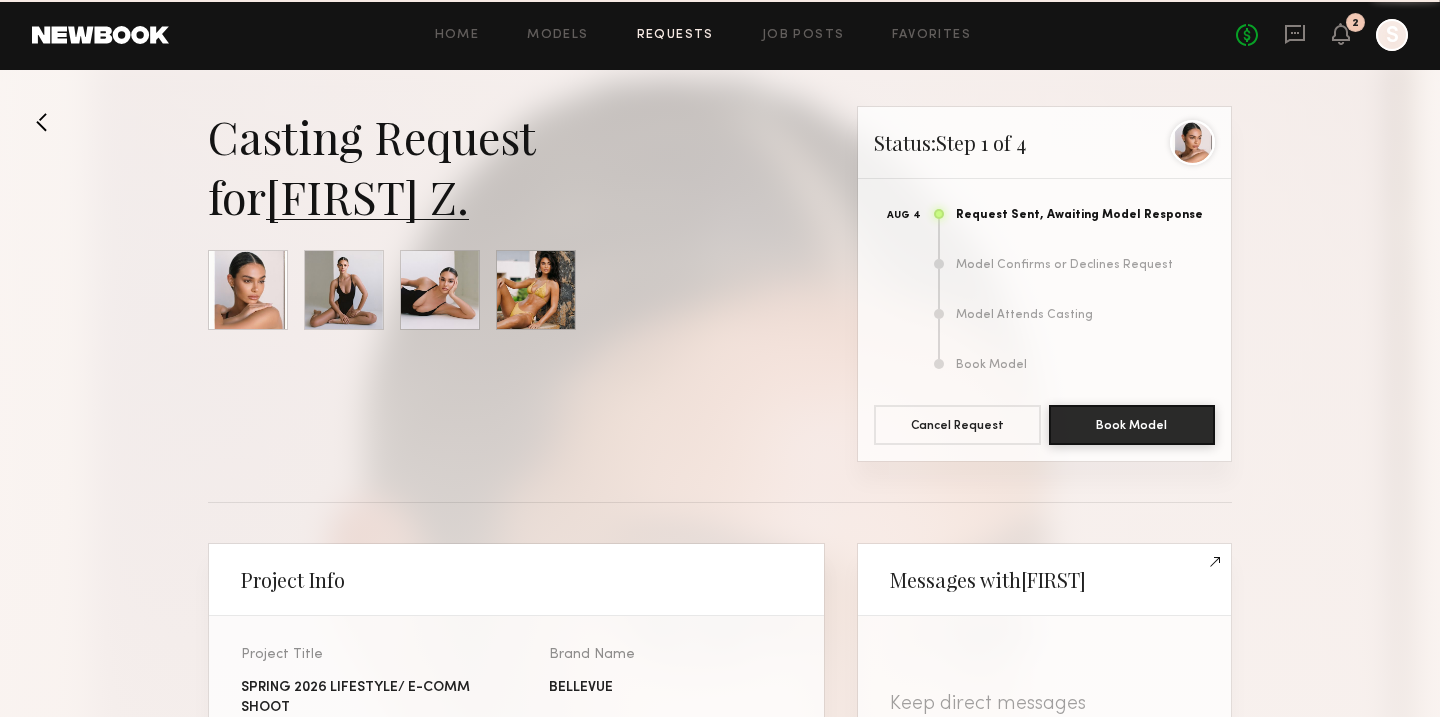 scroll, scrollTop: 738, scrollLeft: 0, axis: vertical 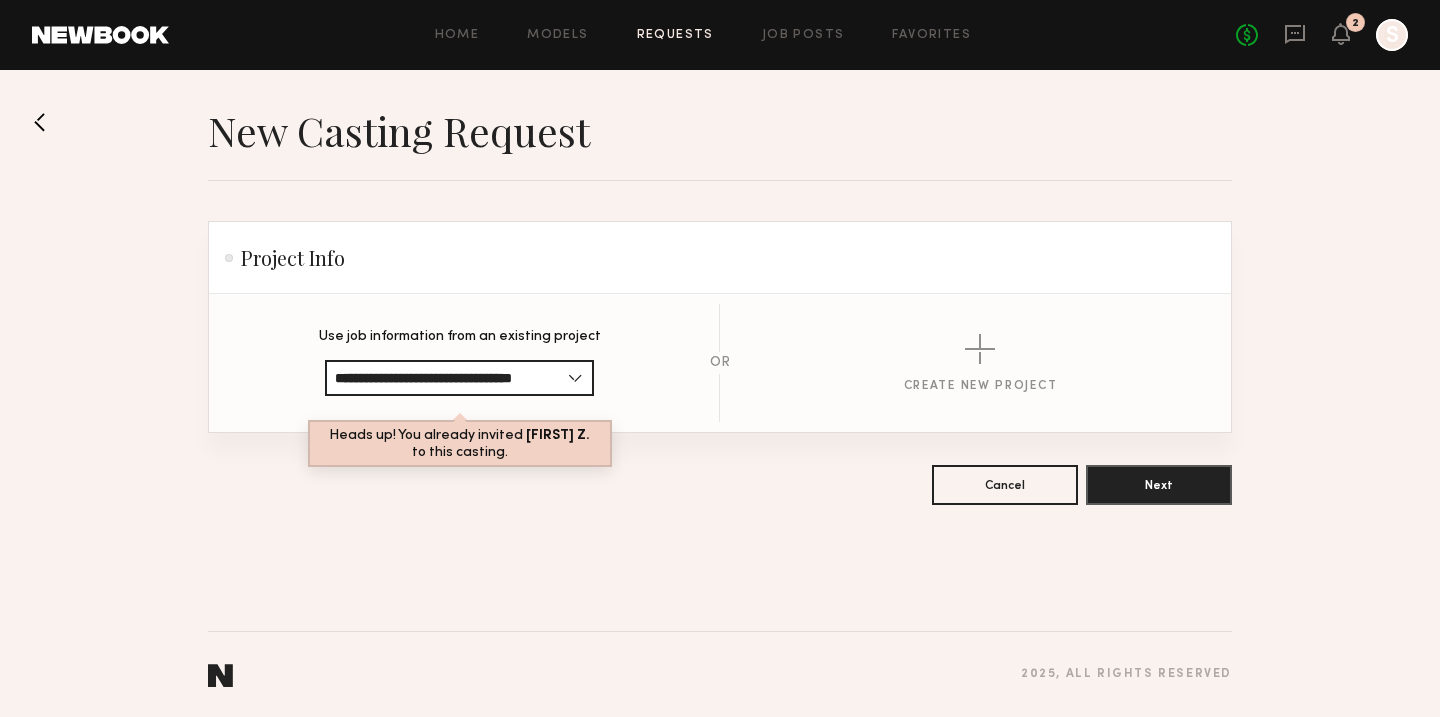 click 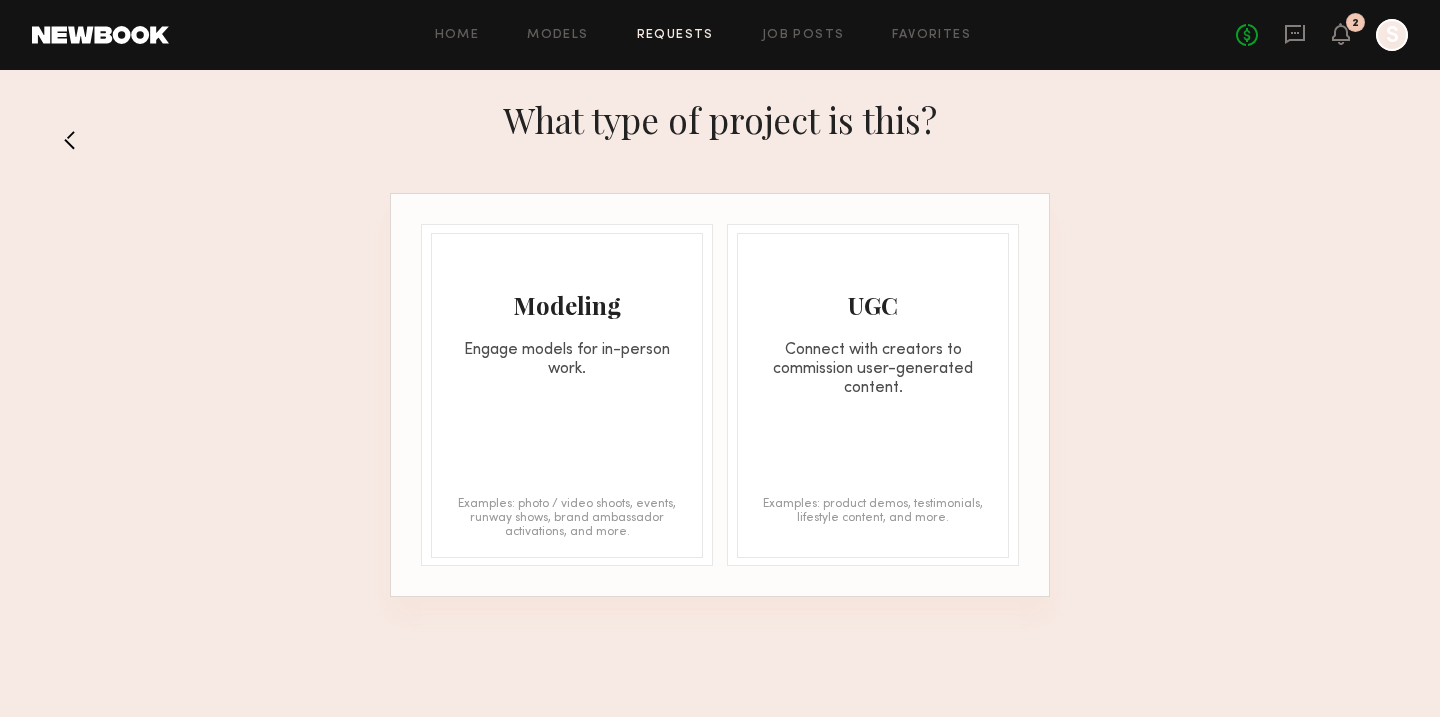 click on "What type of project is this?" 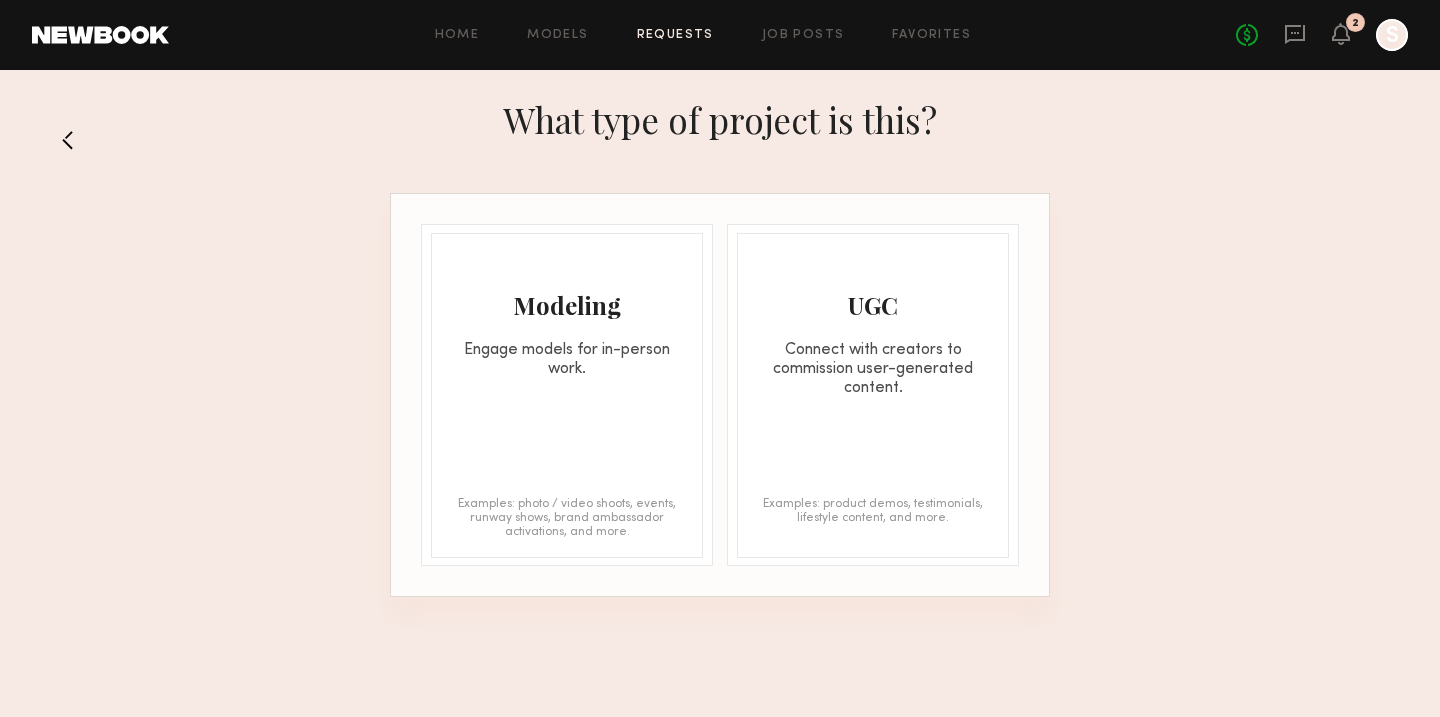 click 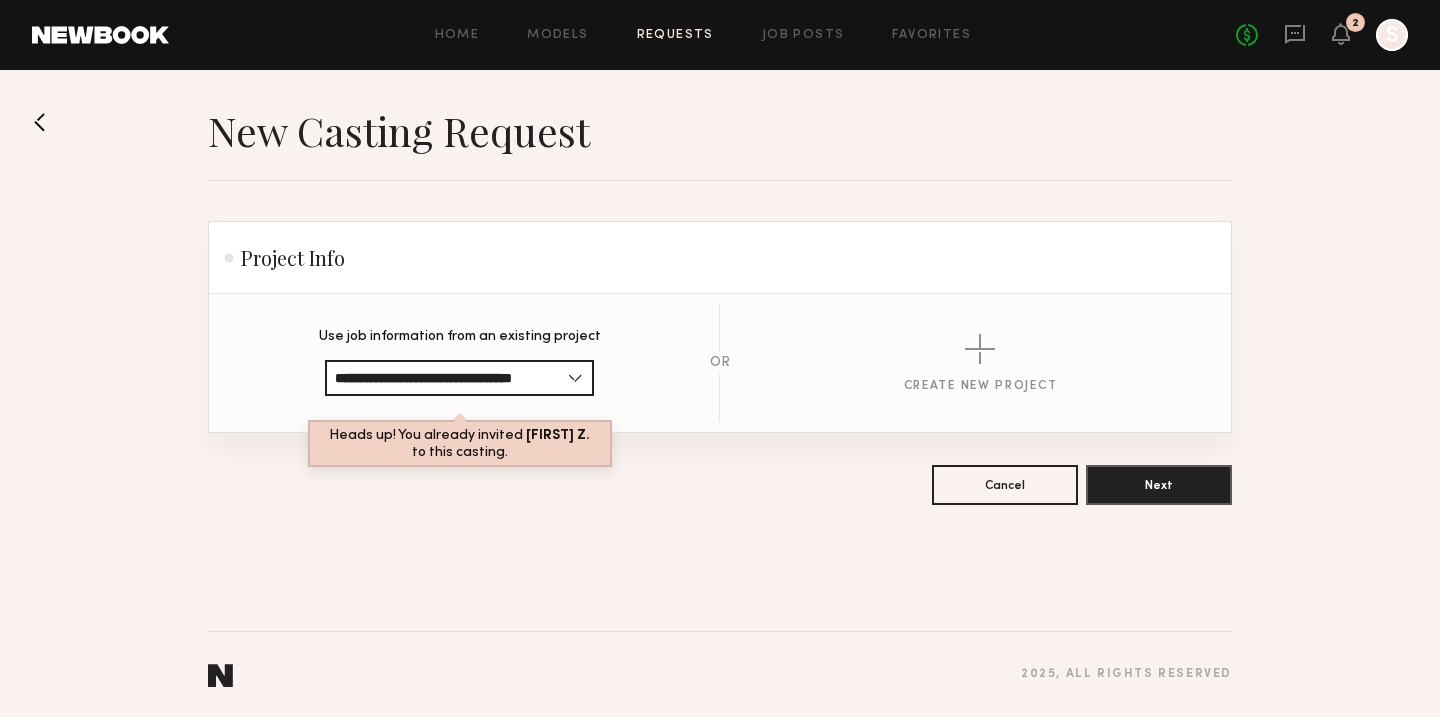 click 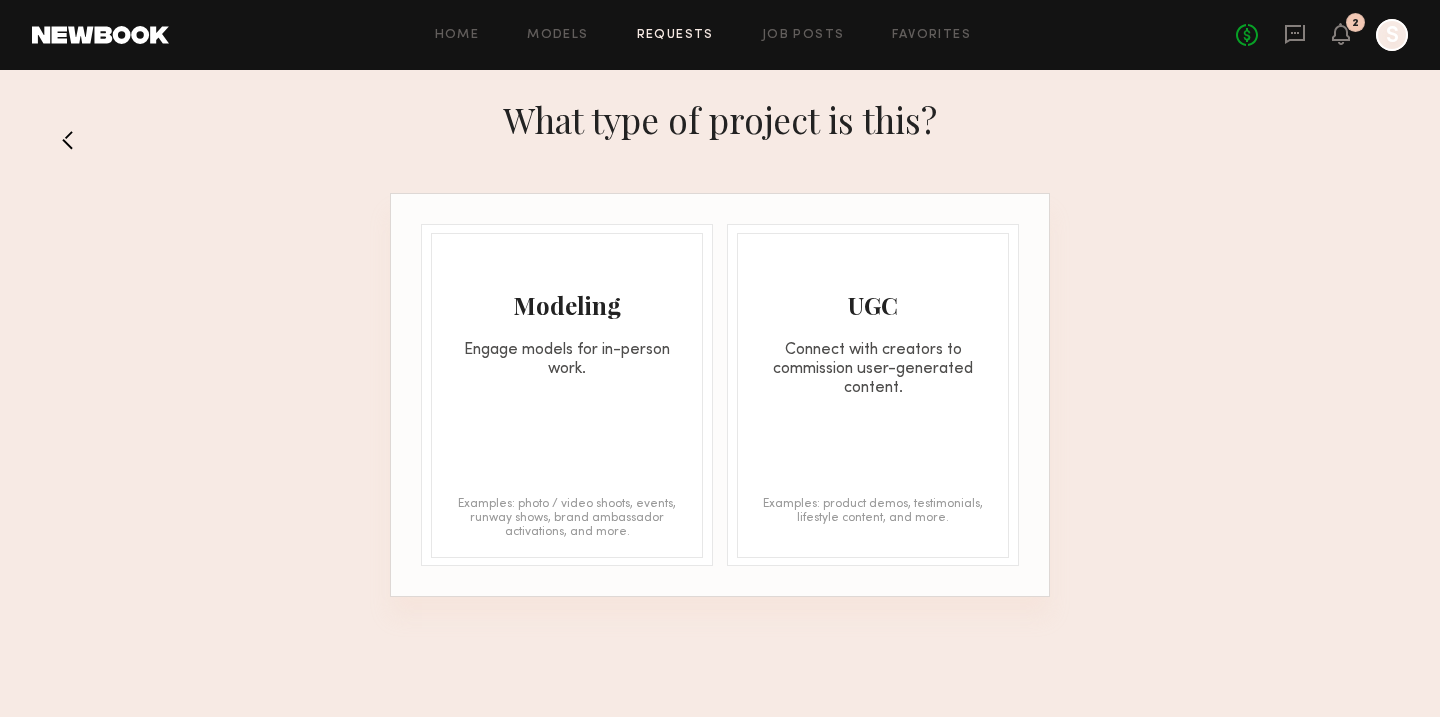 click 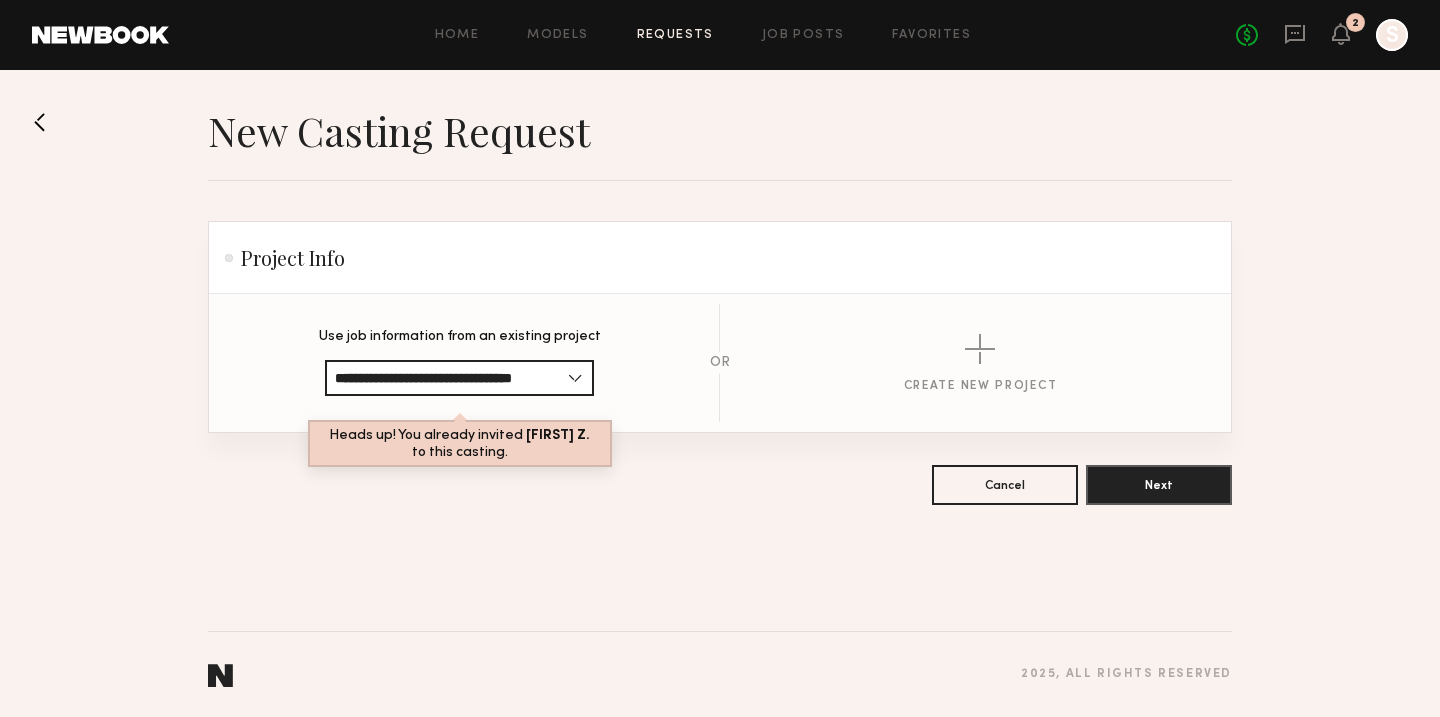 click 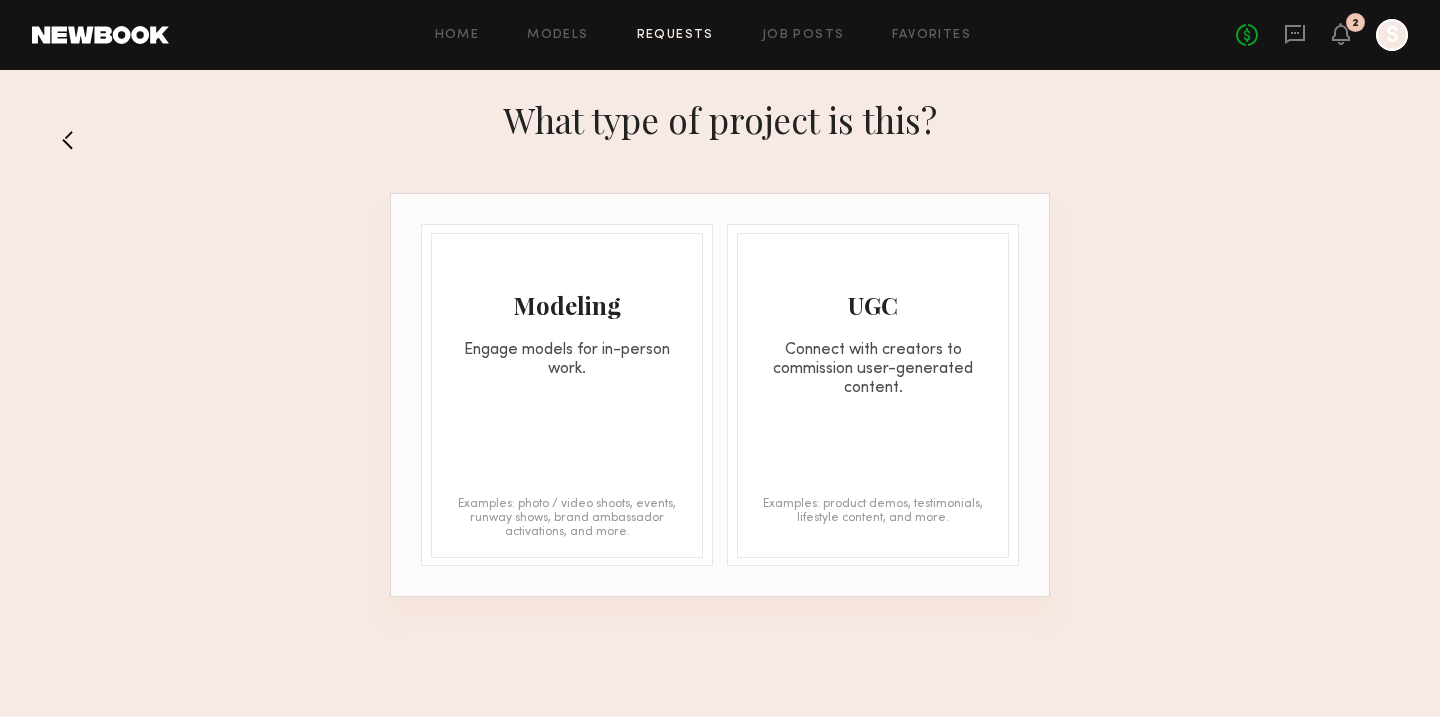 click 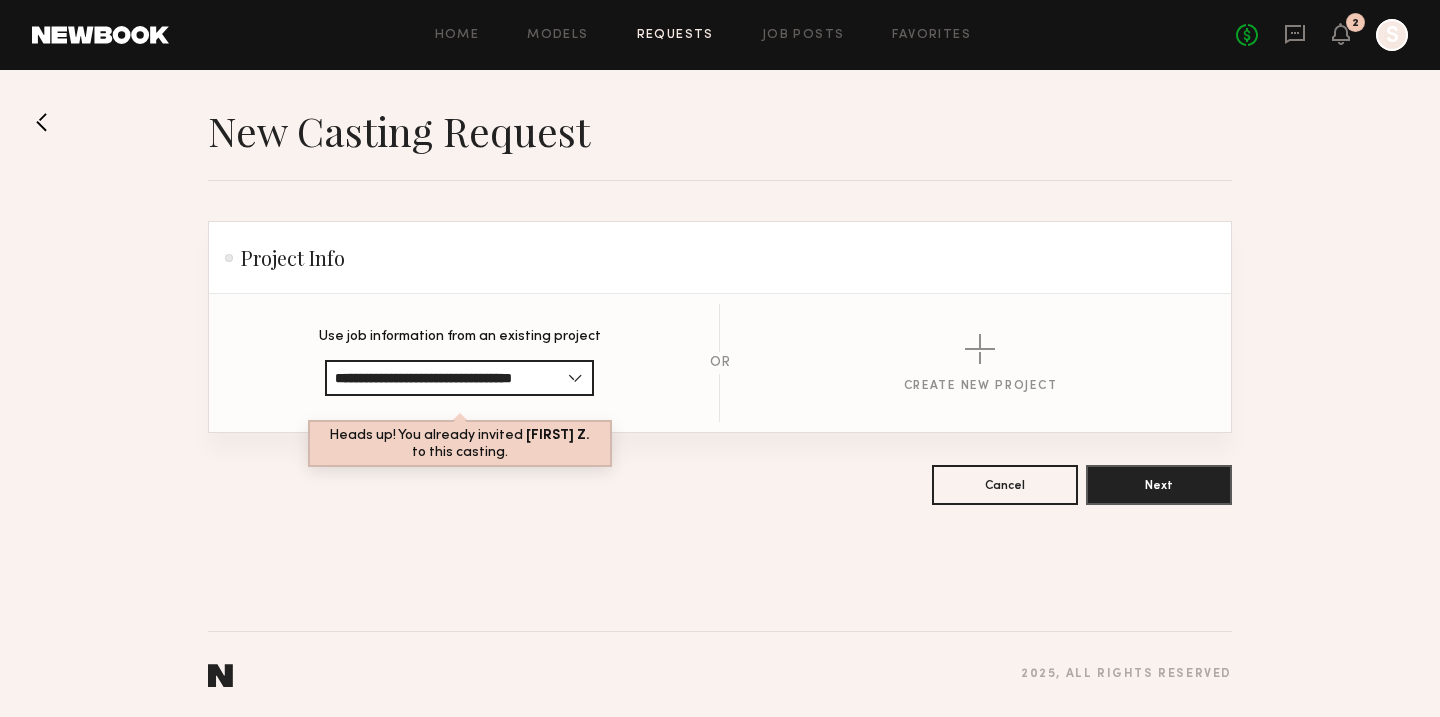 click on "Requests" 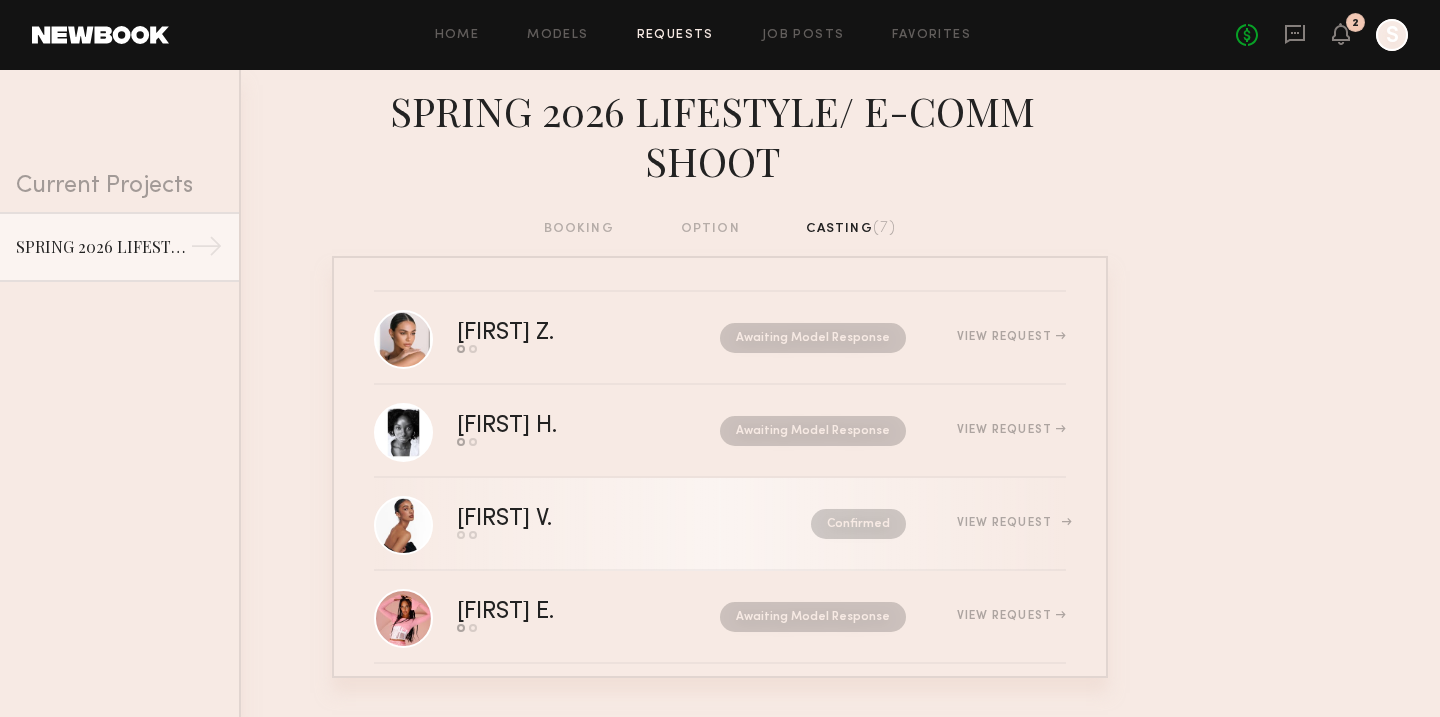 click on "[FIRST] V." 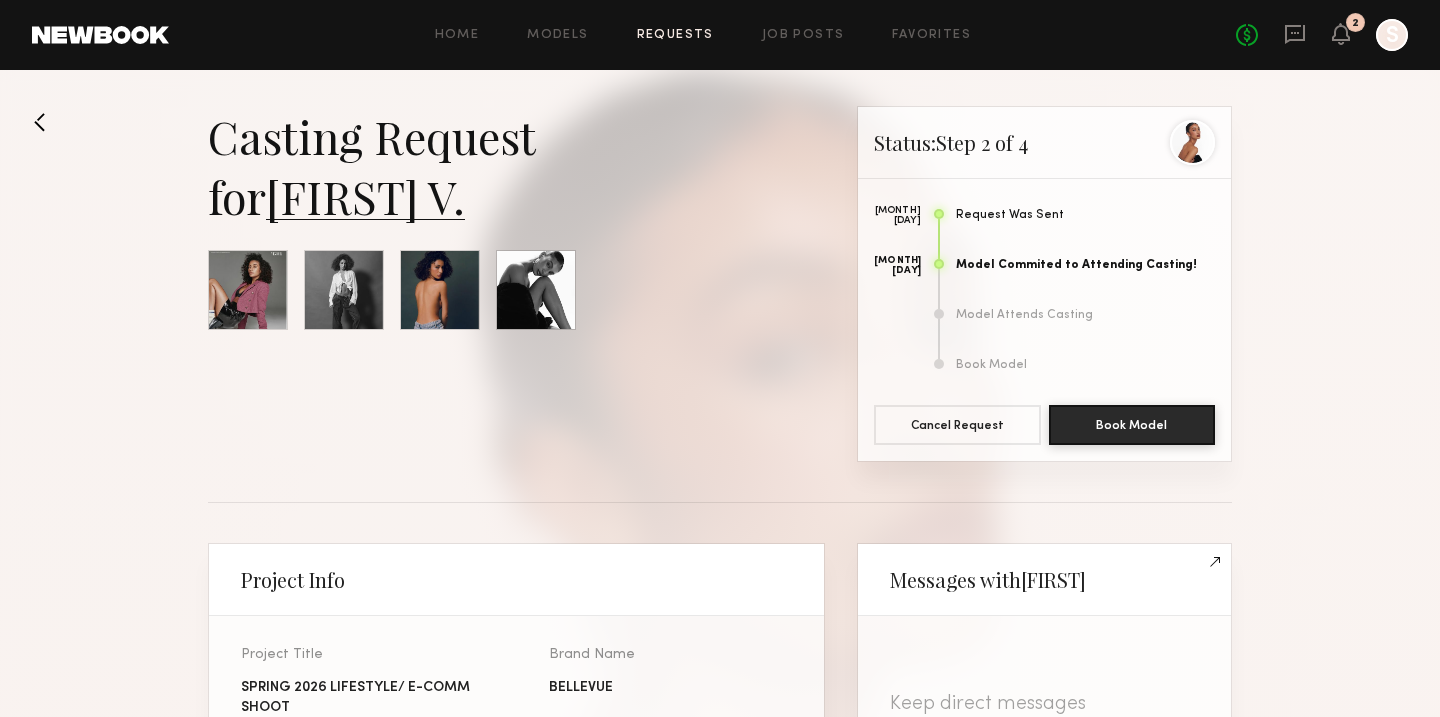 click 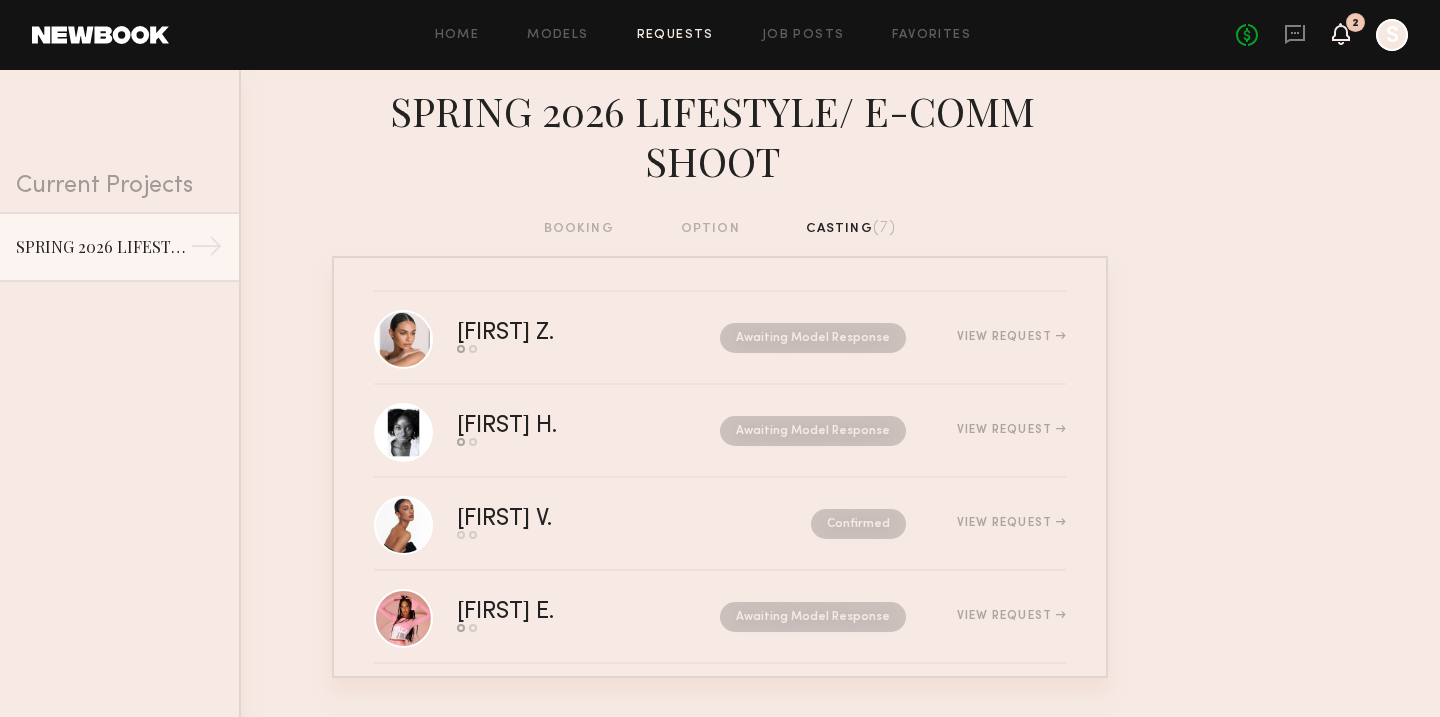 click 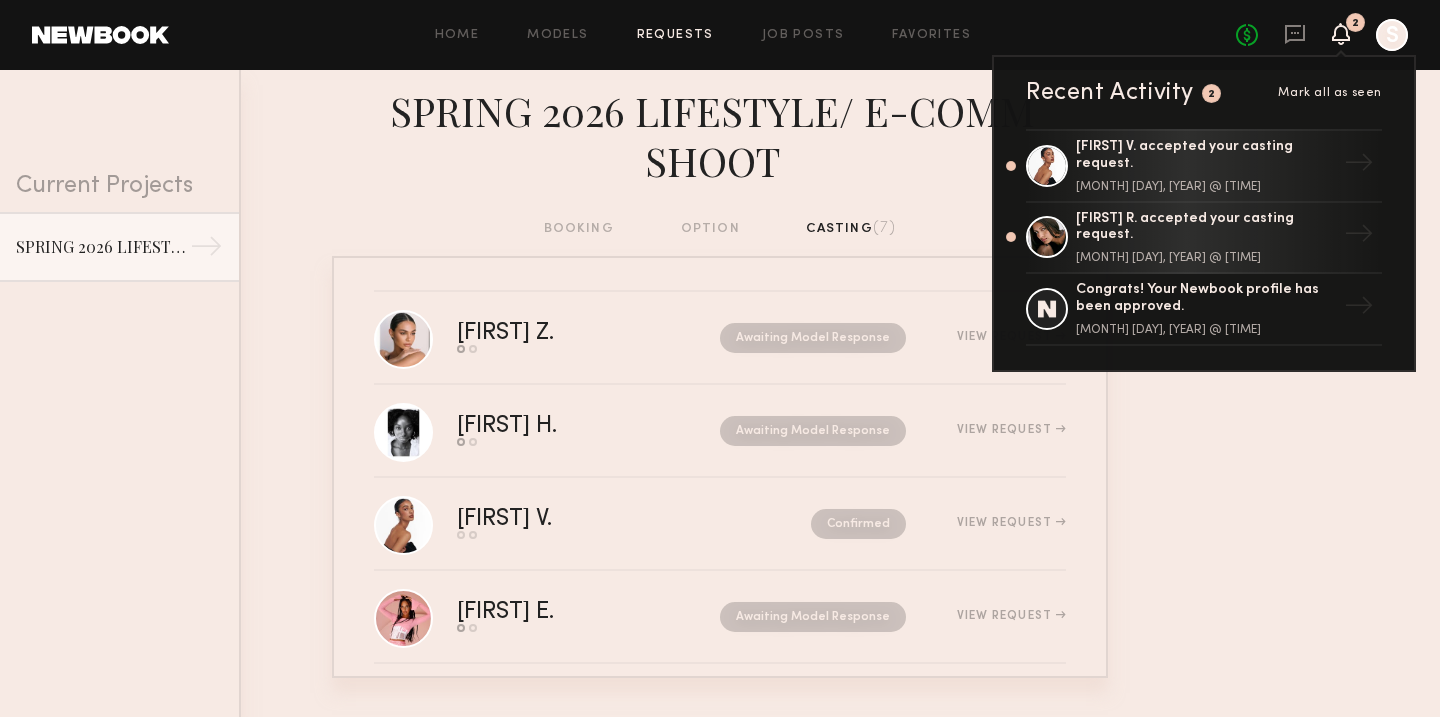 click 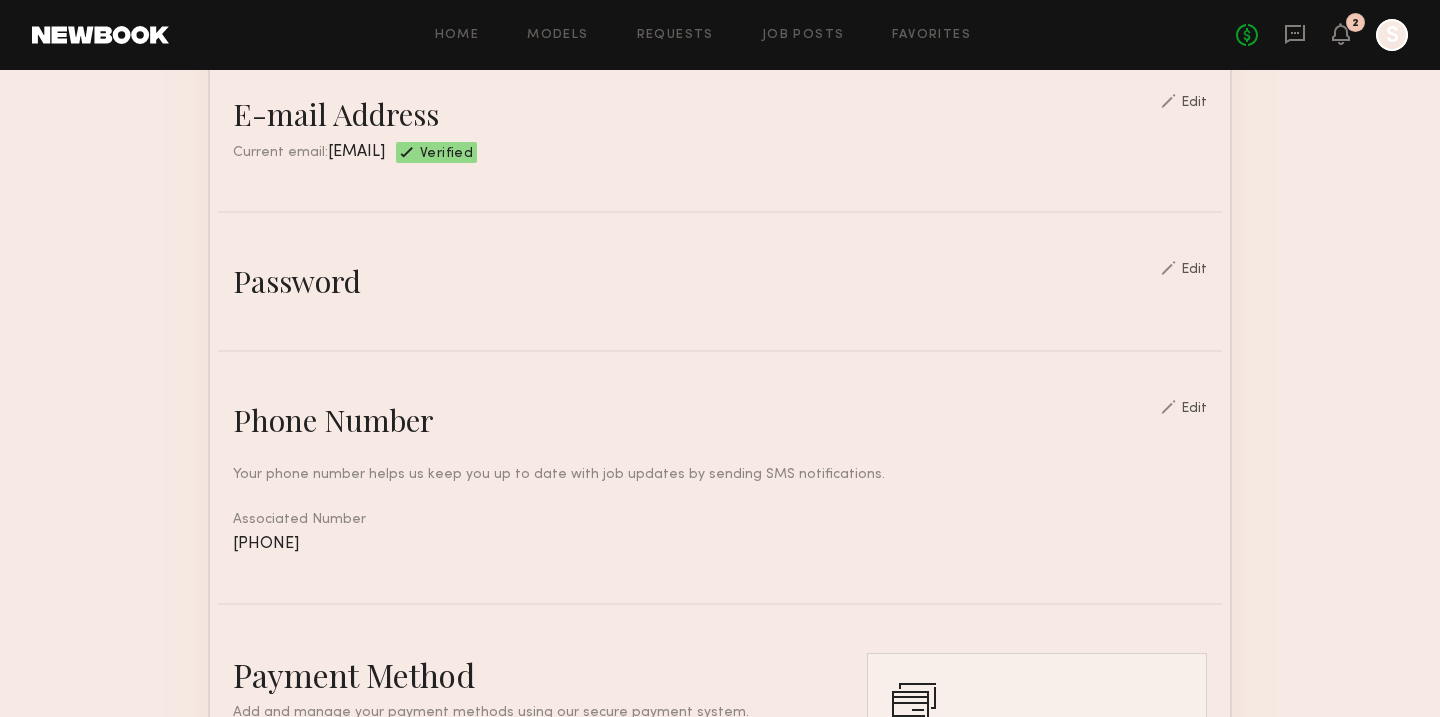 scroll, scrollTop: 0, scrollLeft: 0, axis: both 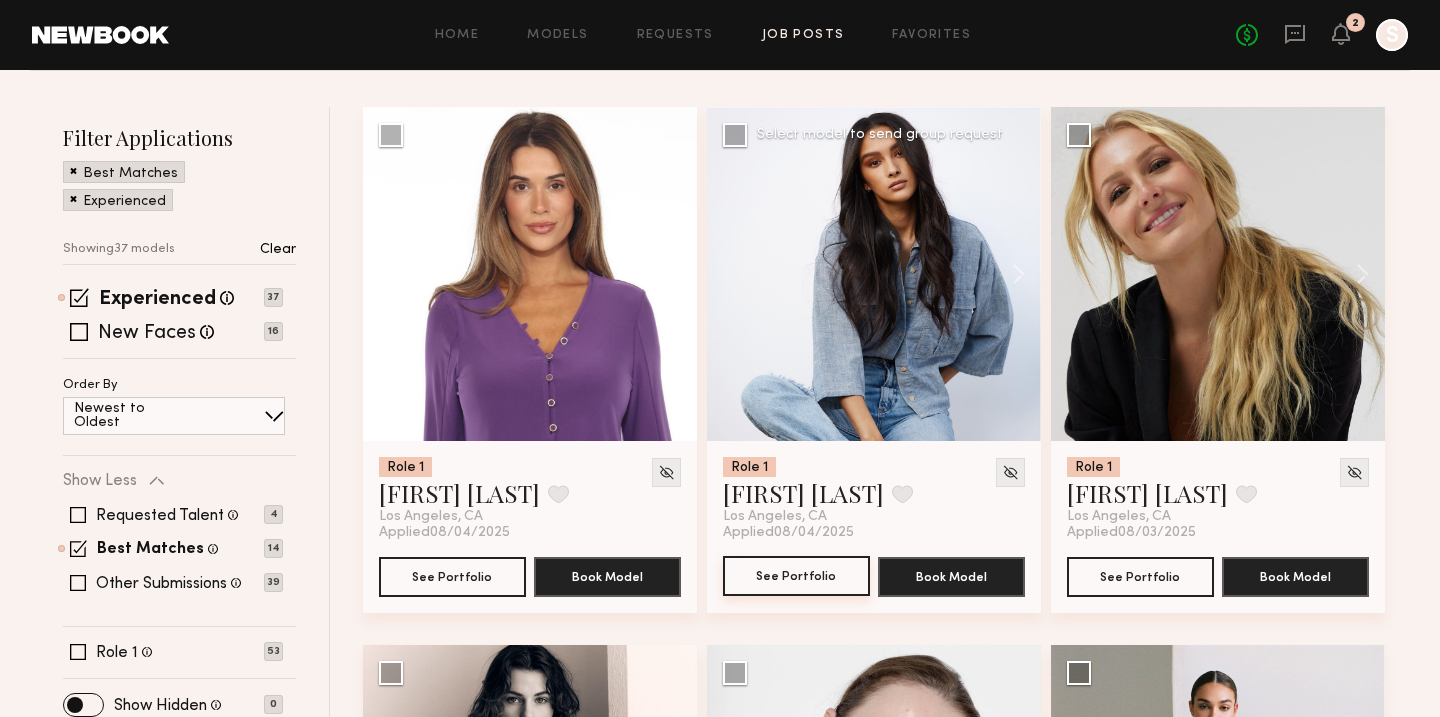 click on "See Portfolio" 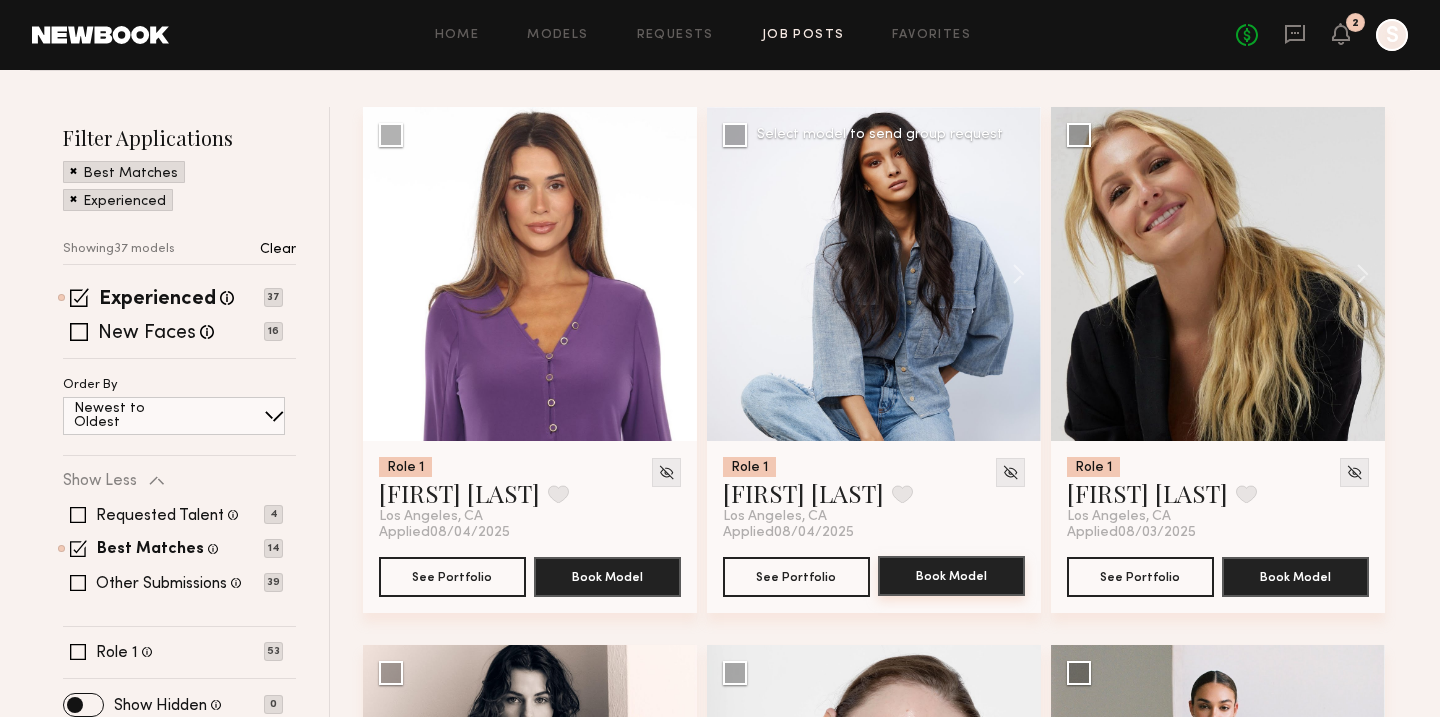click on "Book Model" 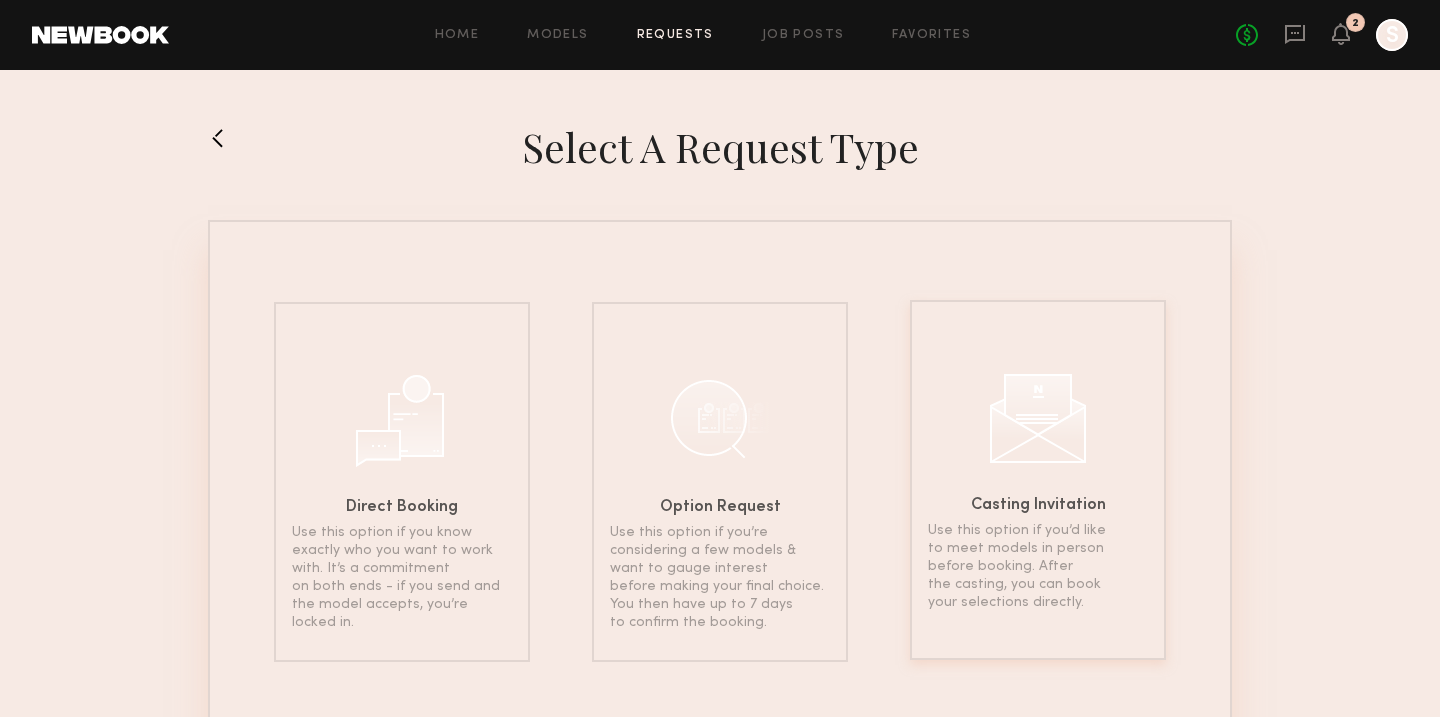 click 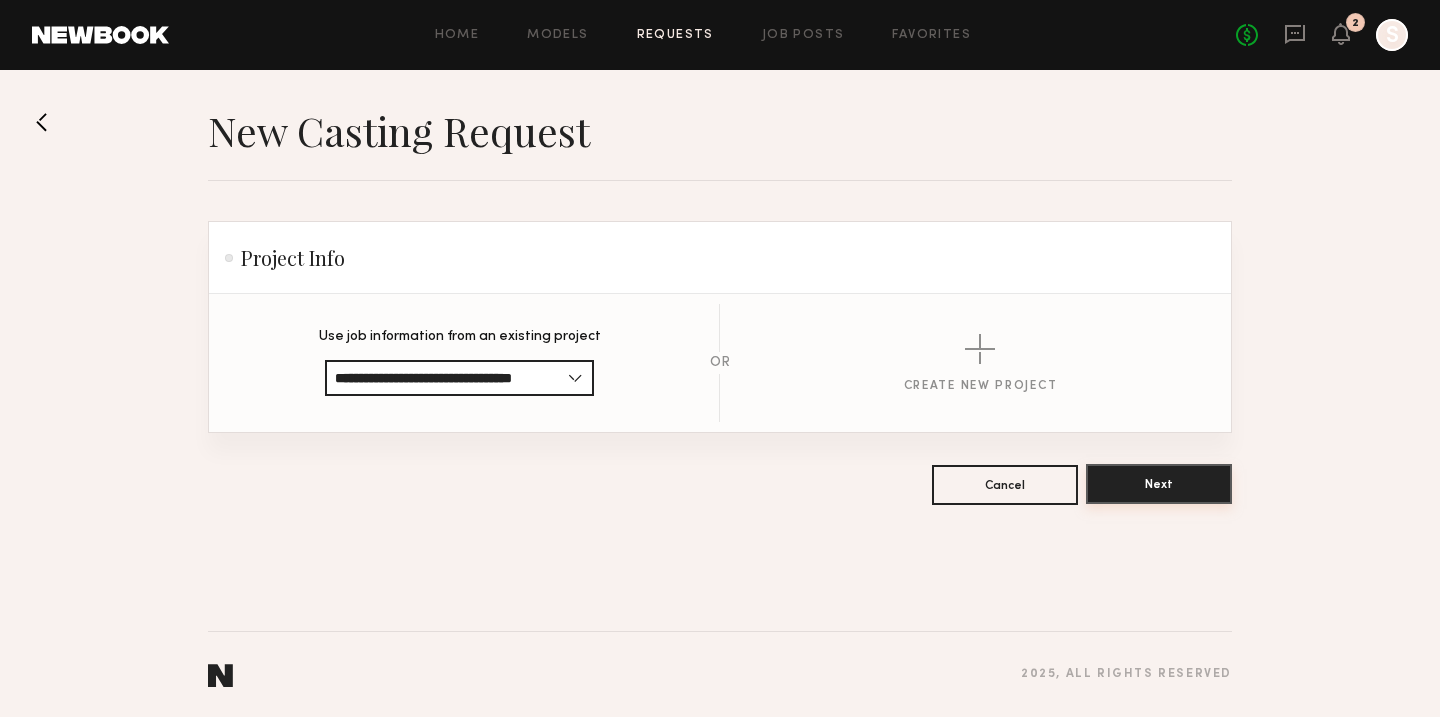 click on "Next" 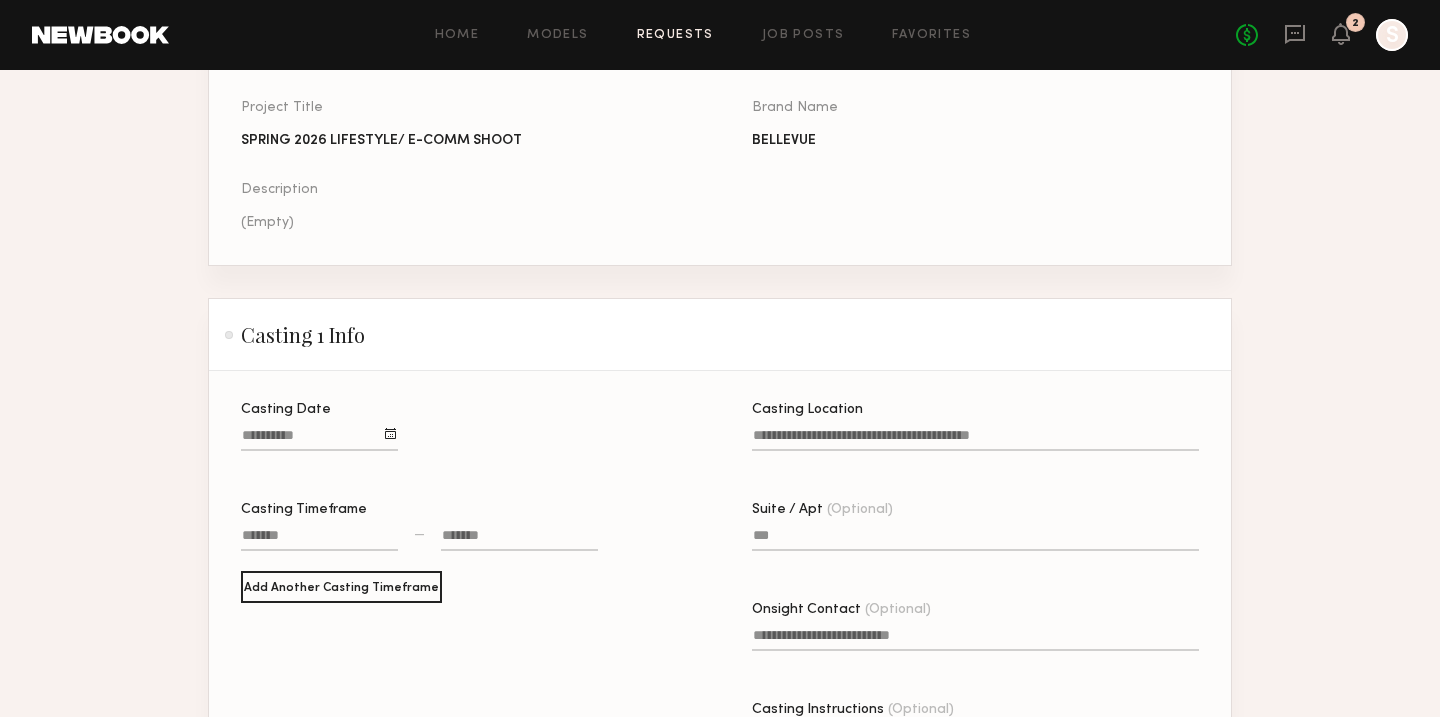 scroll, scrollTop: 226, scrollLeft: 0, axis: vertical 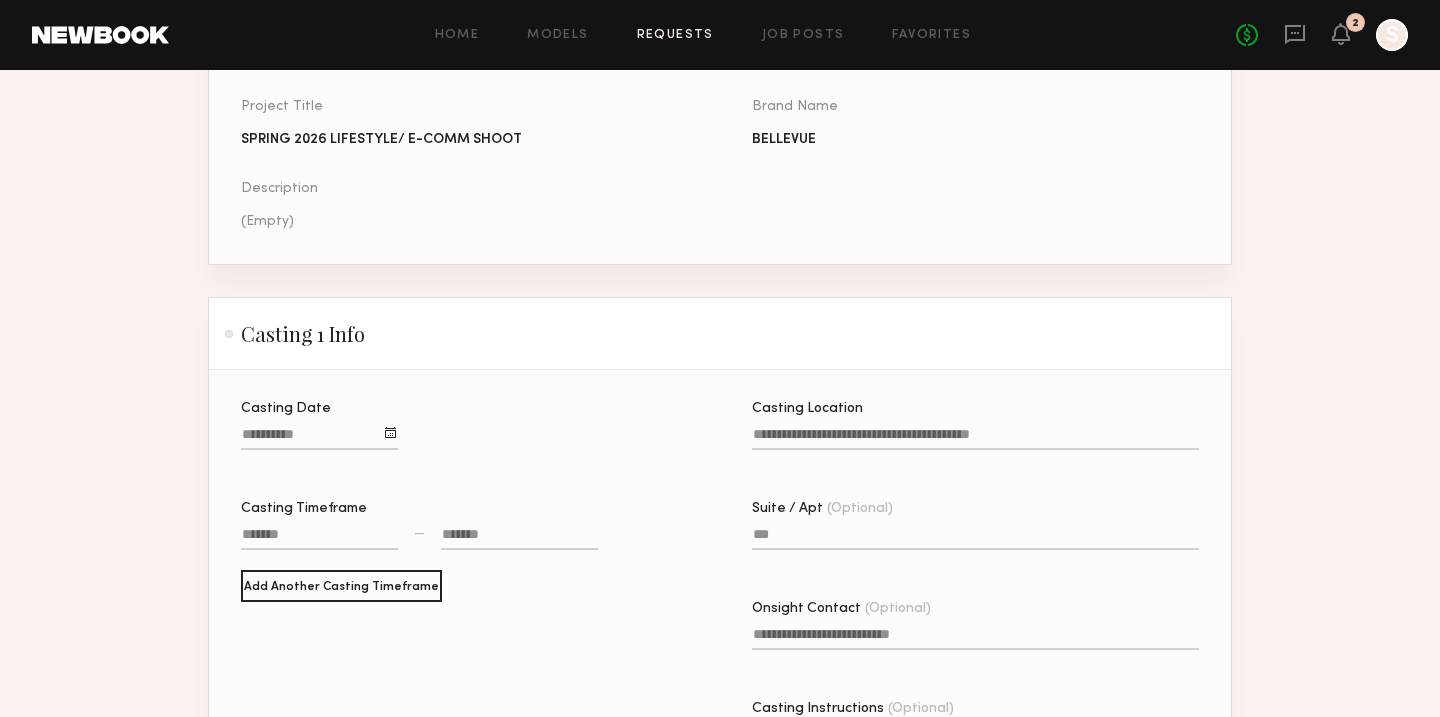 click 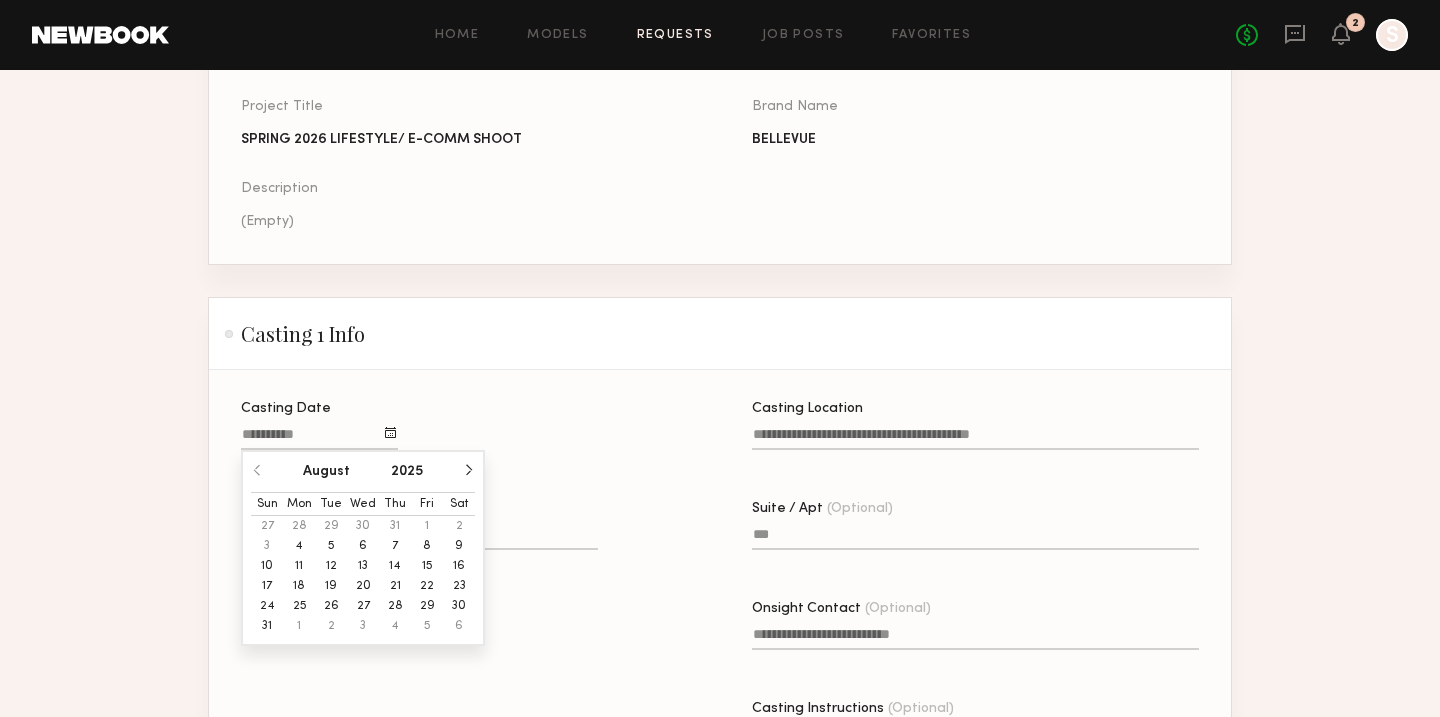 click on "5" 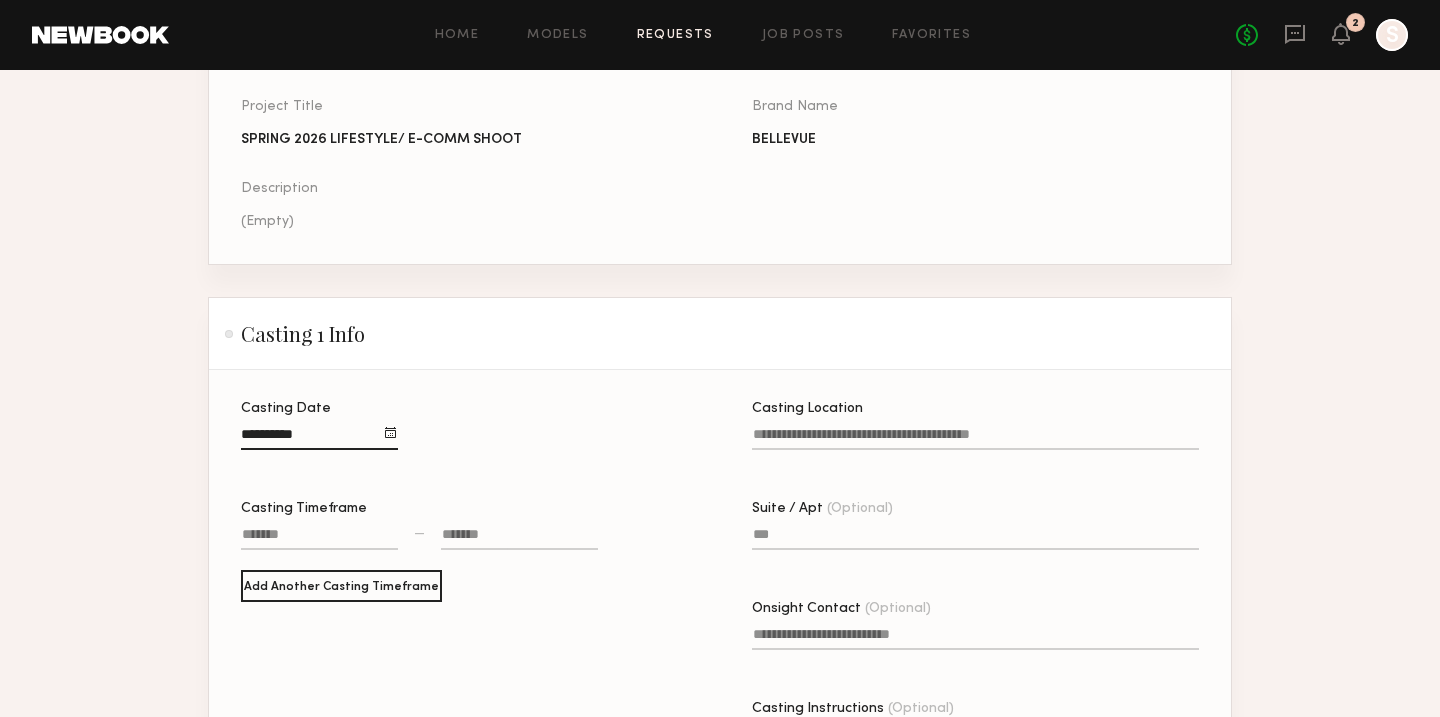 click 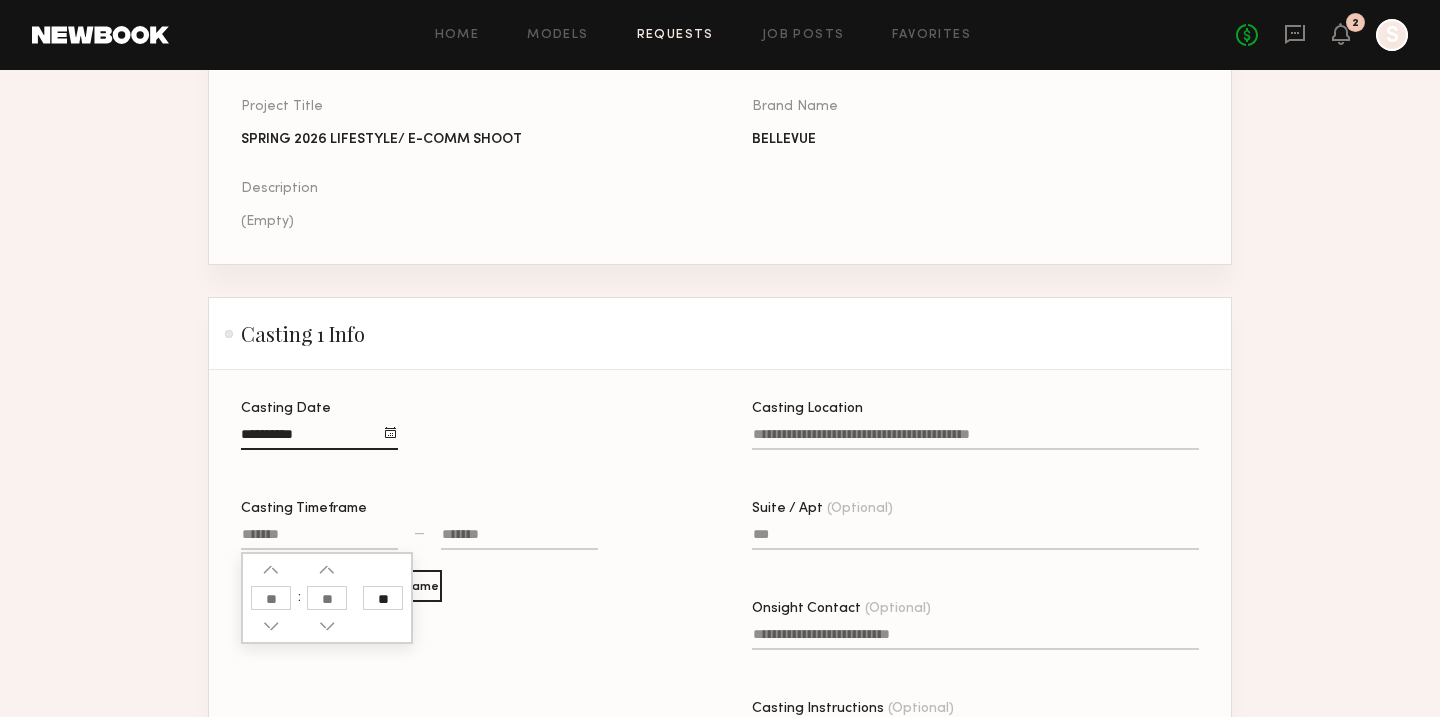 click 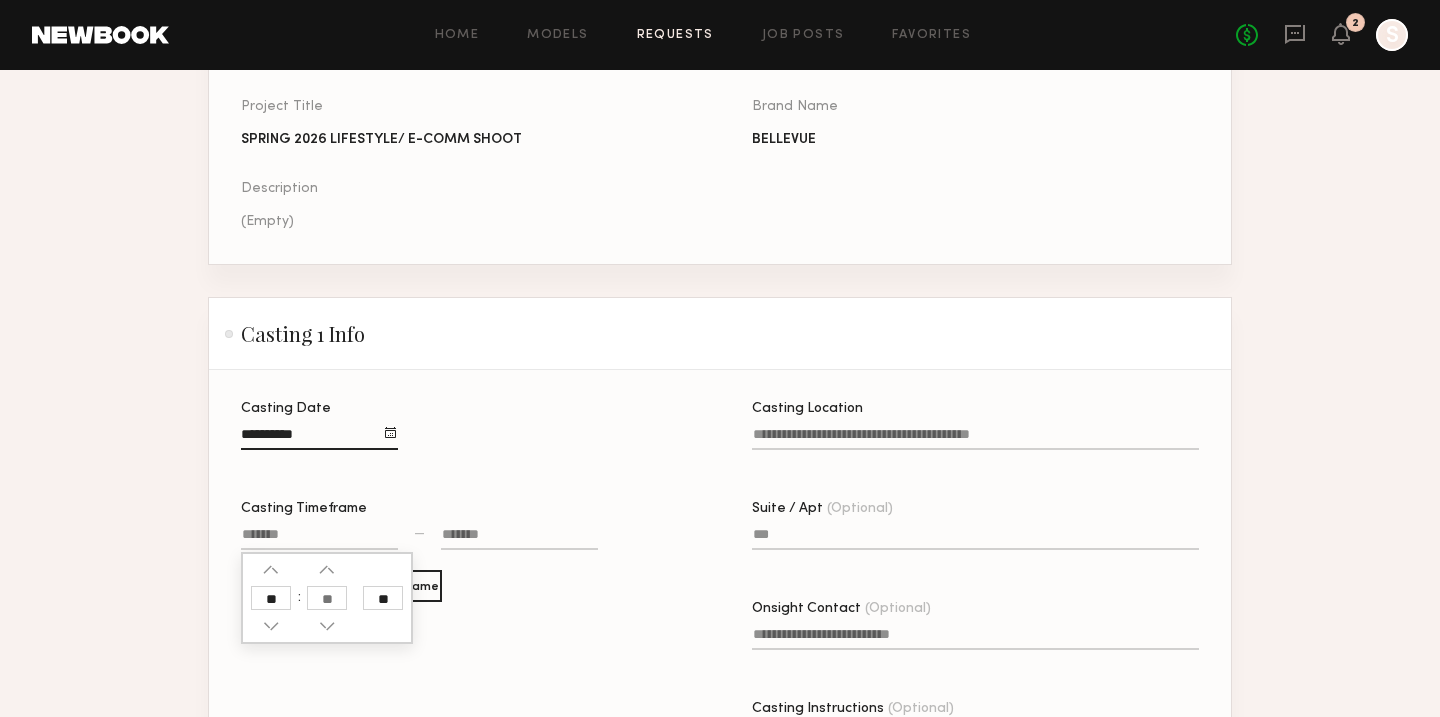 type on "**" 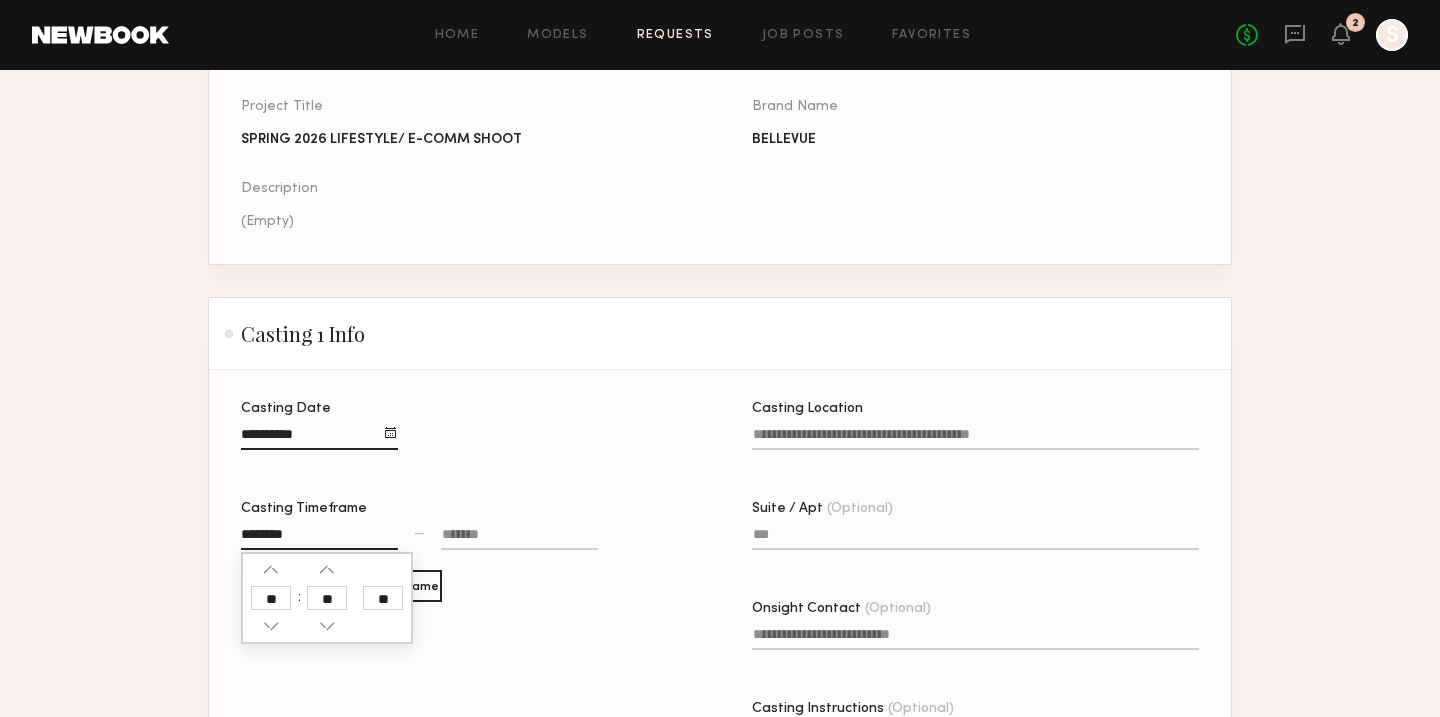 click 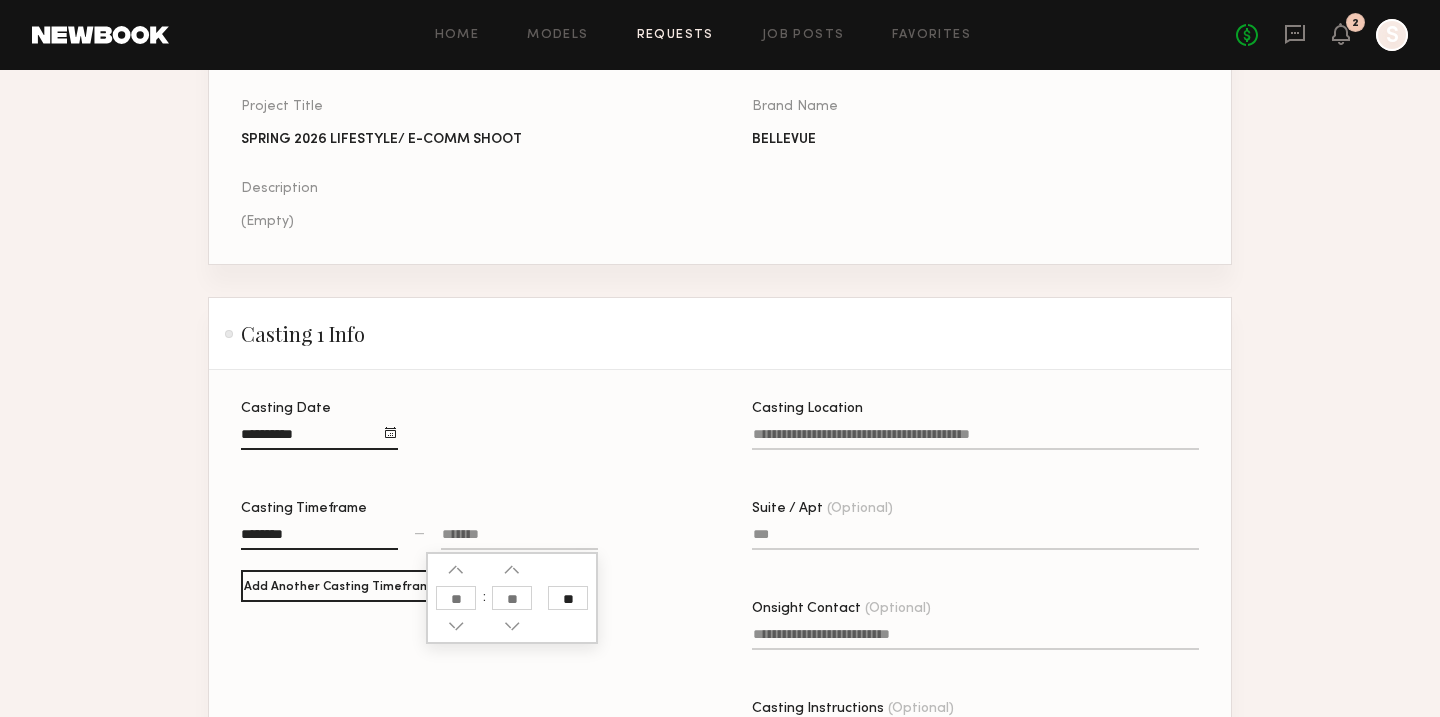 click 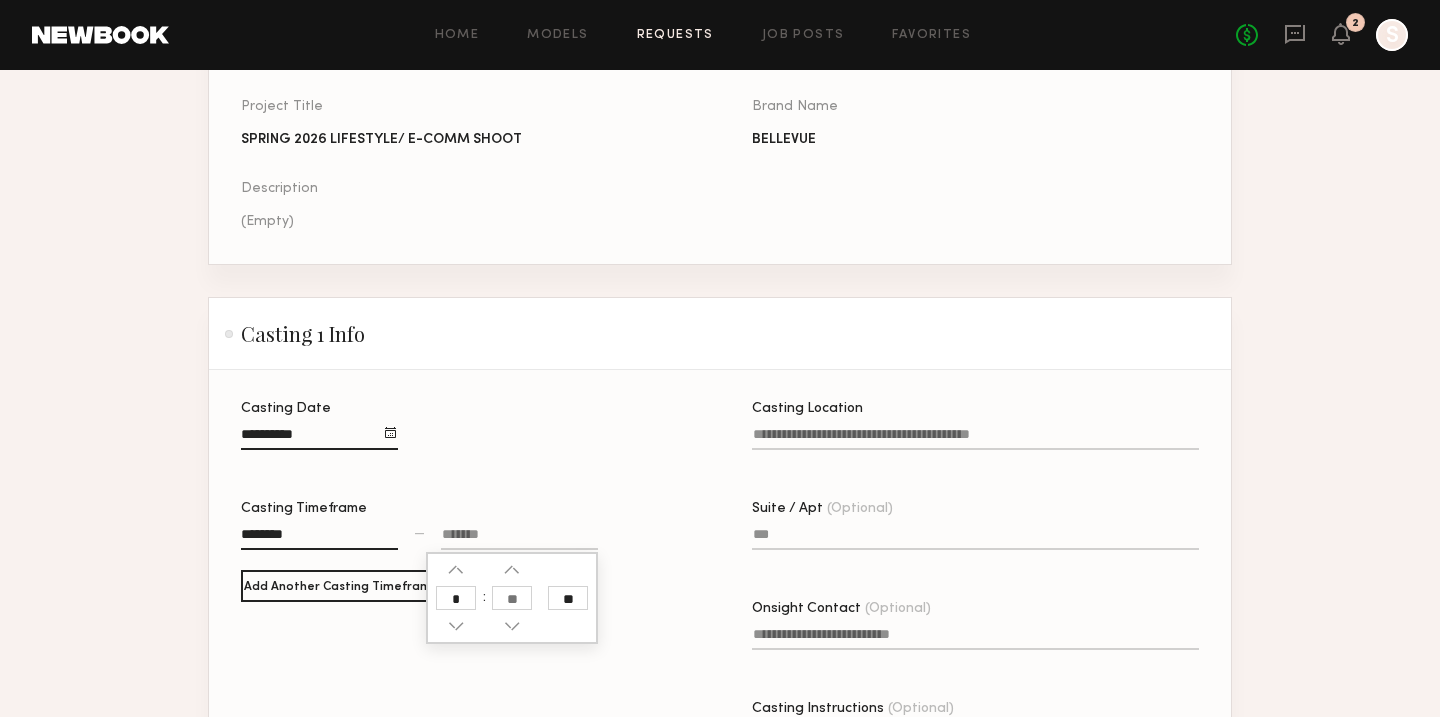 type on "*" 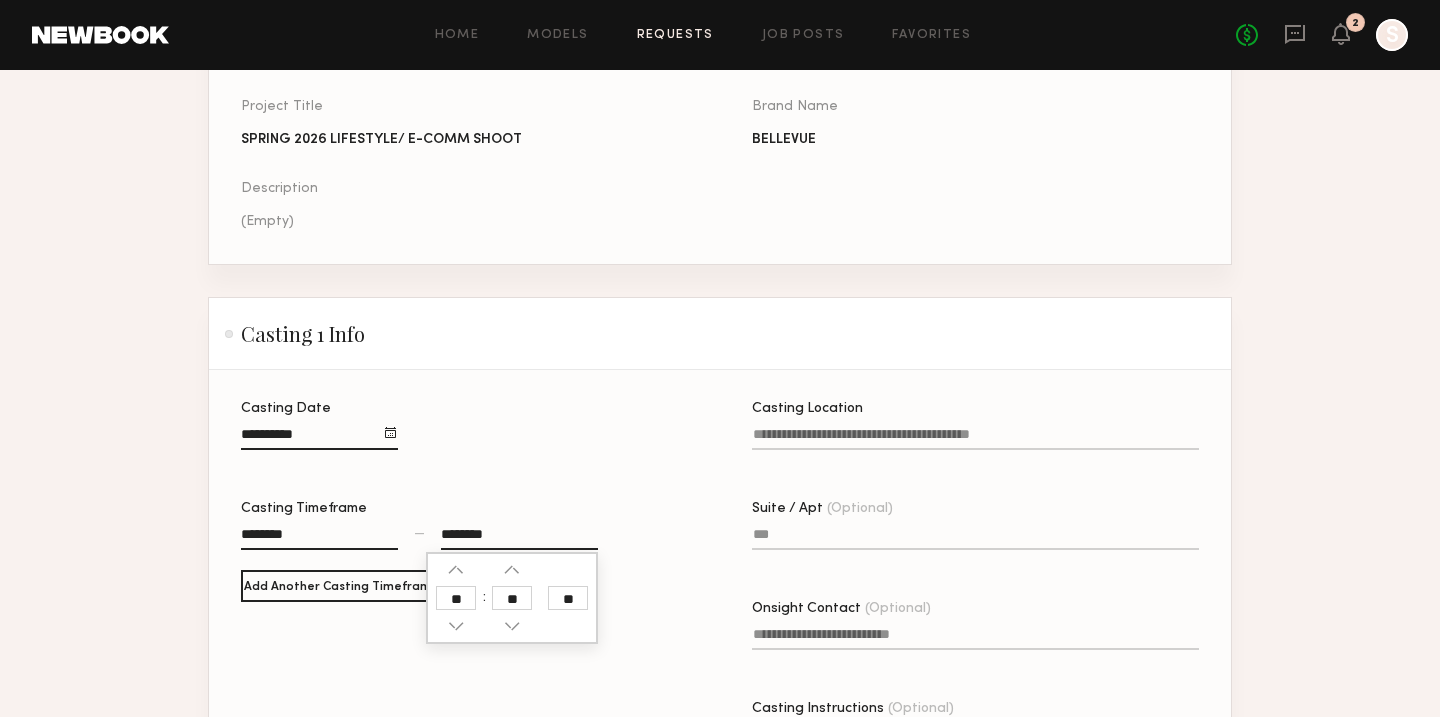 click 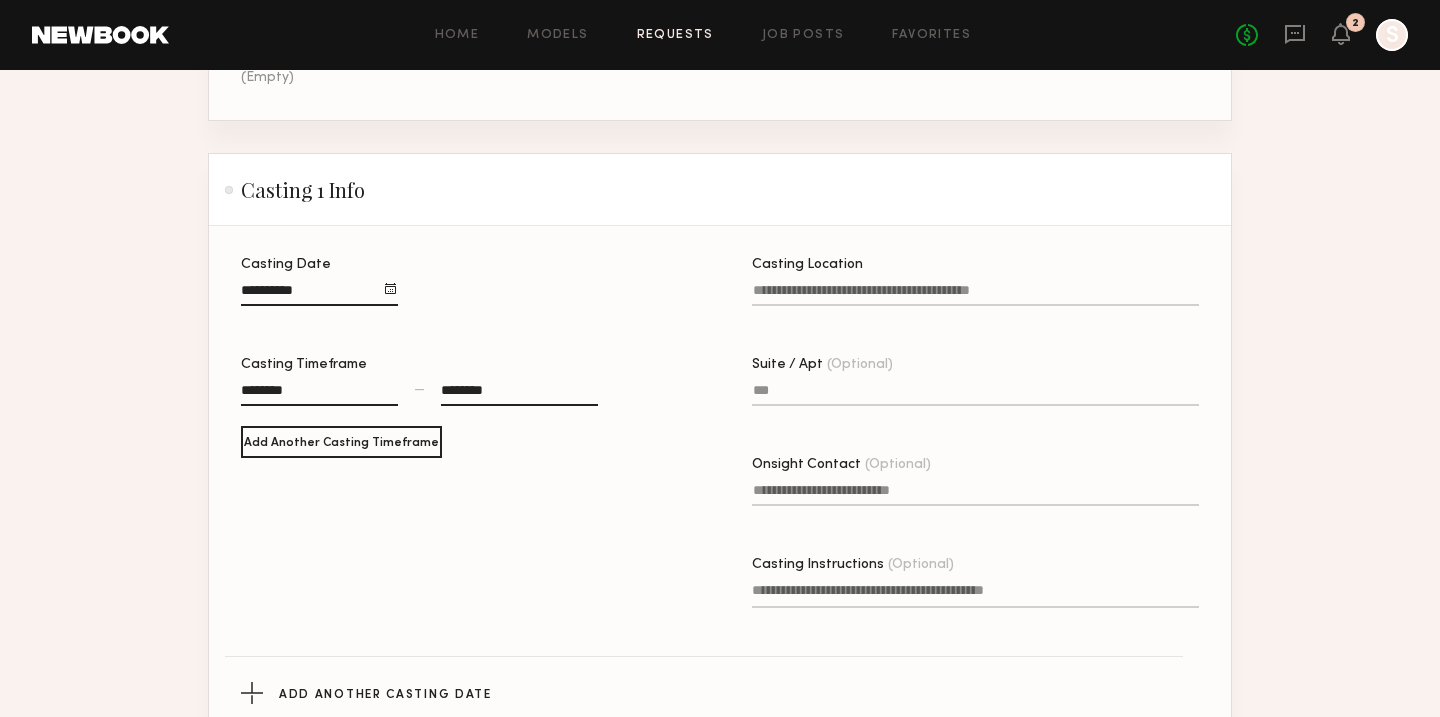 scroll, scrollTop: 364, scrollLeft: 0, axis: vertical 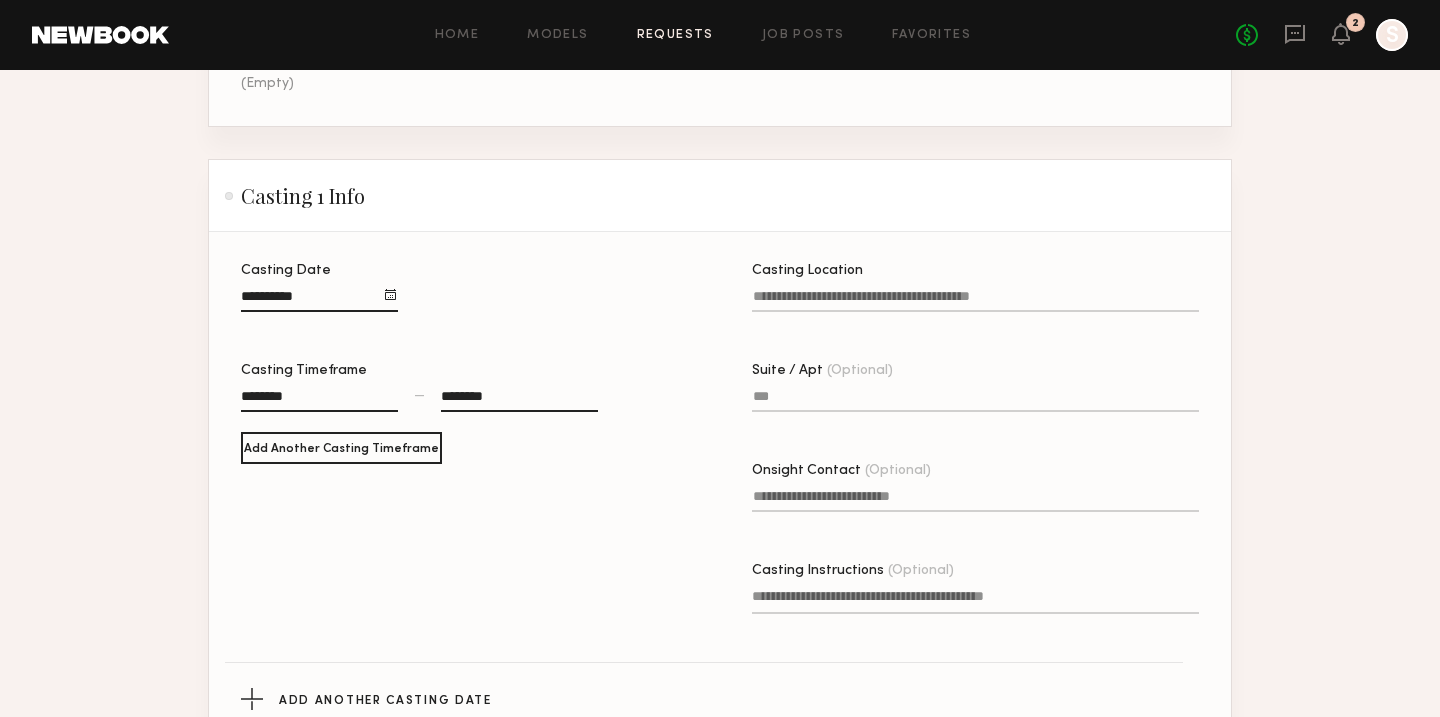 click on "Casting Location" 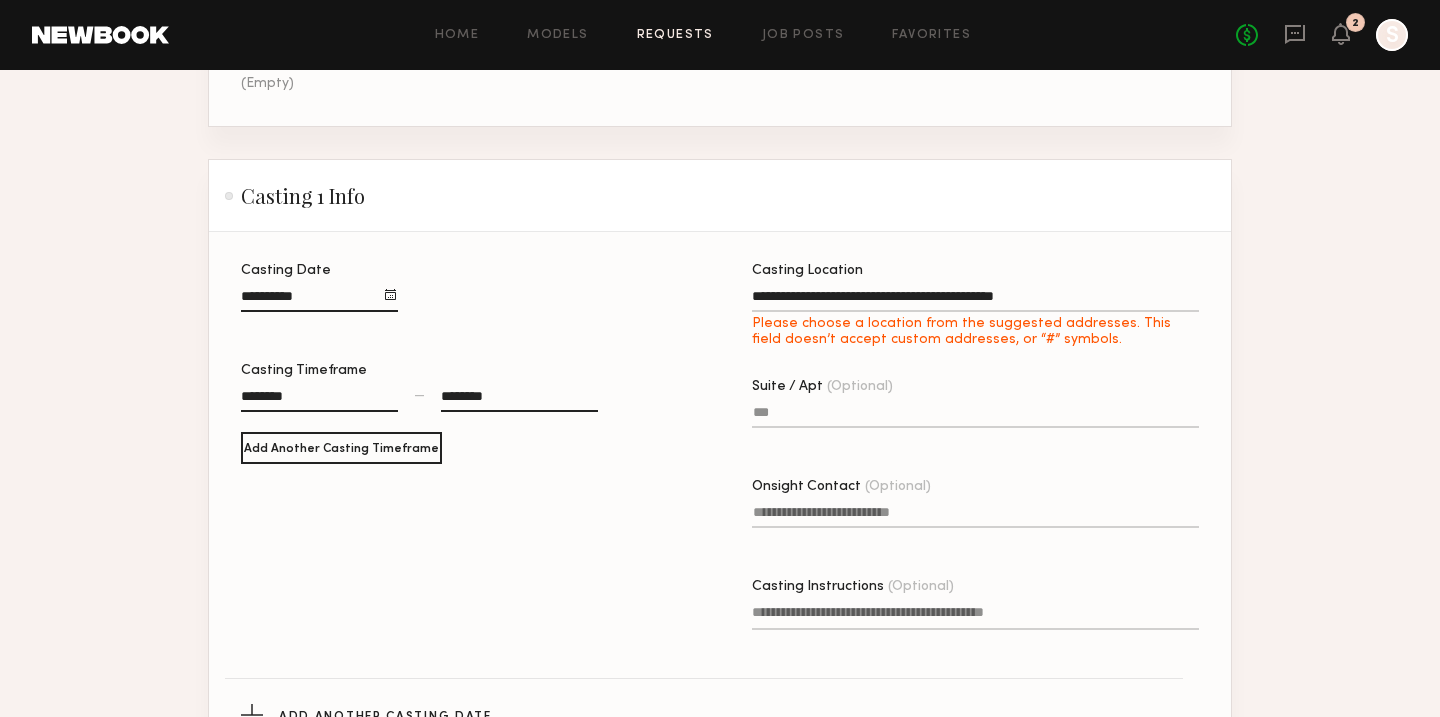 type on "**********" 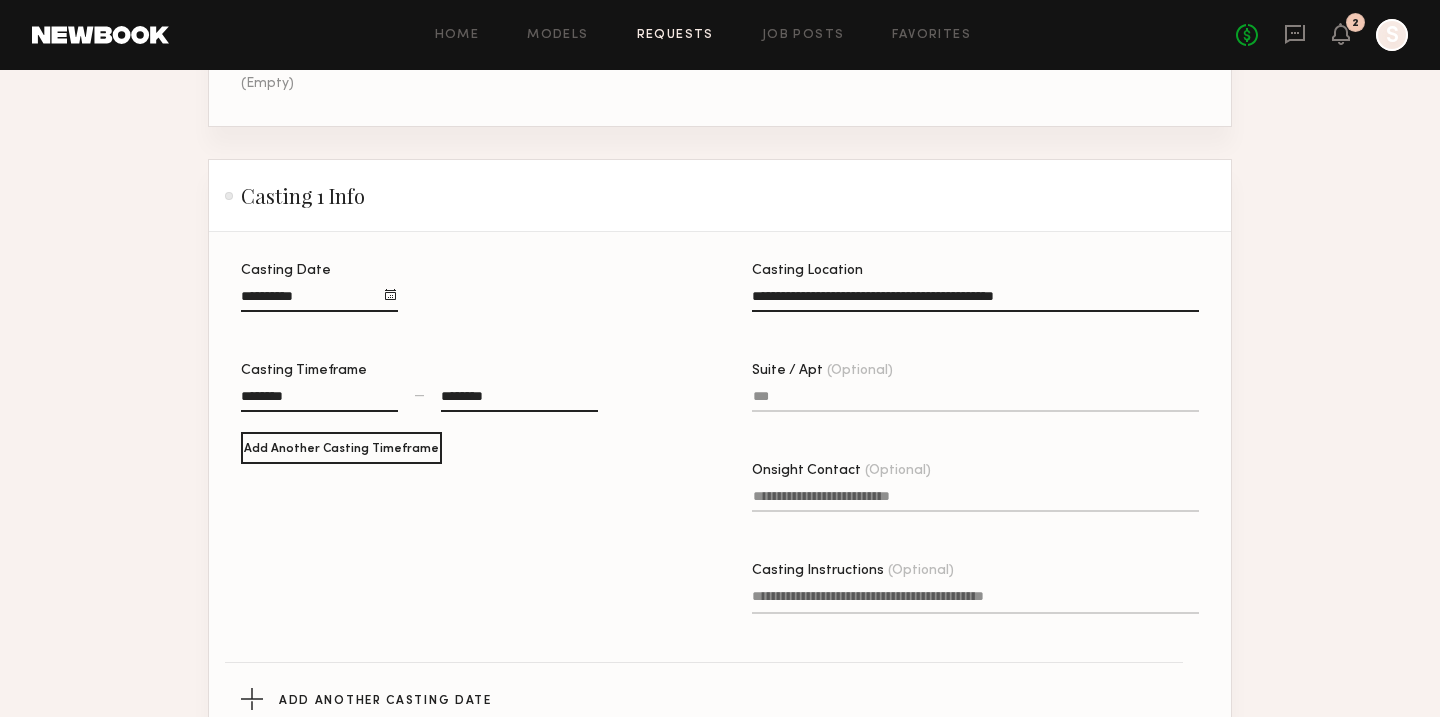 click on "Suite / Apt (Optional)" 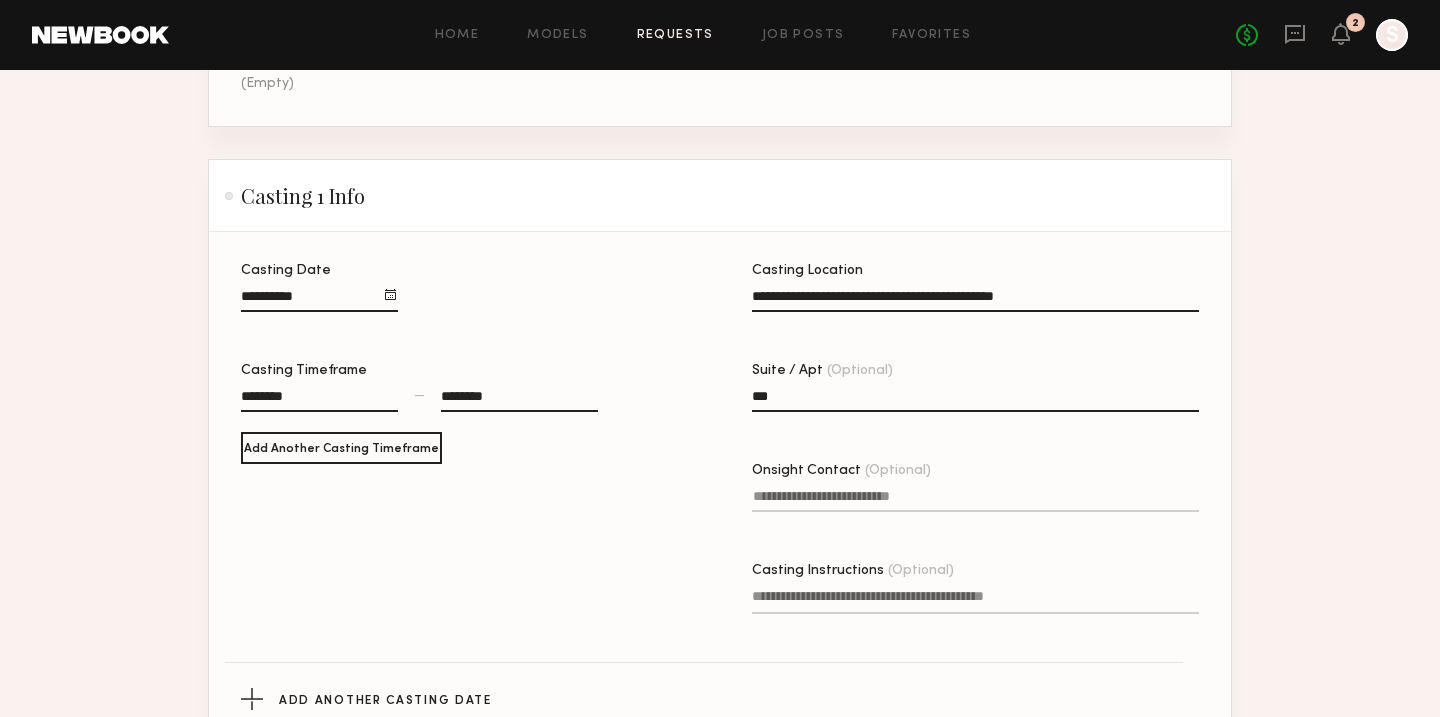 type on "***" 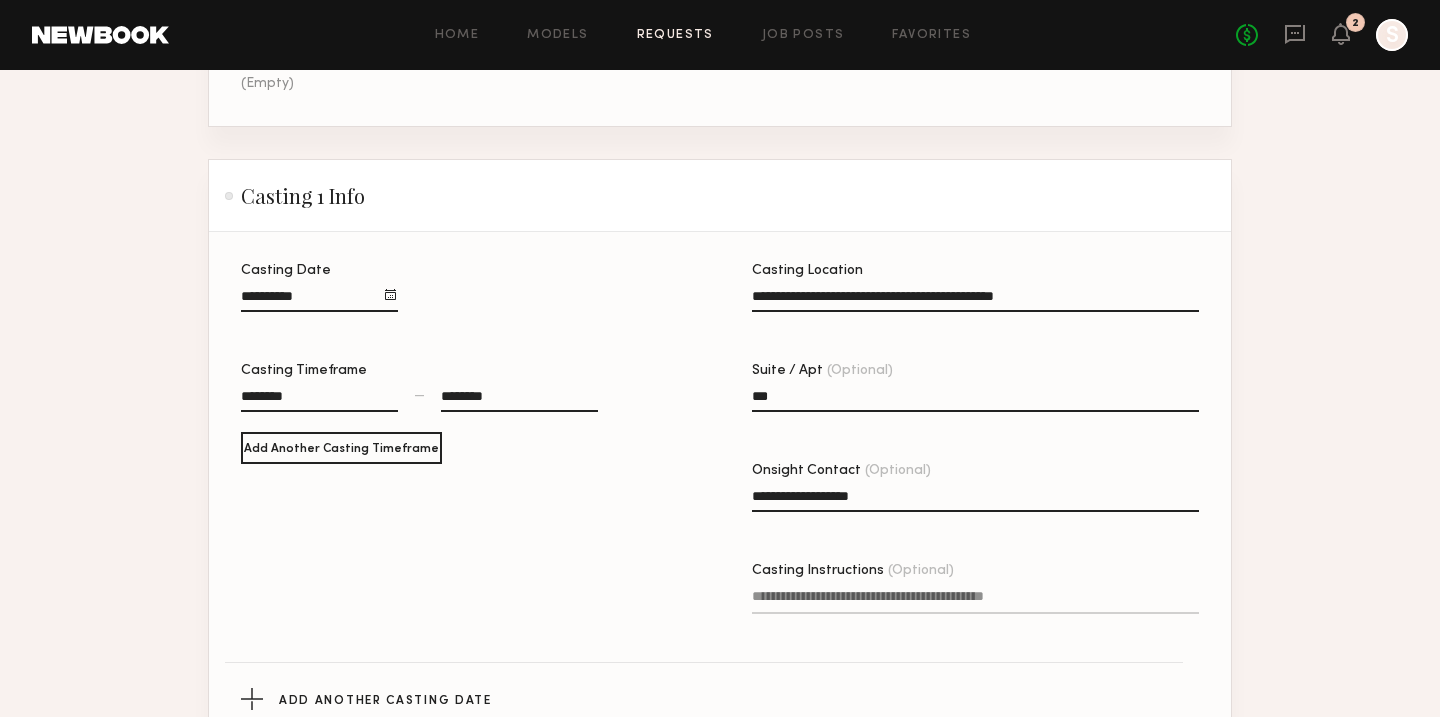 type on "**********" 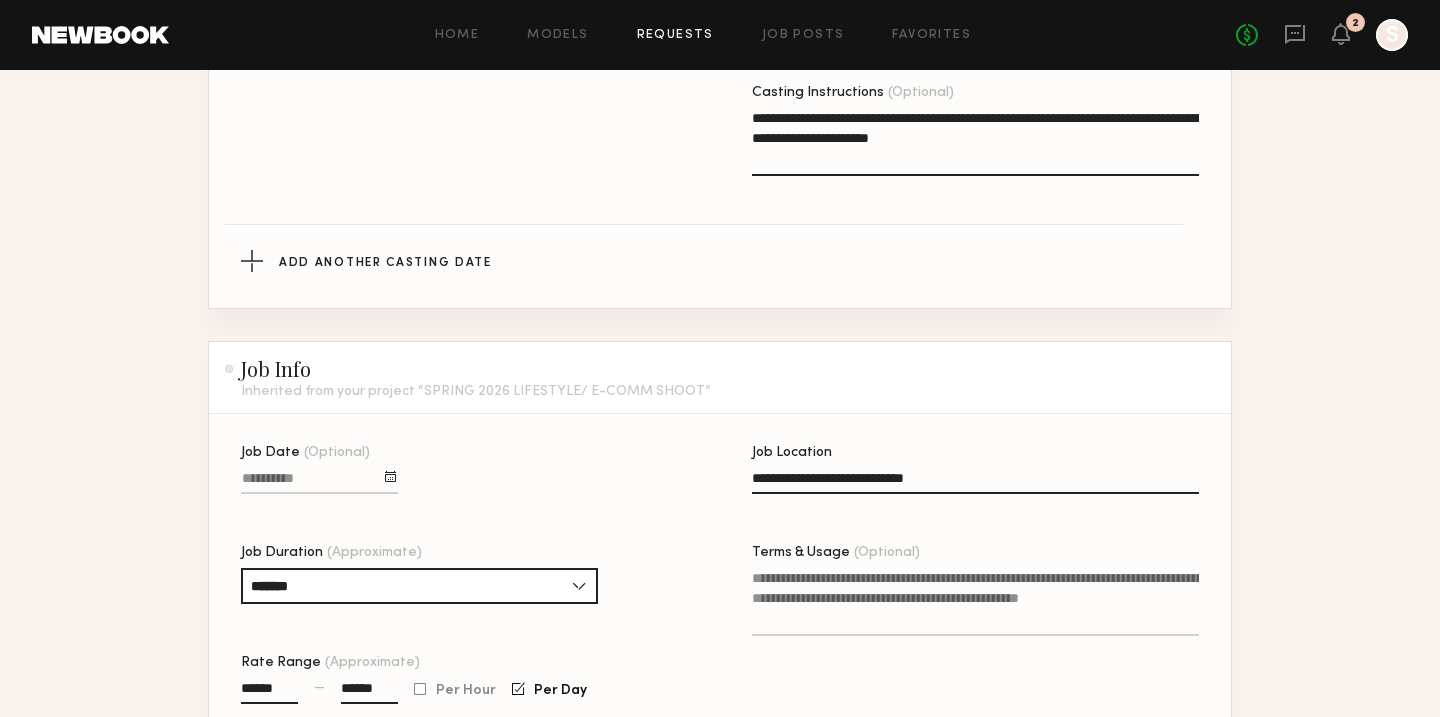 scroll, scrollTop: 871, scrollLeft: 0, axis: vertical 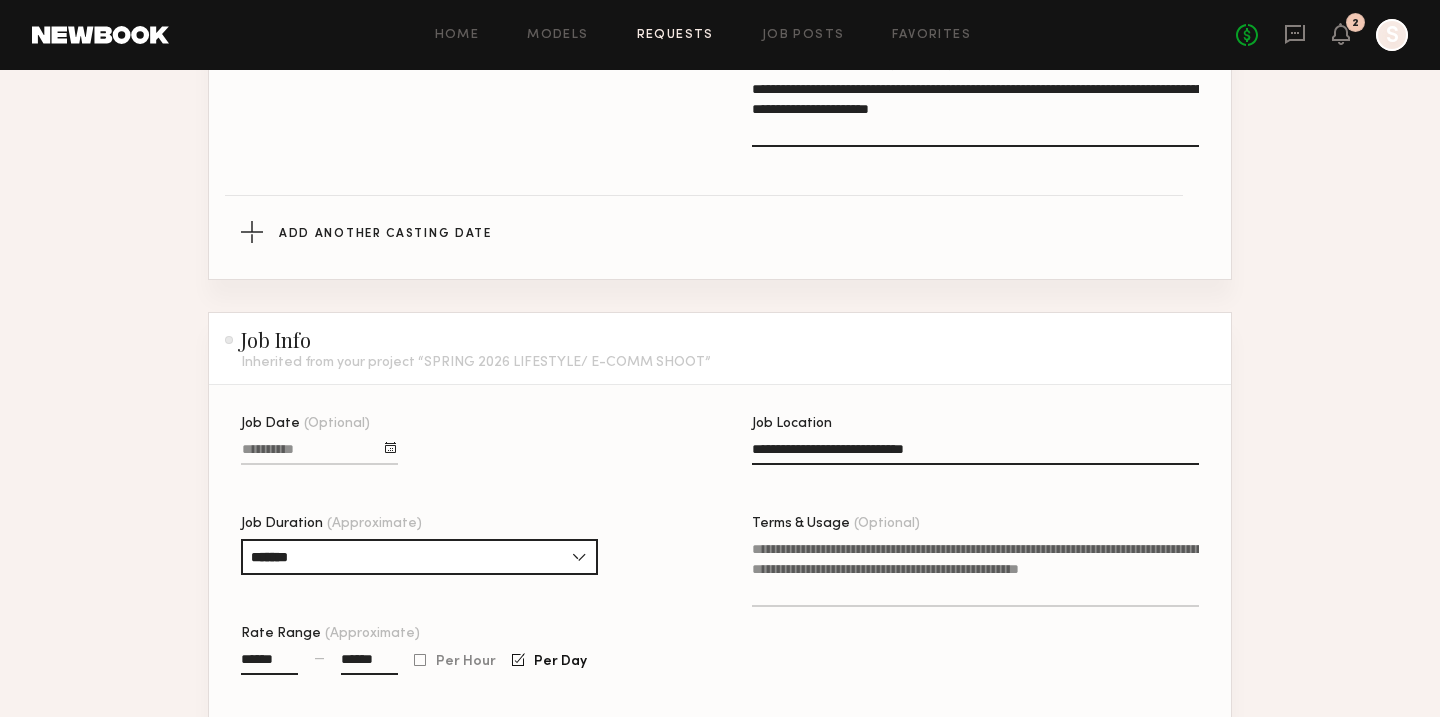type on "**********" 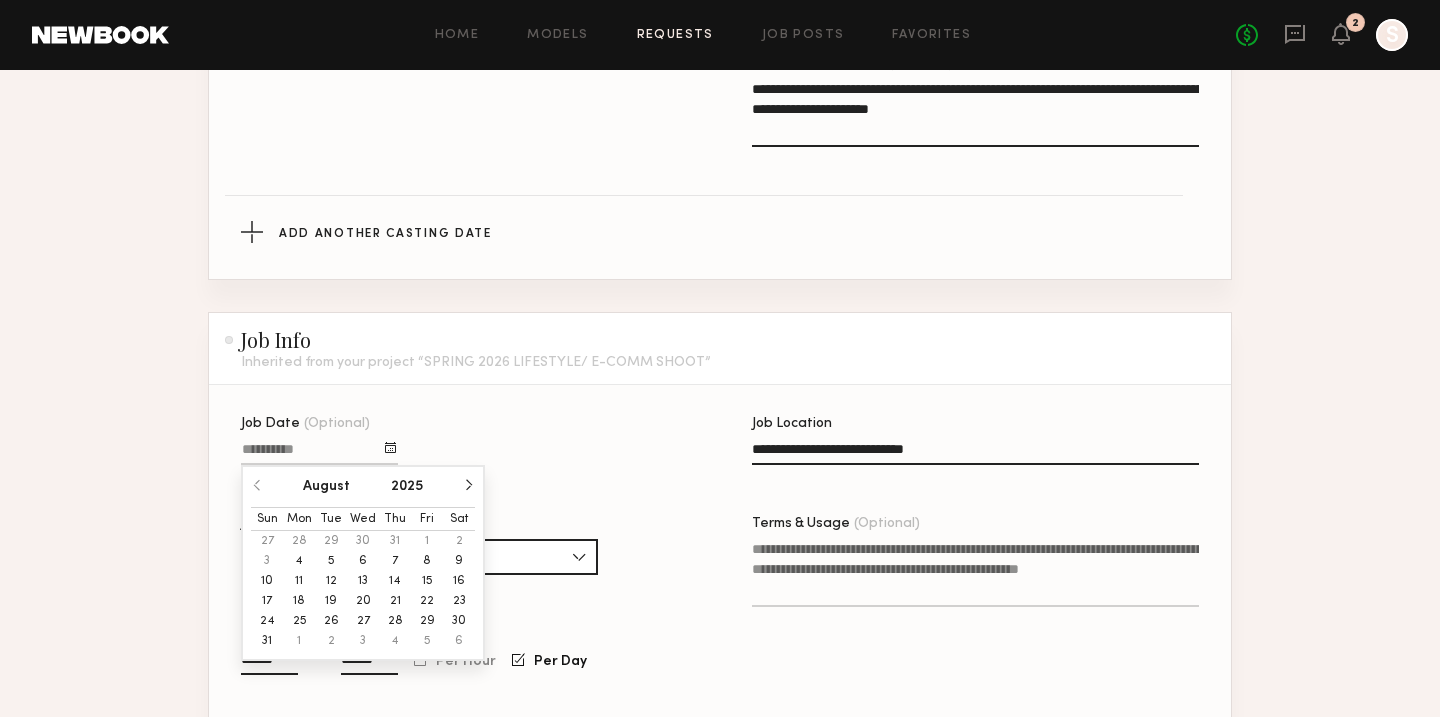 click on "25" 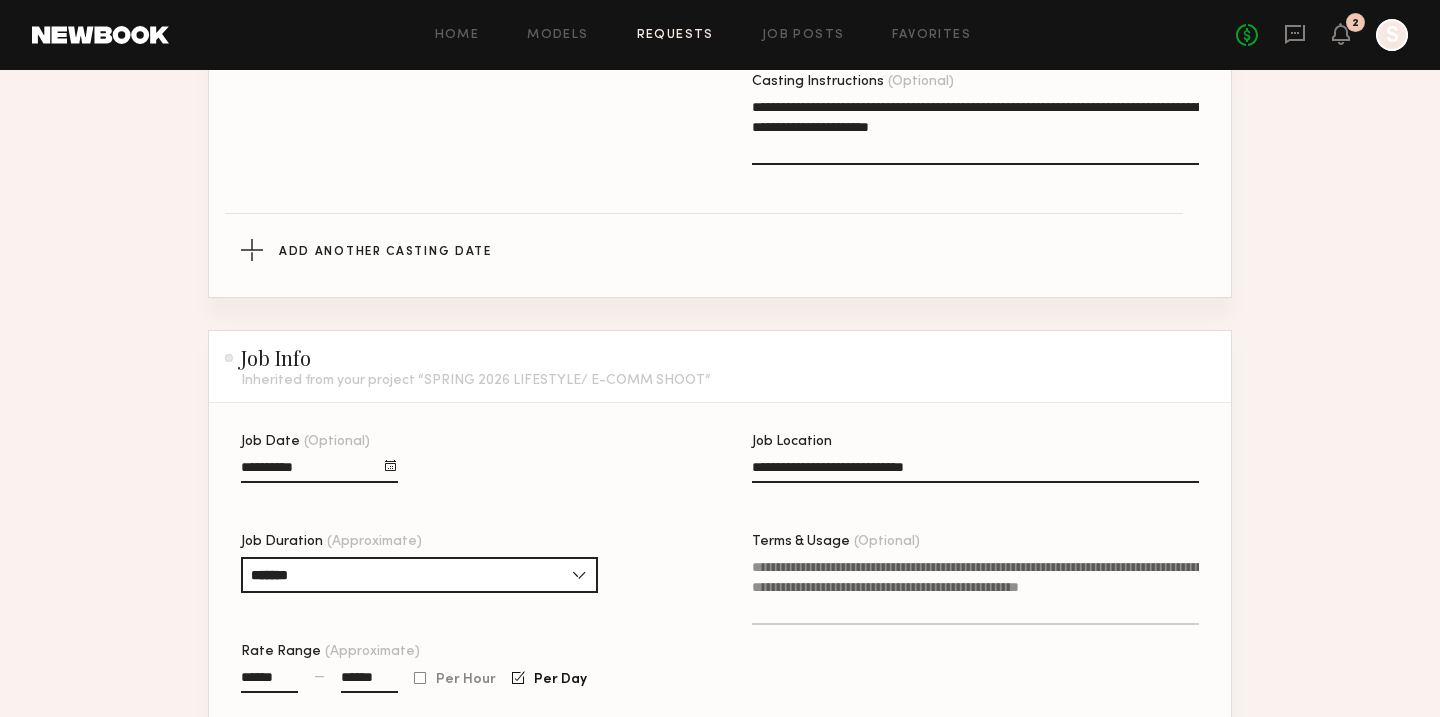 scroll, scrollTop: 1073, scrollLeft: 0, axis: vertical 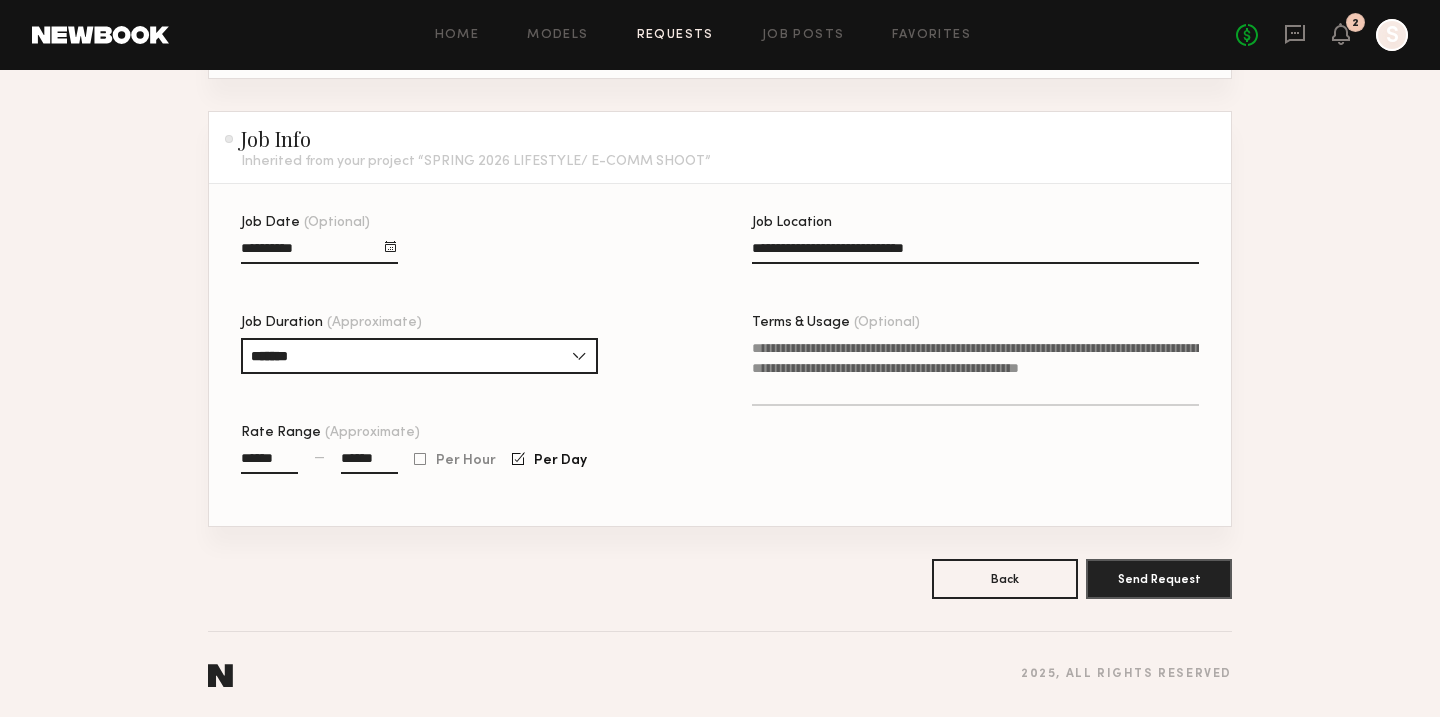 click on "Terms & Usage (Optional)" 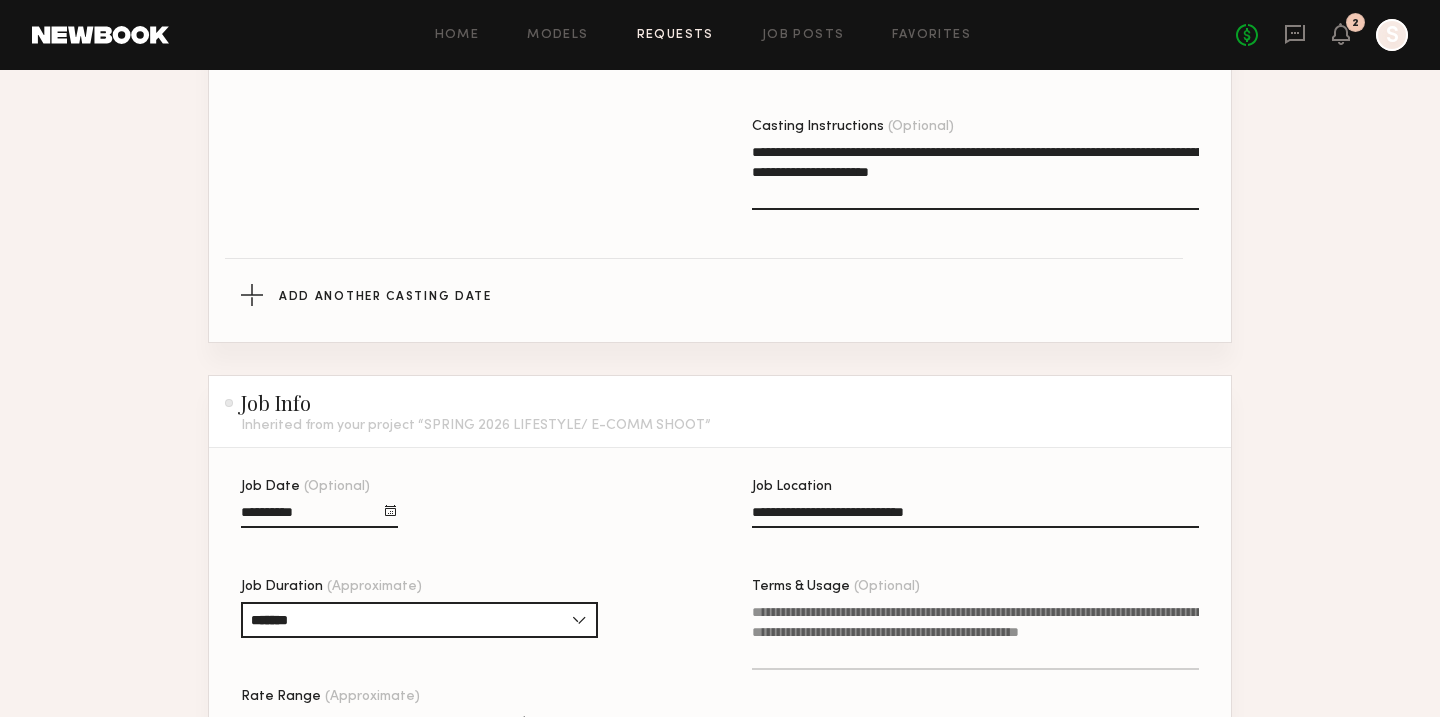 scroll, scrollTop: 771, scrollLeft: 0, axis: vertical 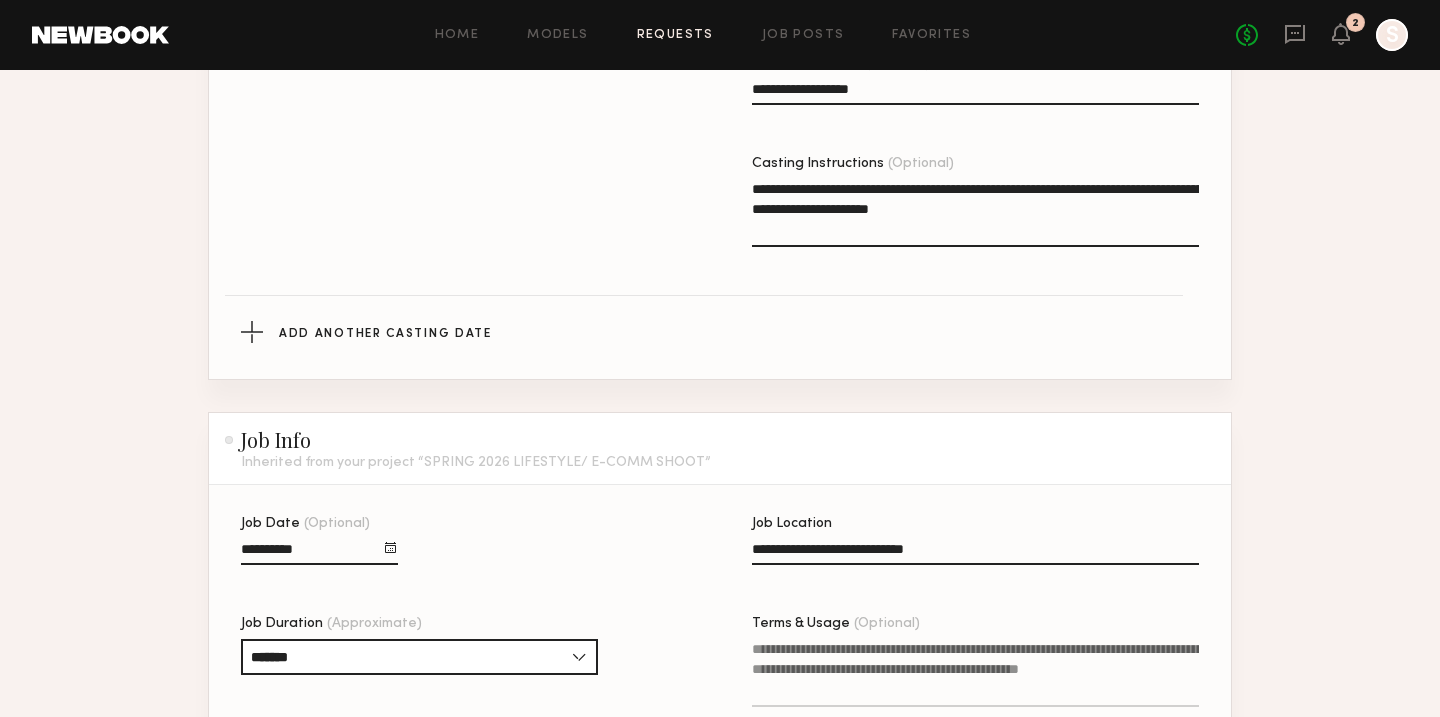paste on "**********" 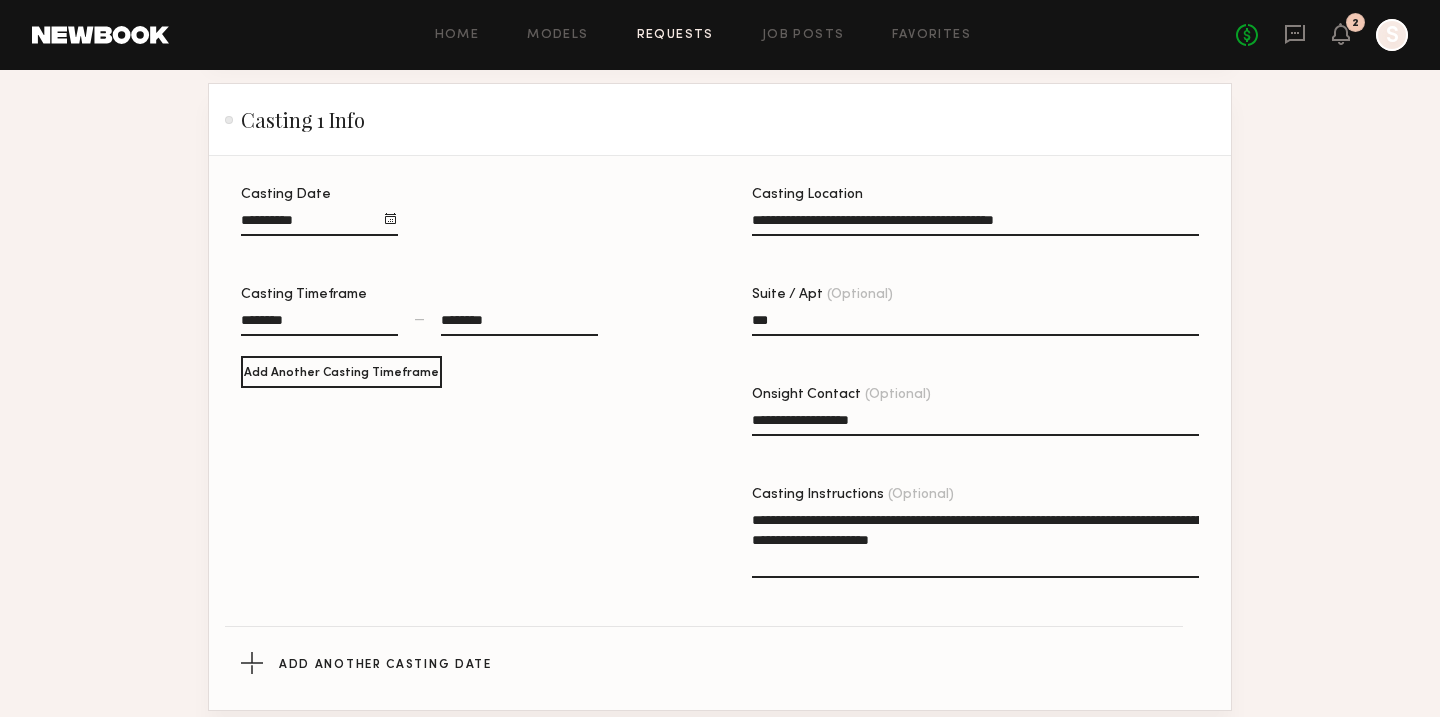 scroll, scrollTop: 435, scrollLeft: 0, axis: vertical 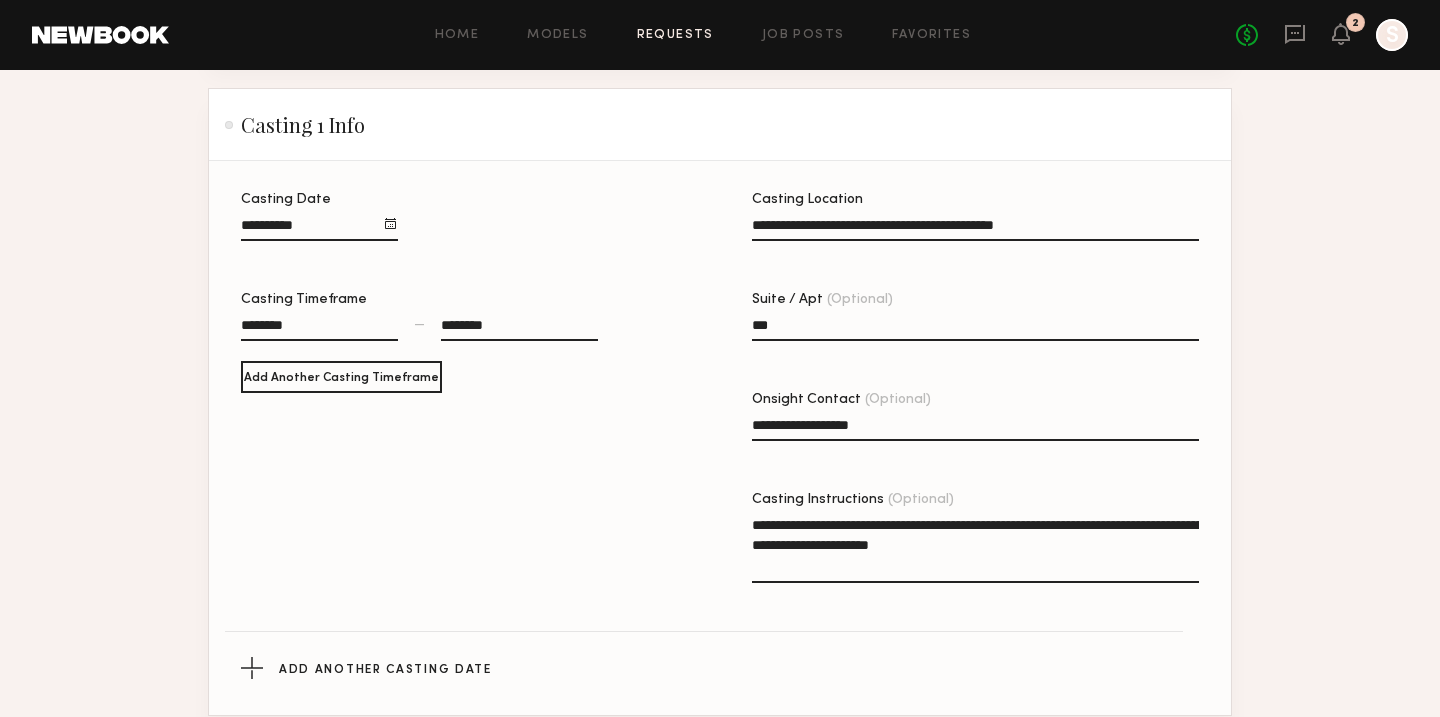 type on "**********" 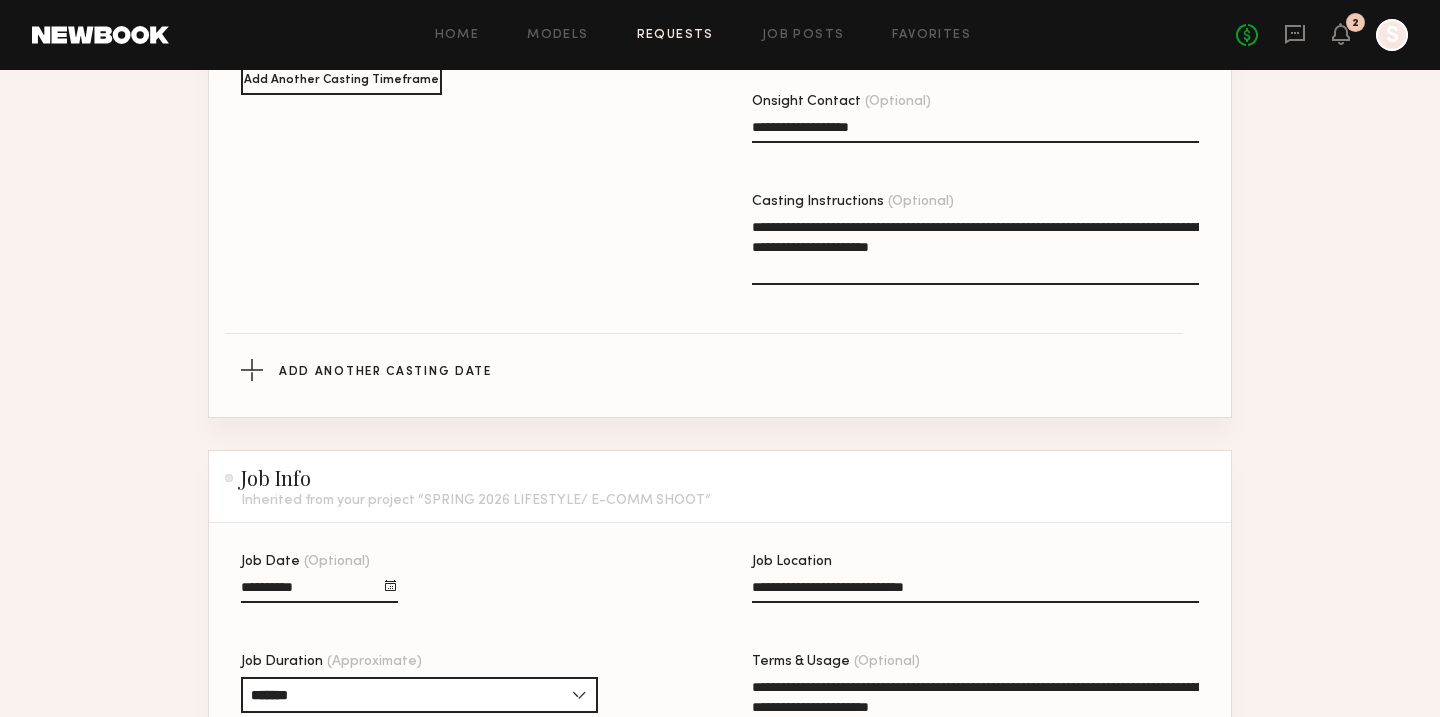 scroll, scrollTop: 762, scrollLeft: 0, axis: vertical 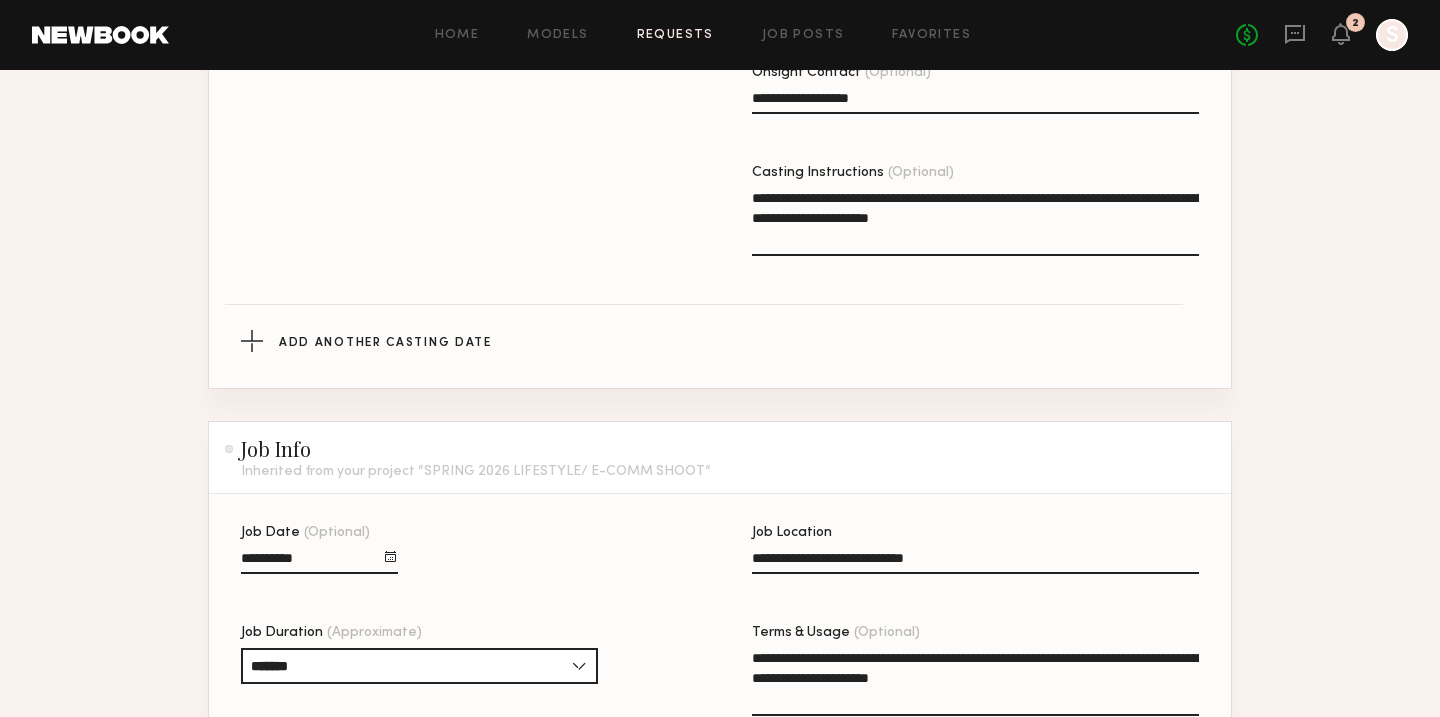 click on "**********" 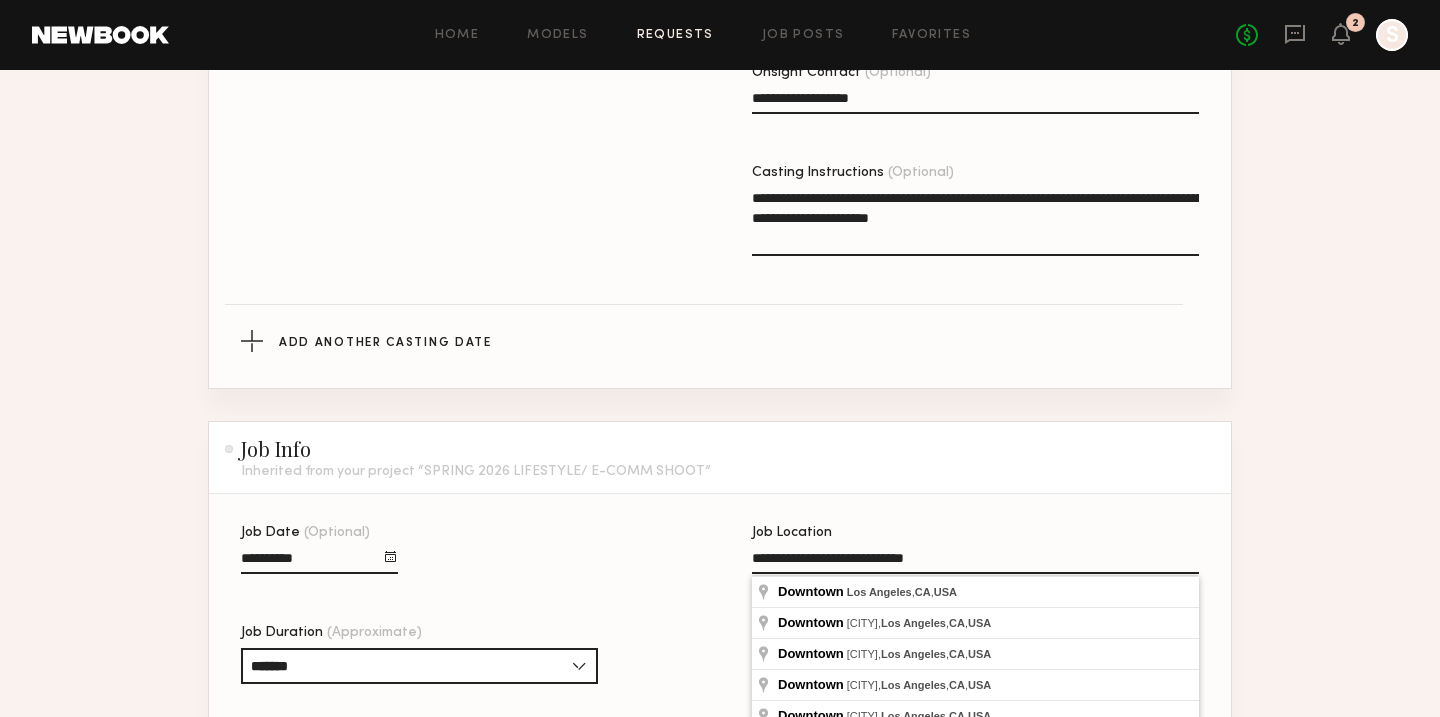 paste on "**********" 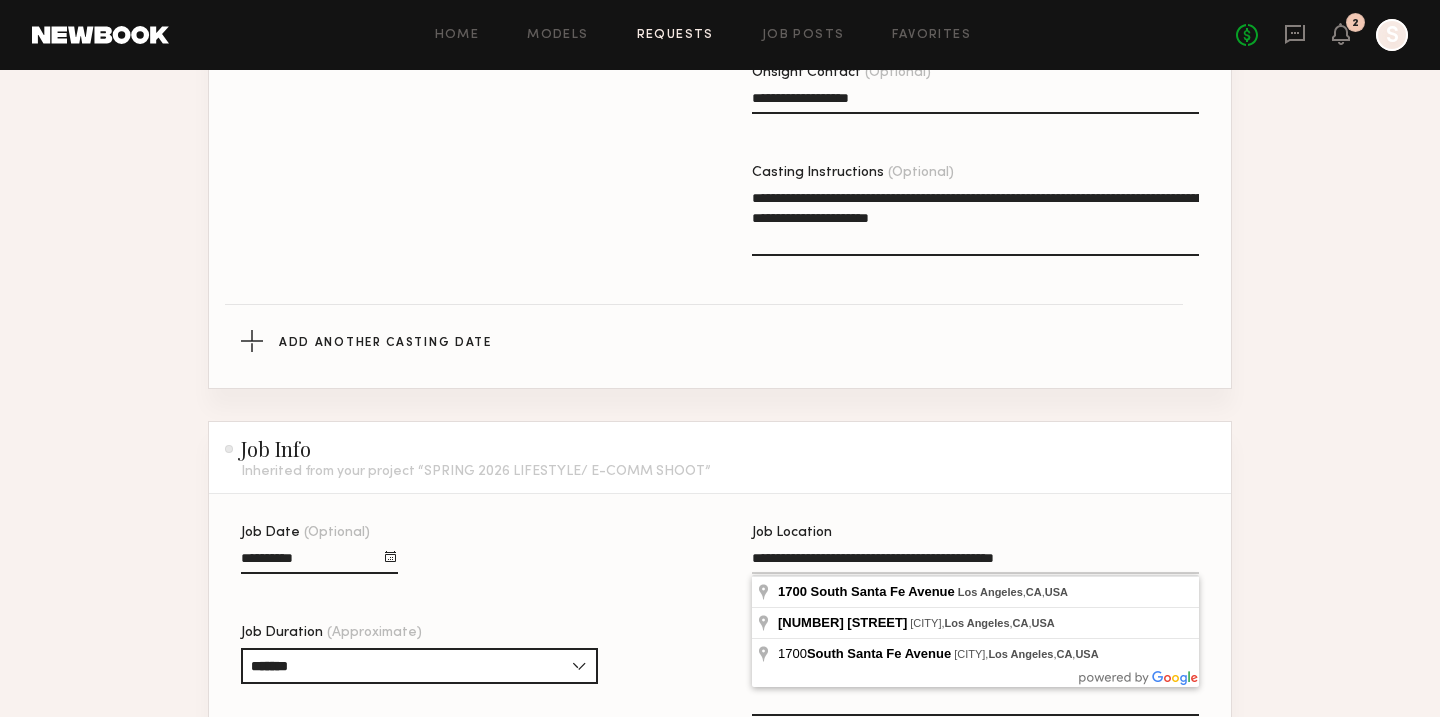 type on "**********" 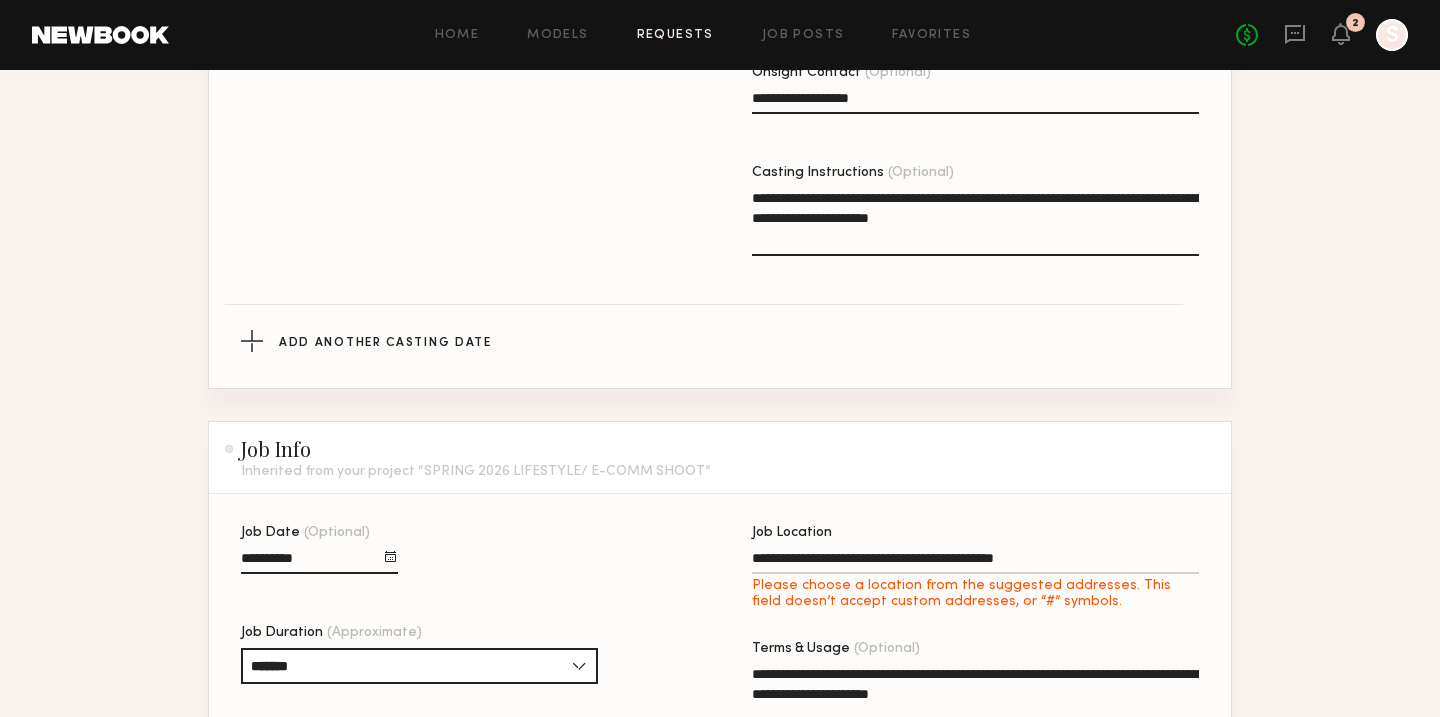 click on "Job Info Inherited from your project “SPRING 2026 LIFESTYLE/ E-COMM SHOOT”" 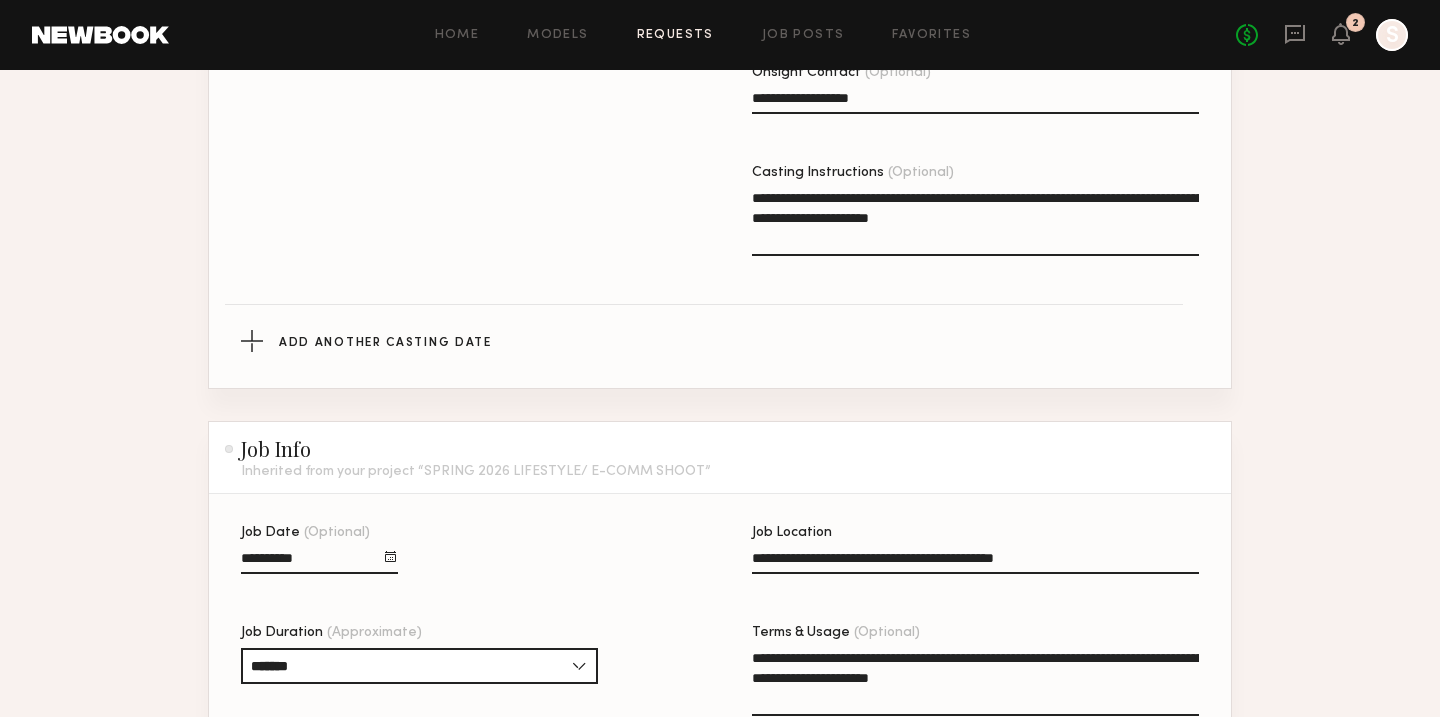 click on "**********" 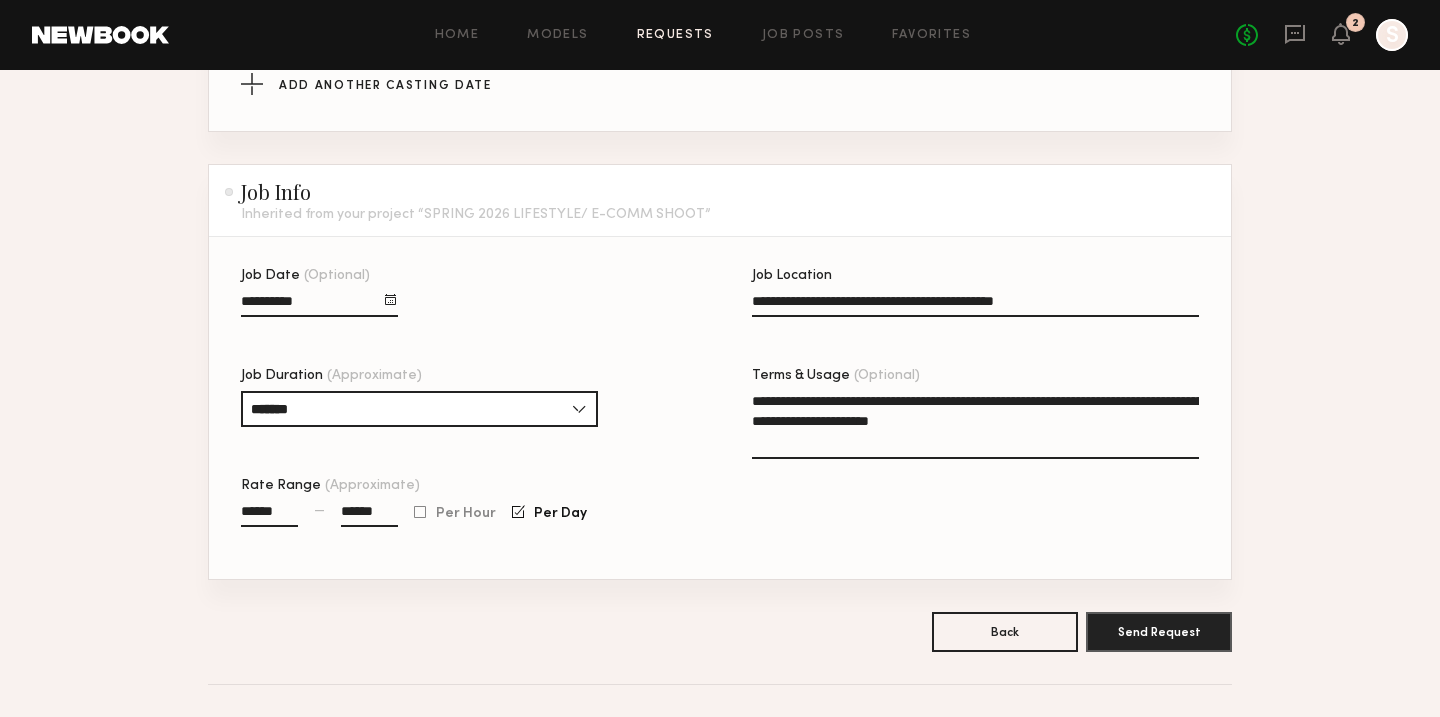 scroll, scrollTop: 1073, scrollLeft: 0, axis: vertical 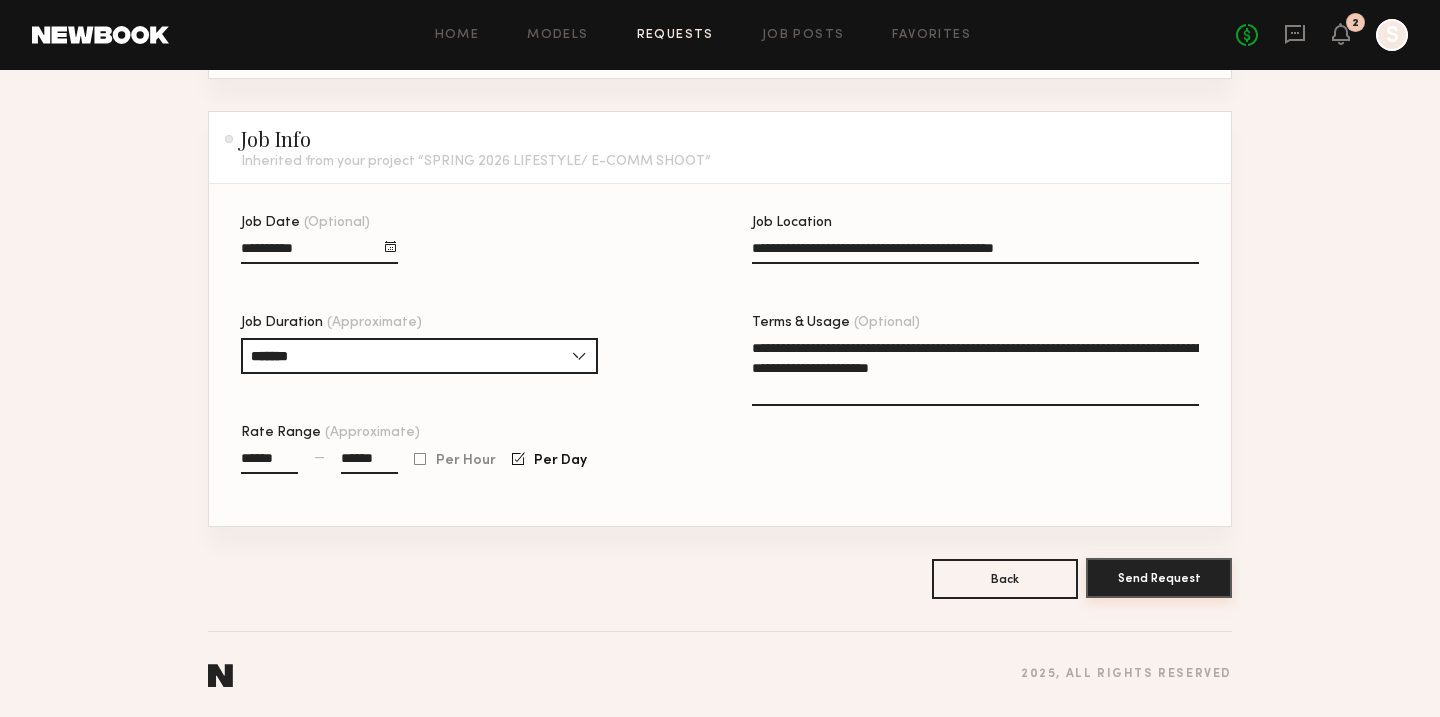 click on "Send Request" 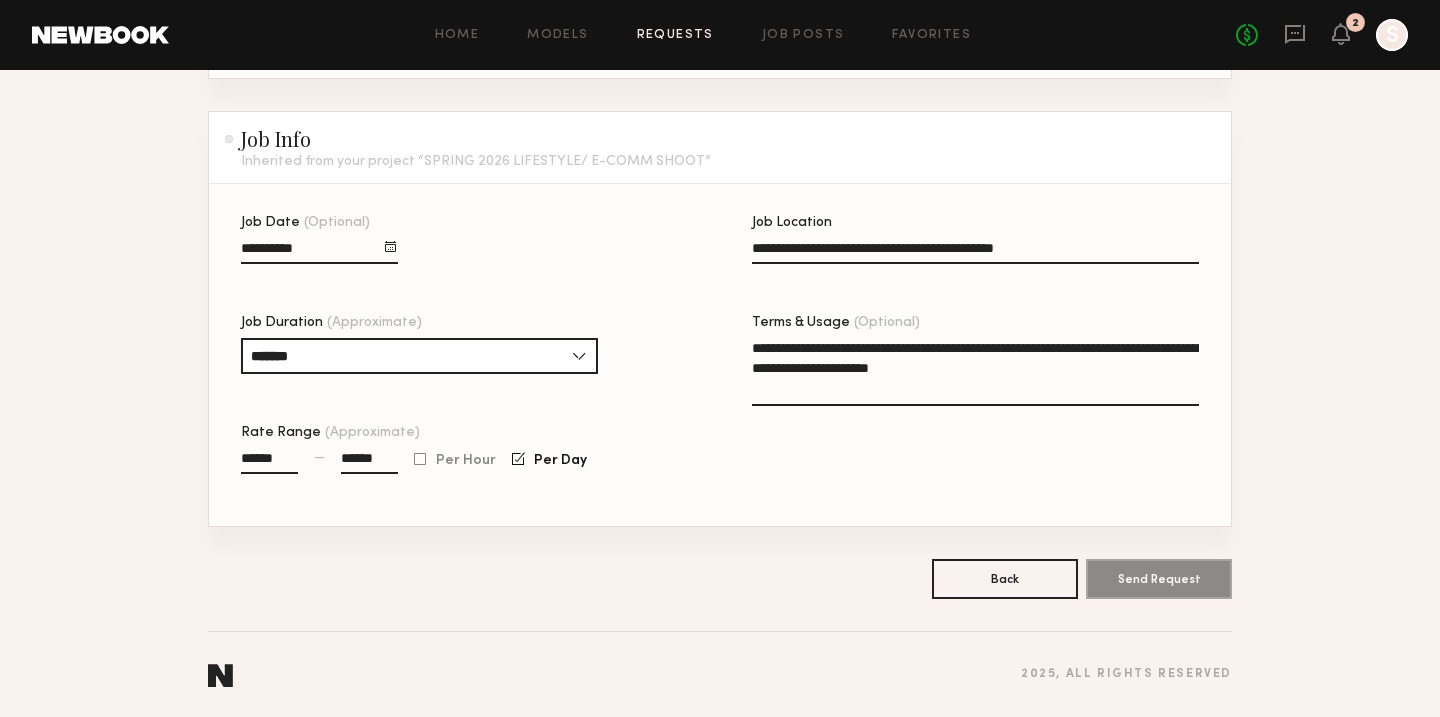 scroll, scrollTop: 0, scrollLeft: 0, axis: both 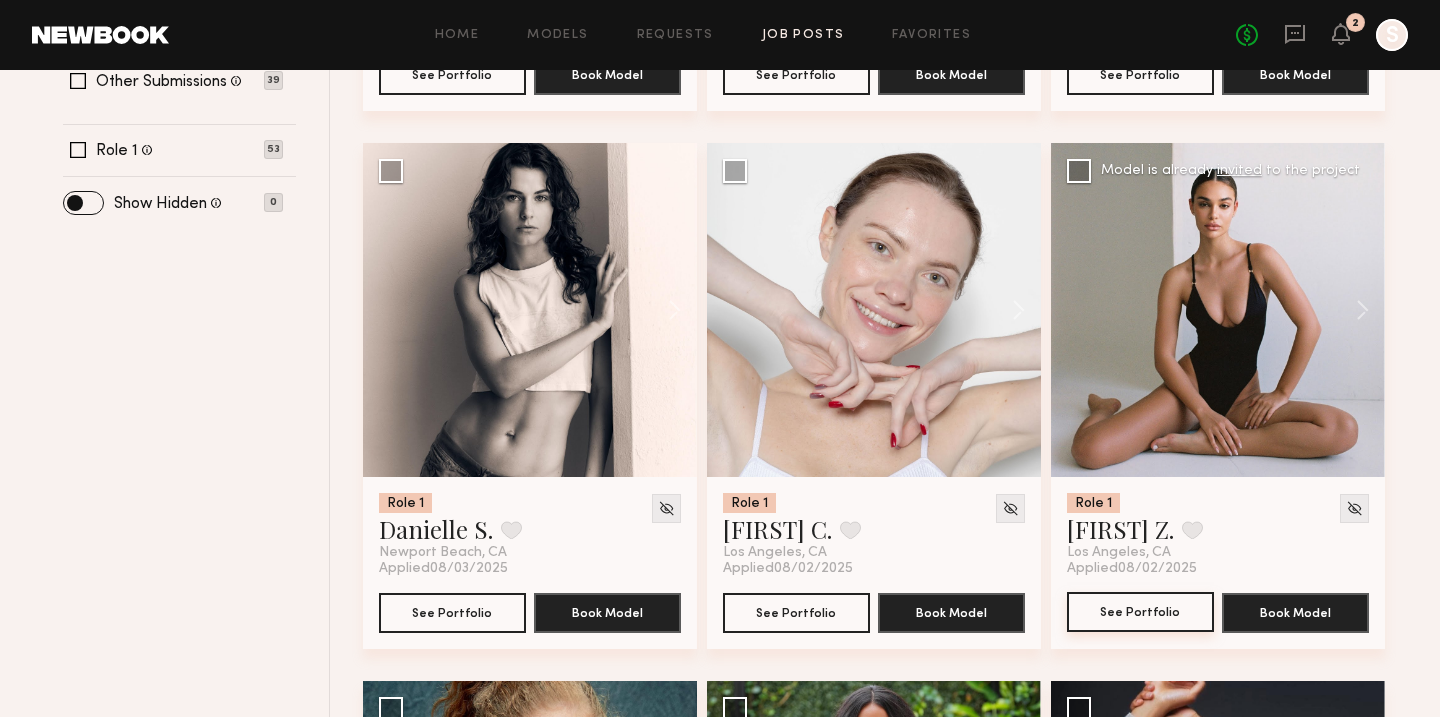 click on "See Portfolio" 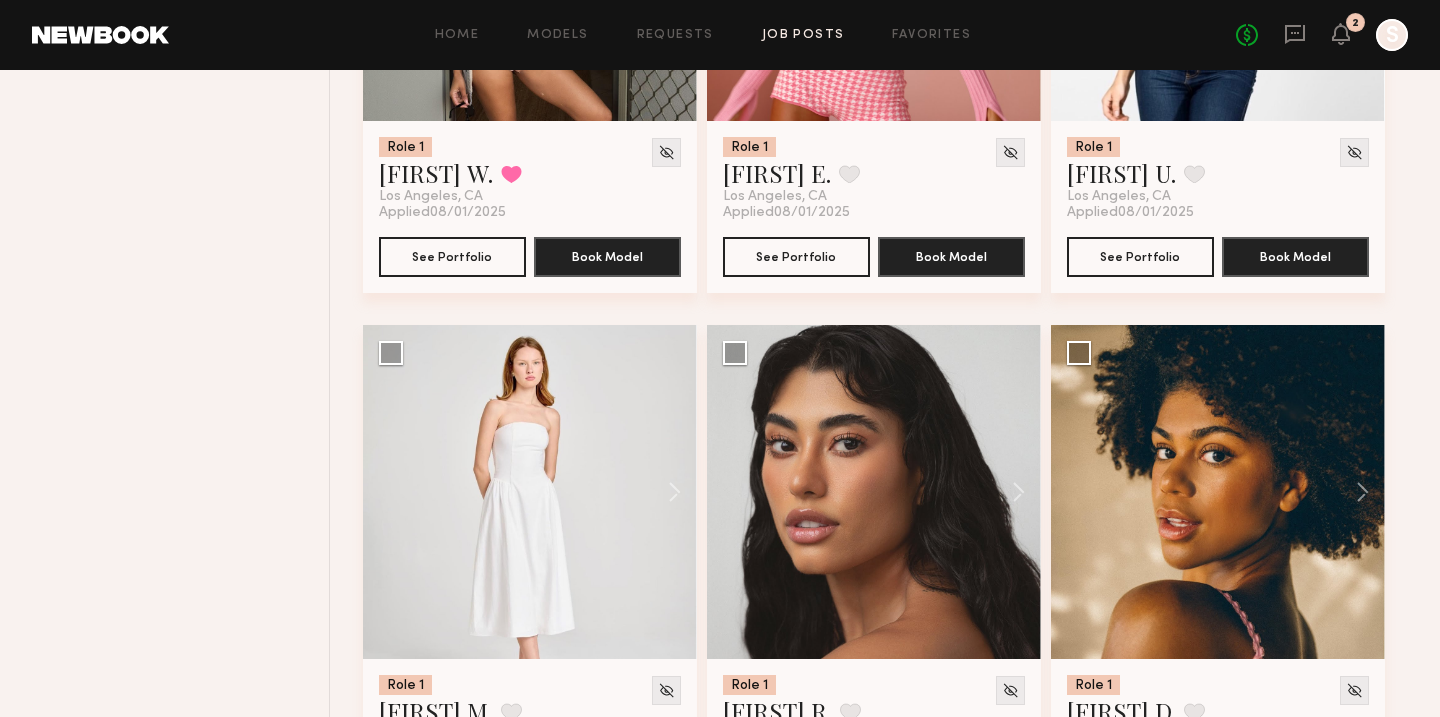 scroll, scrollTop: 3522, scrollLeft: 0, axis: vertical 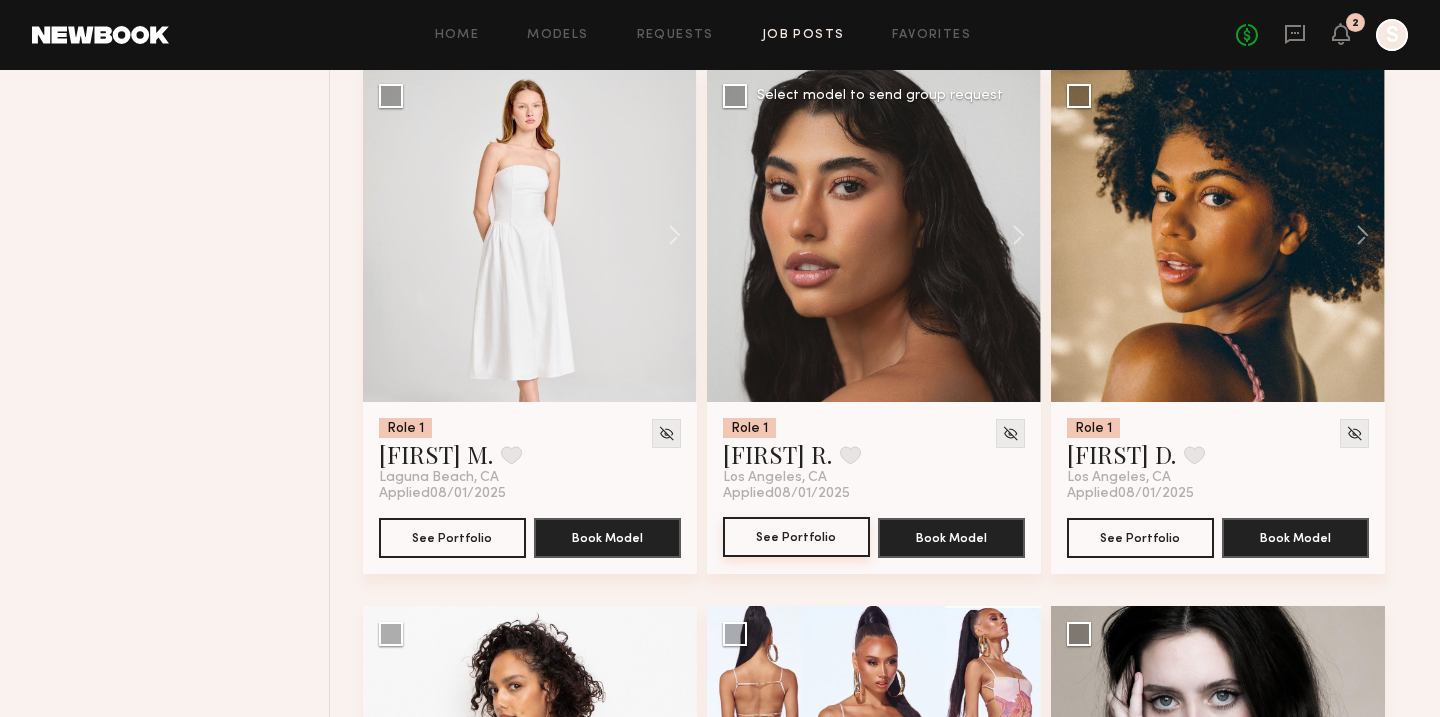 click on "See Portfolio" 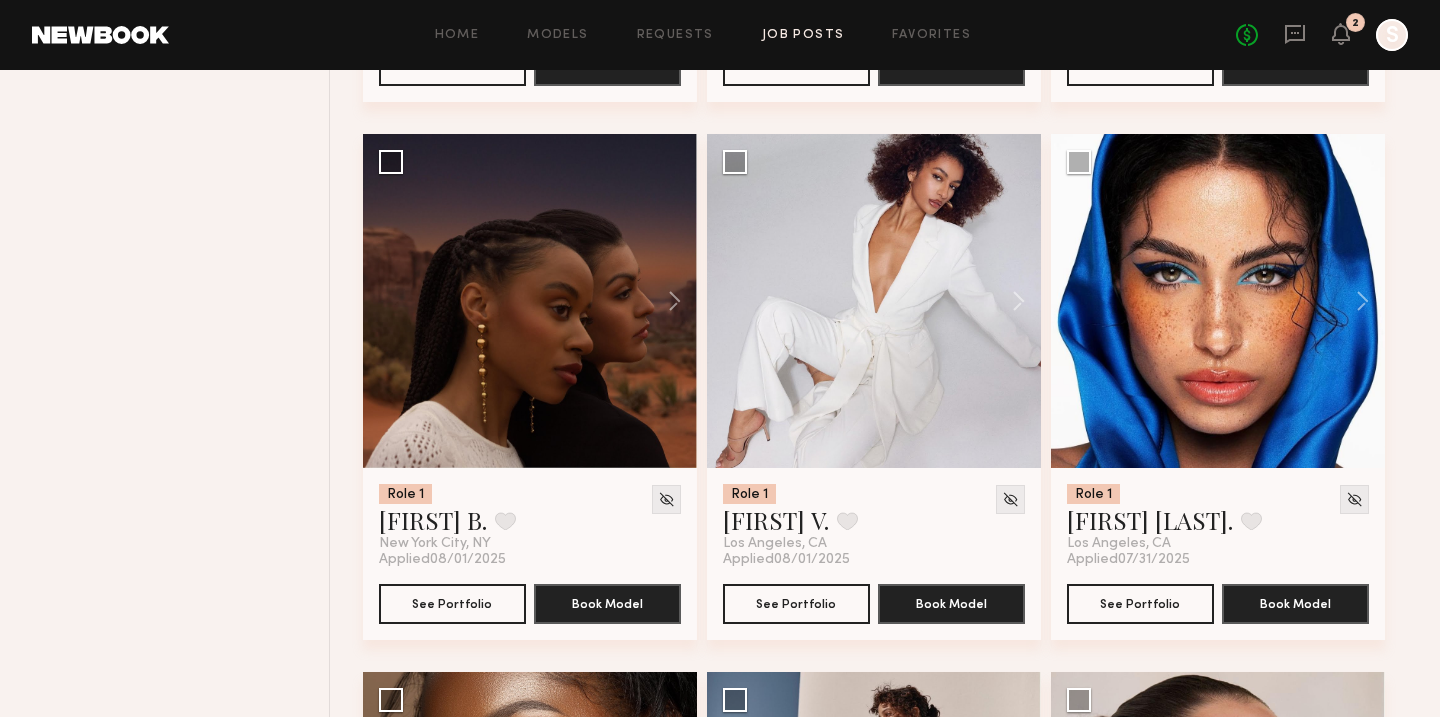 scroll, scrollTop: 4529, scrollLeft: 0, axis: vertical 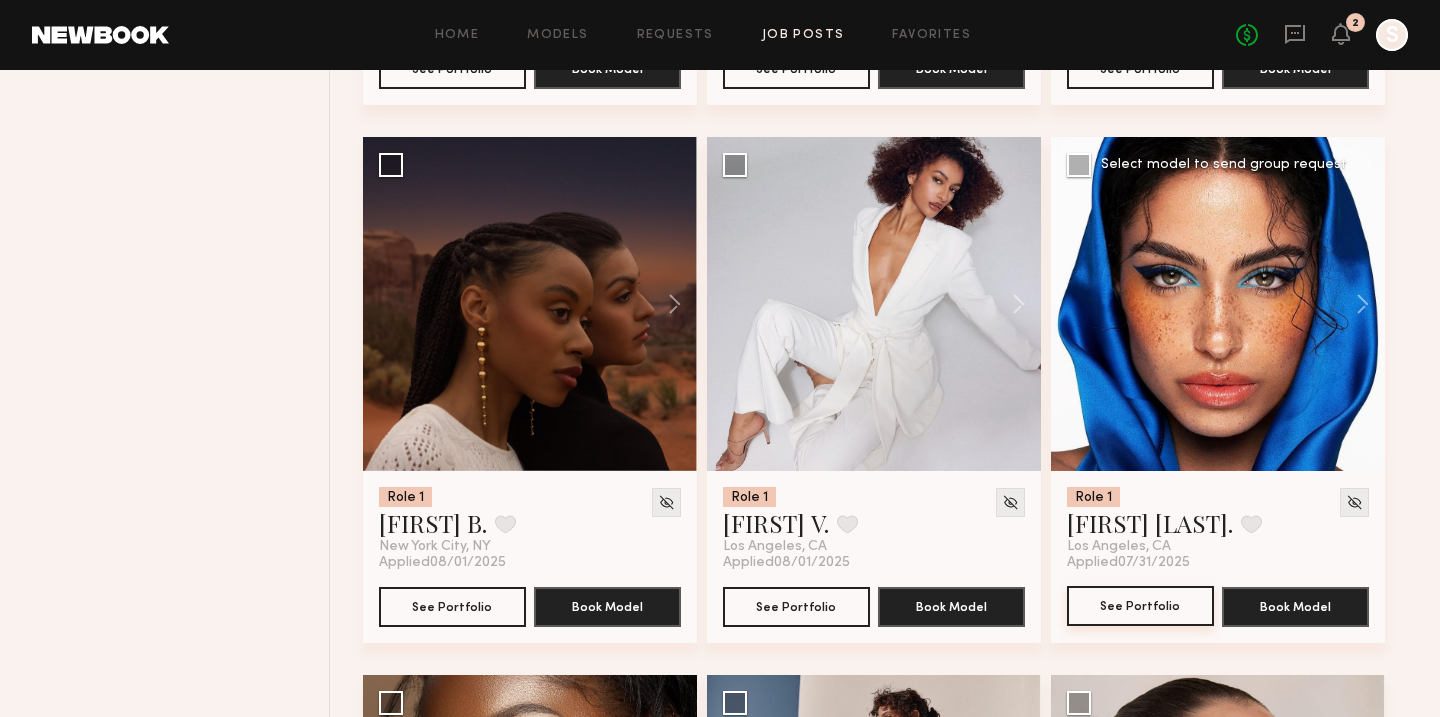 click on "See Portfolio" 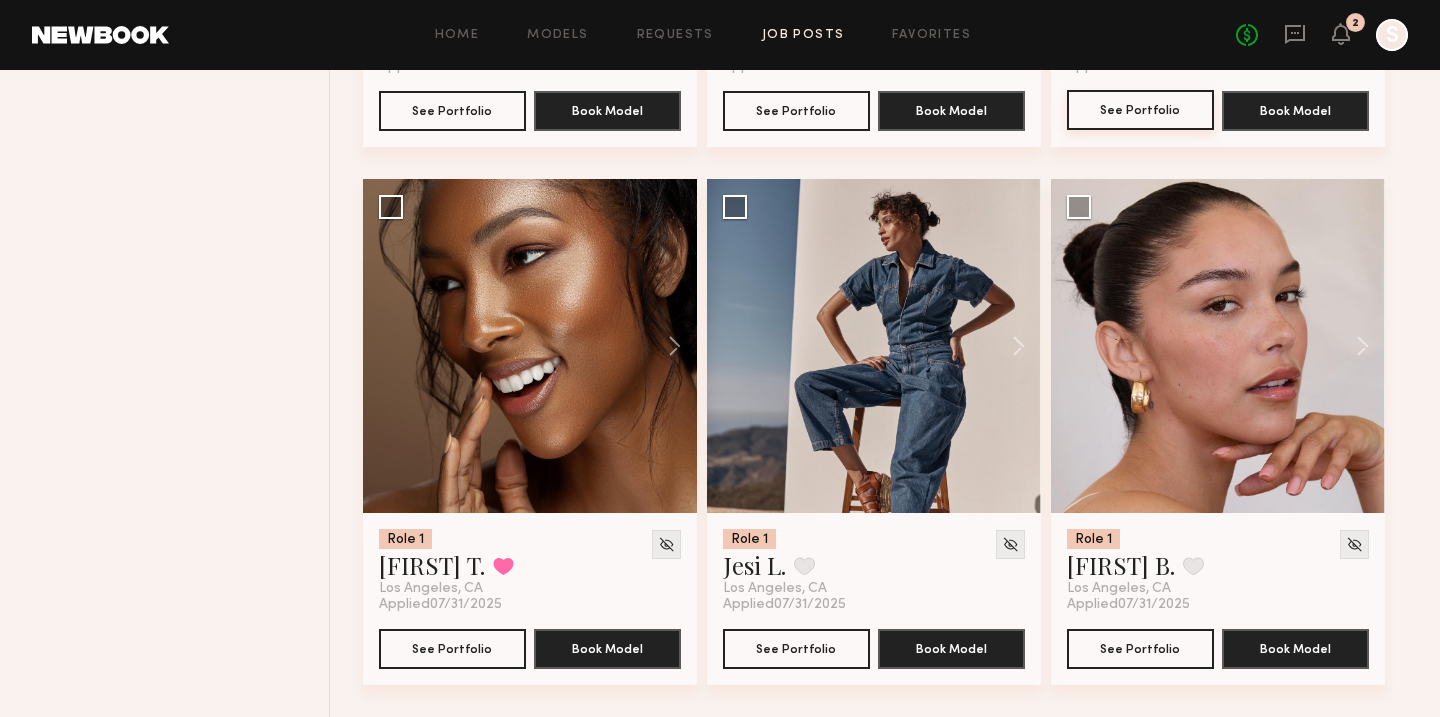 scroll, scrollTop: 5030, scrollLeft: 0, axis: vertical 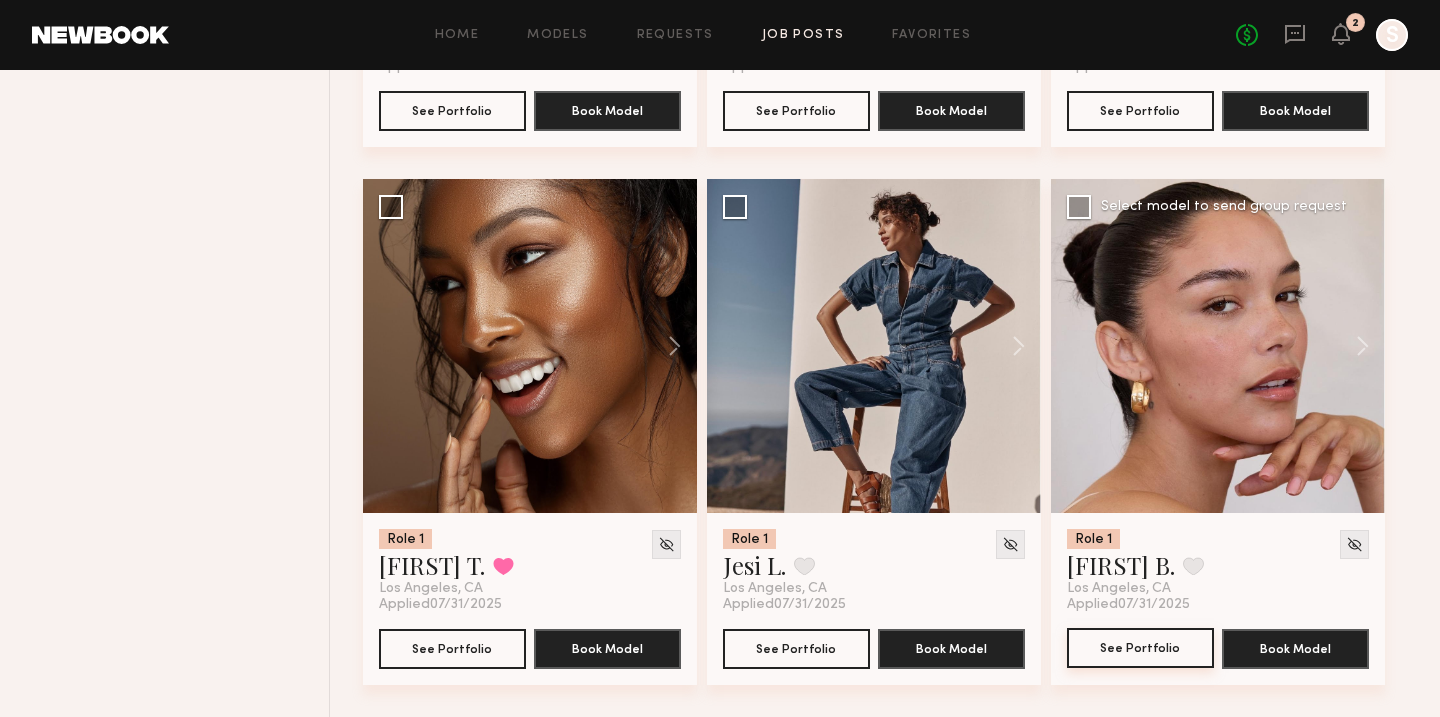 click on "See Portfolio" 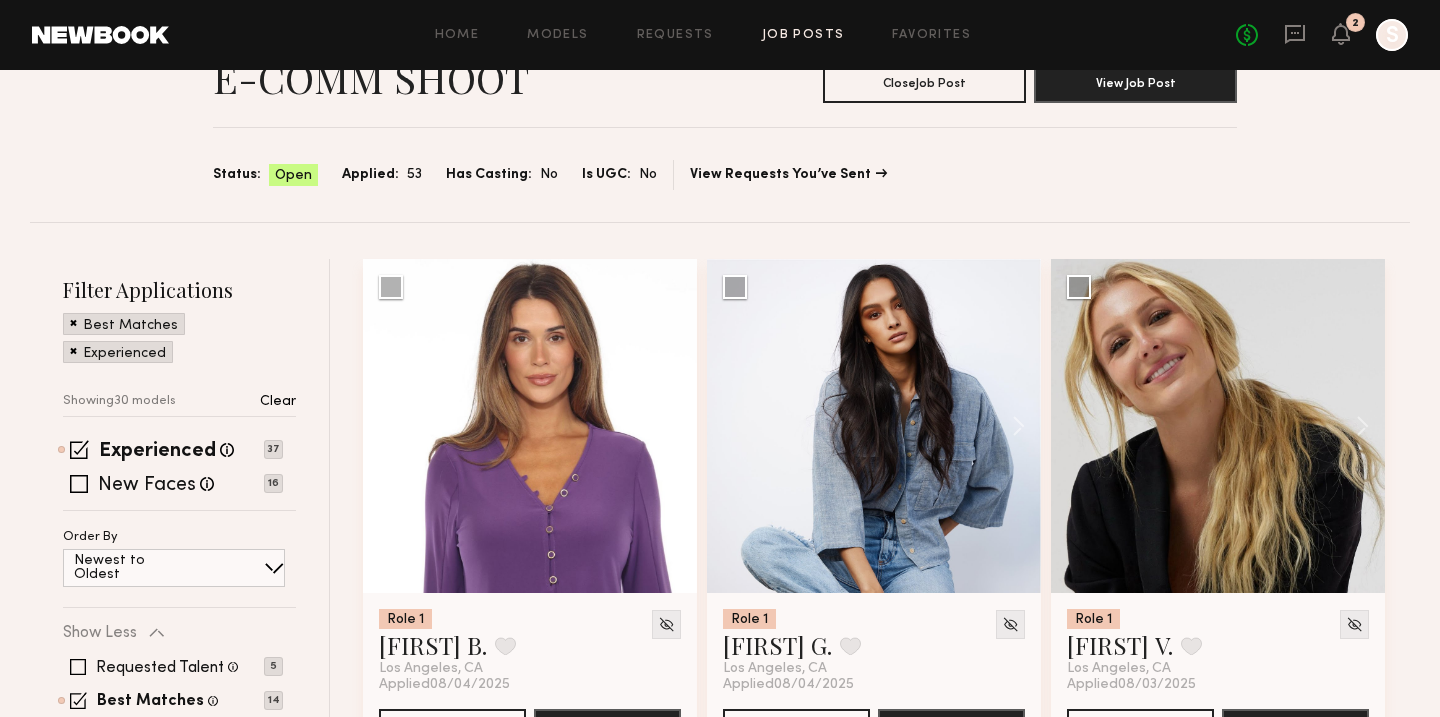 scroll, scrollTop: 0, scrollLeft: 0, axis: both 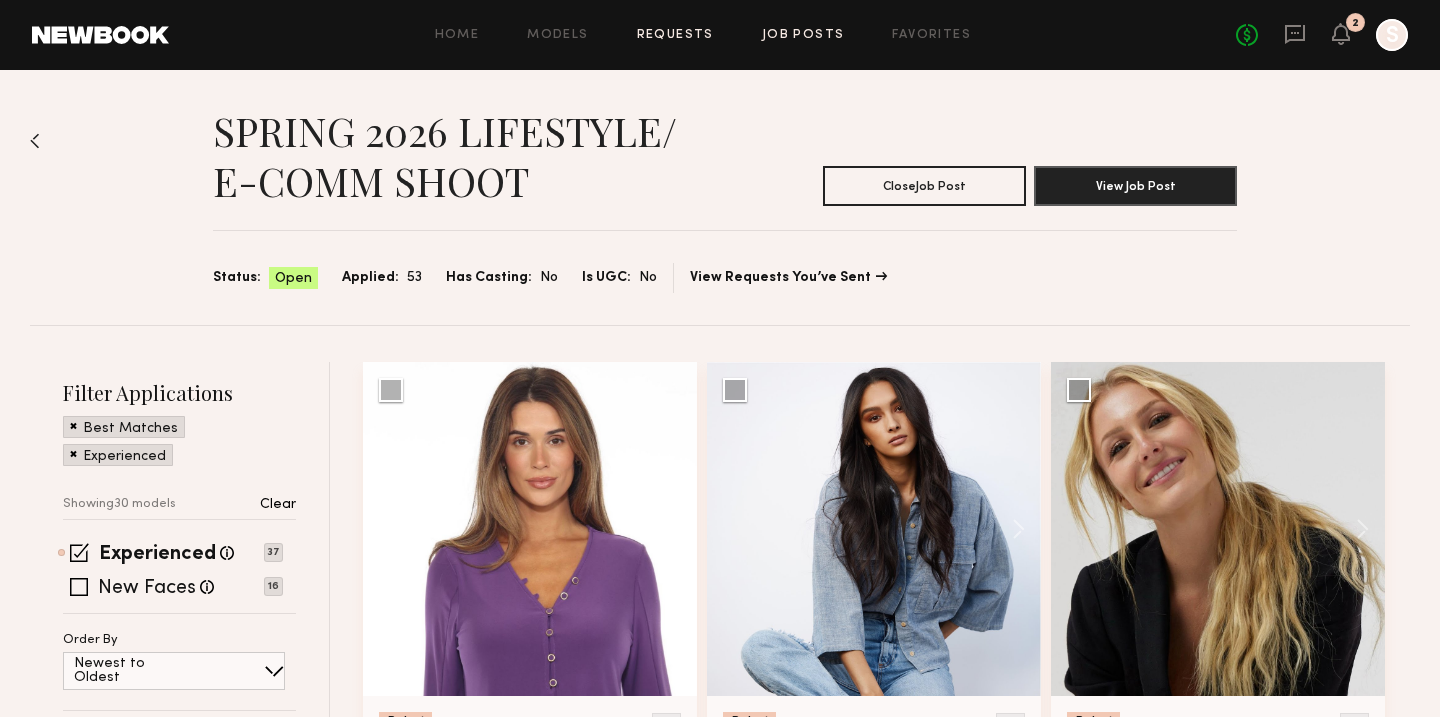 click on "Requests" 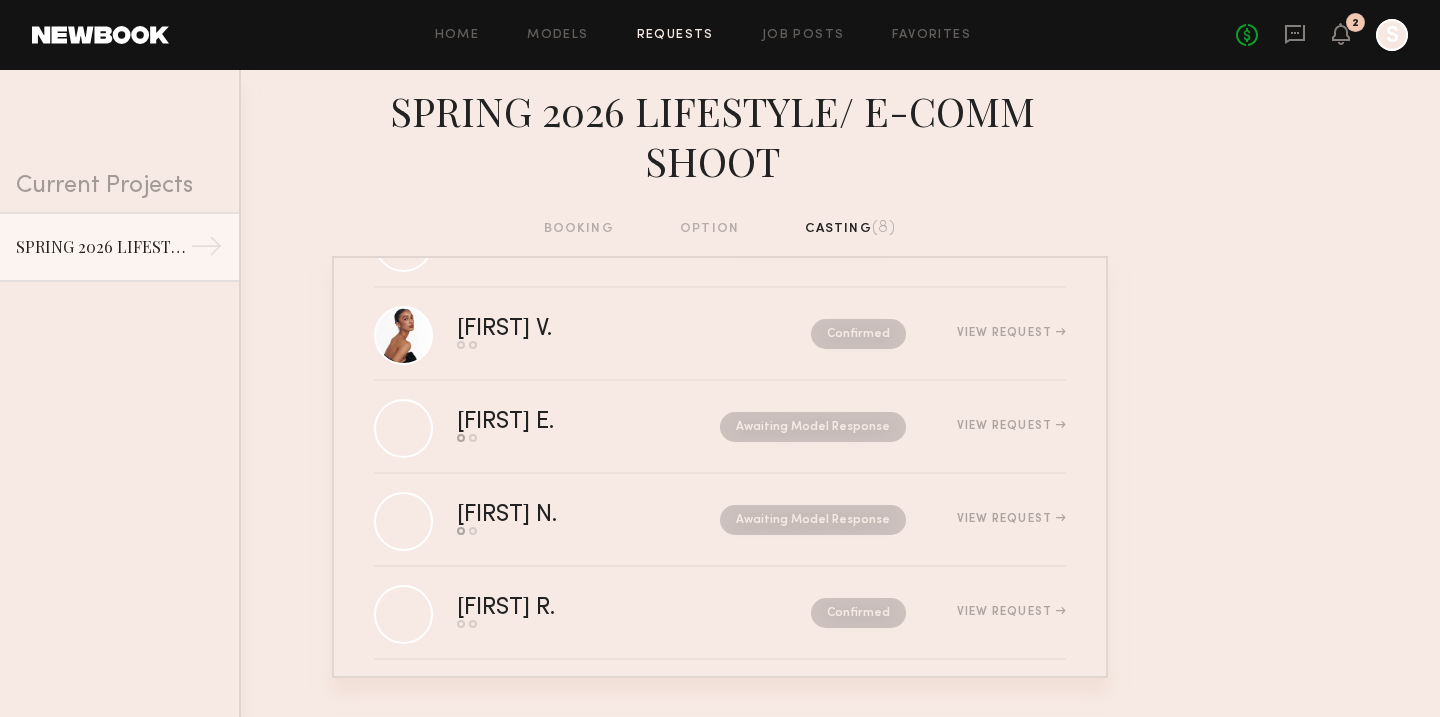 scroll, scrollTop: 273, scrollLeft: 0, axis: vertical 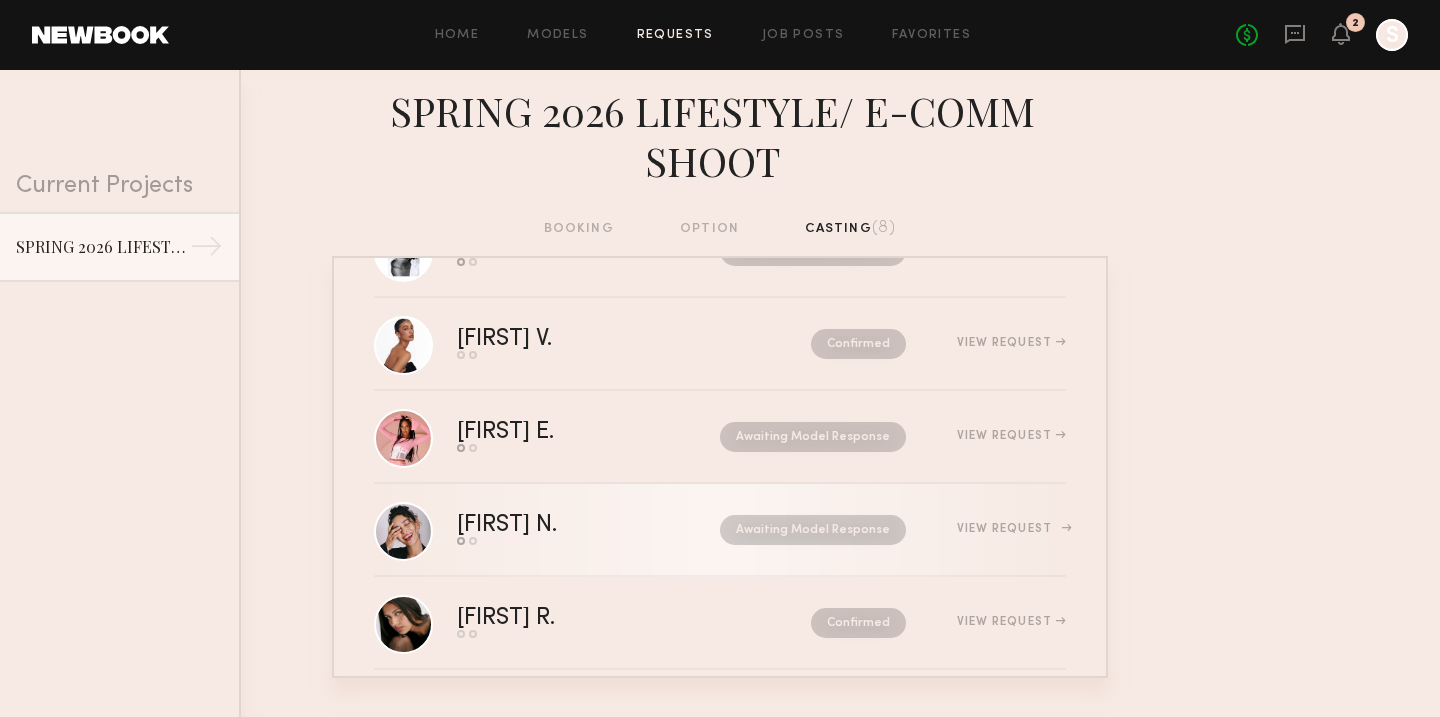 click on "Anisa N.  Send request   Model response  Awaiting Model Response  View Request" 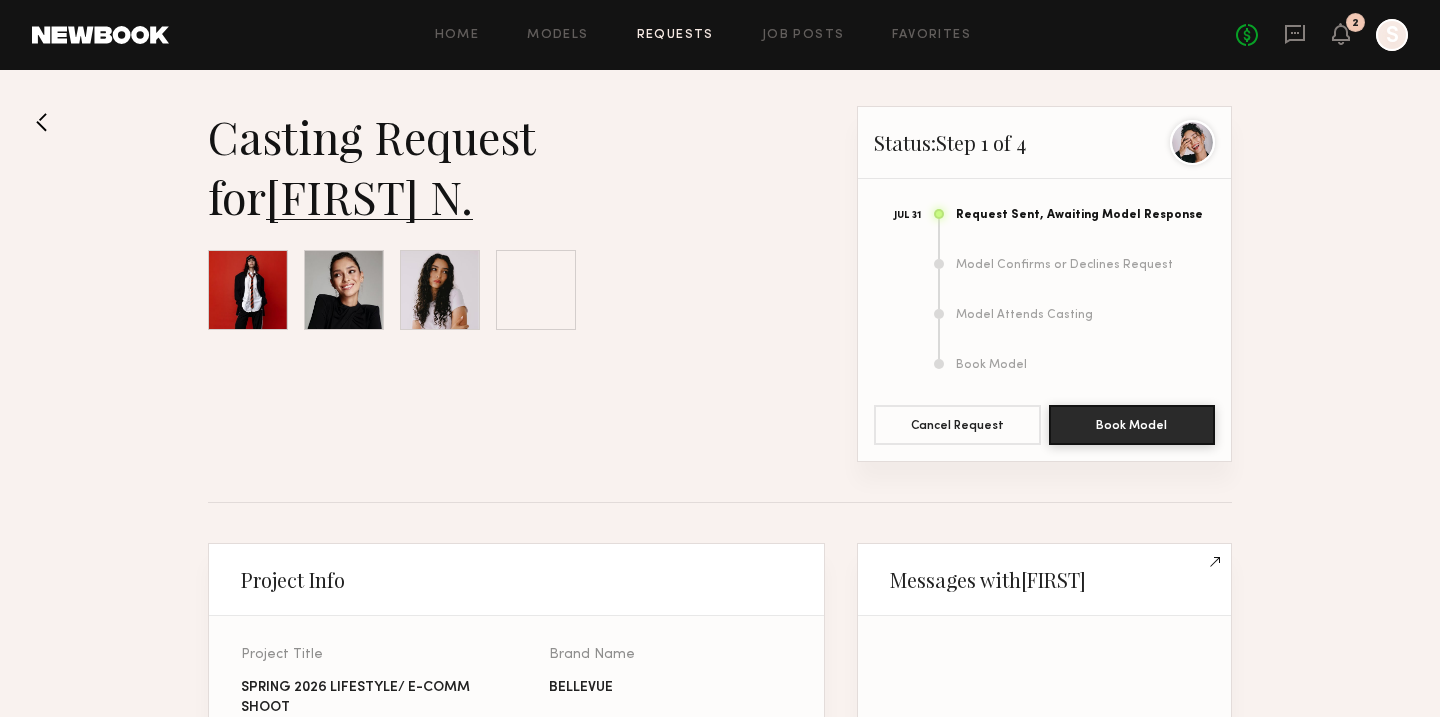 scroll, scrollTop: 1079, scrollLeft: 0, axis: vertical 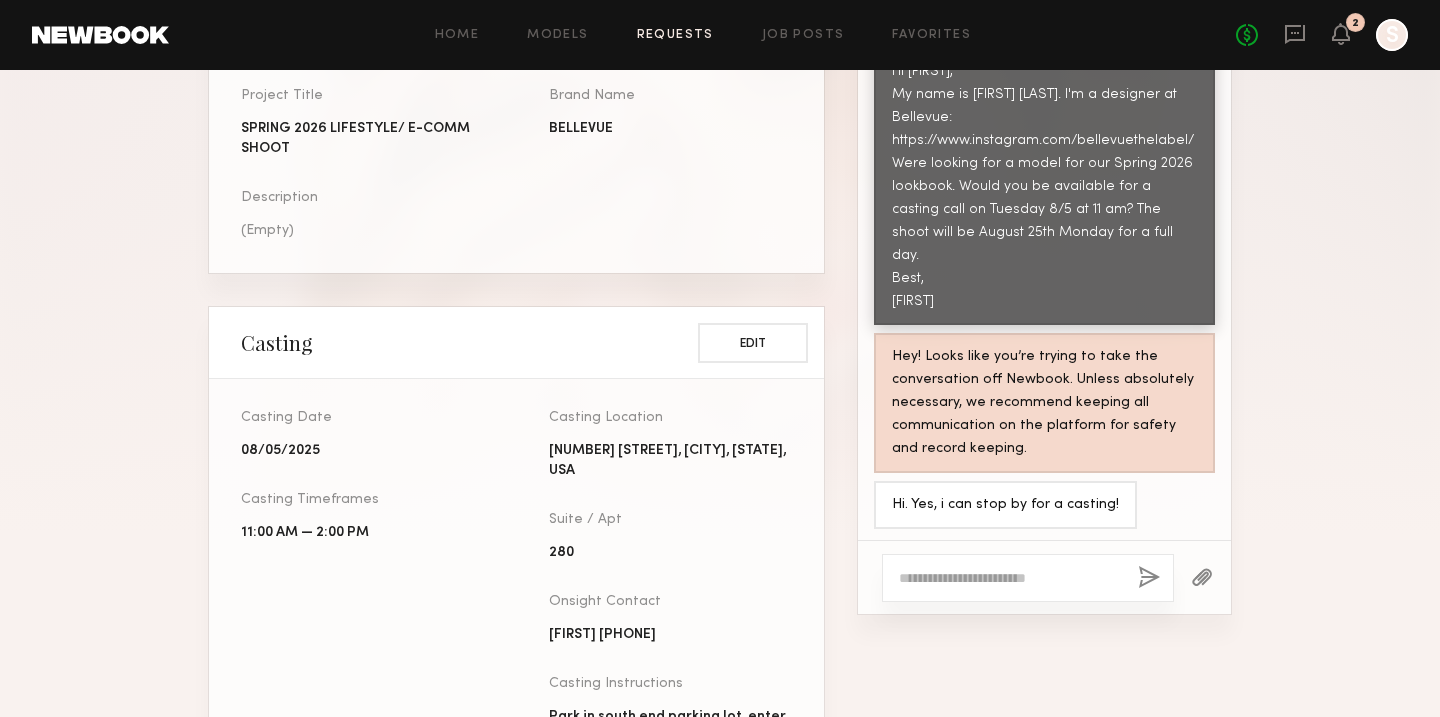 click 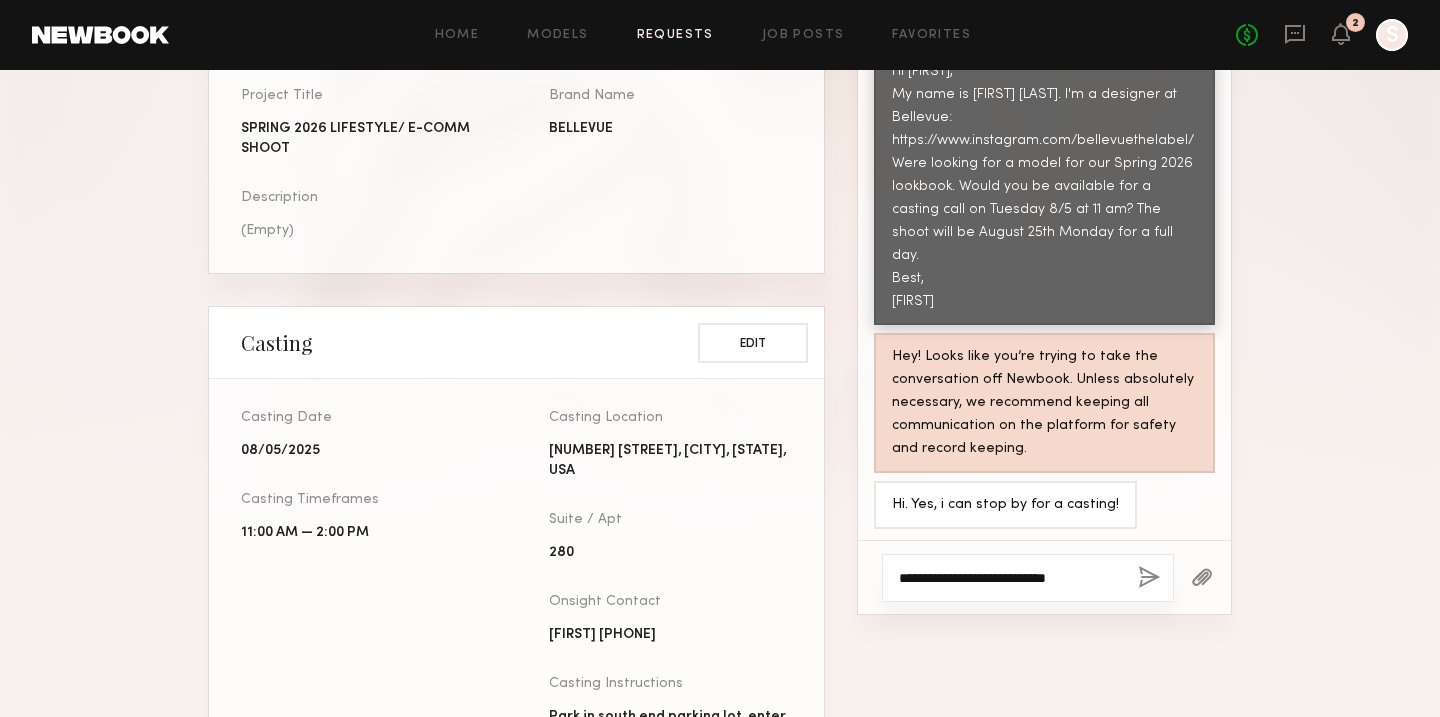 type on "**********" 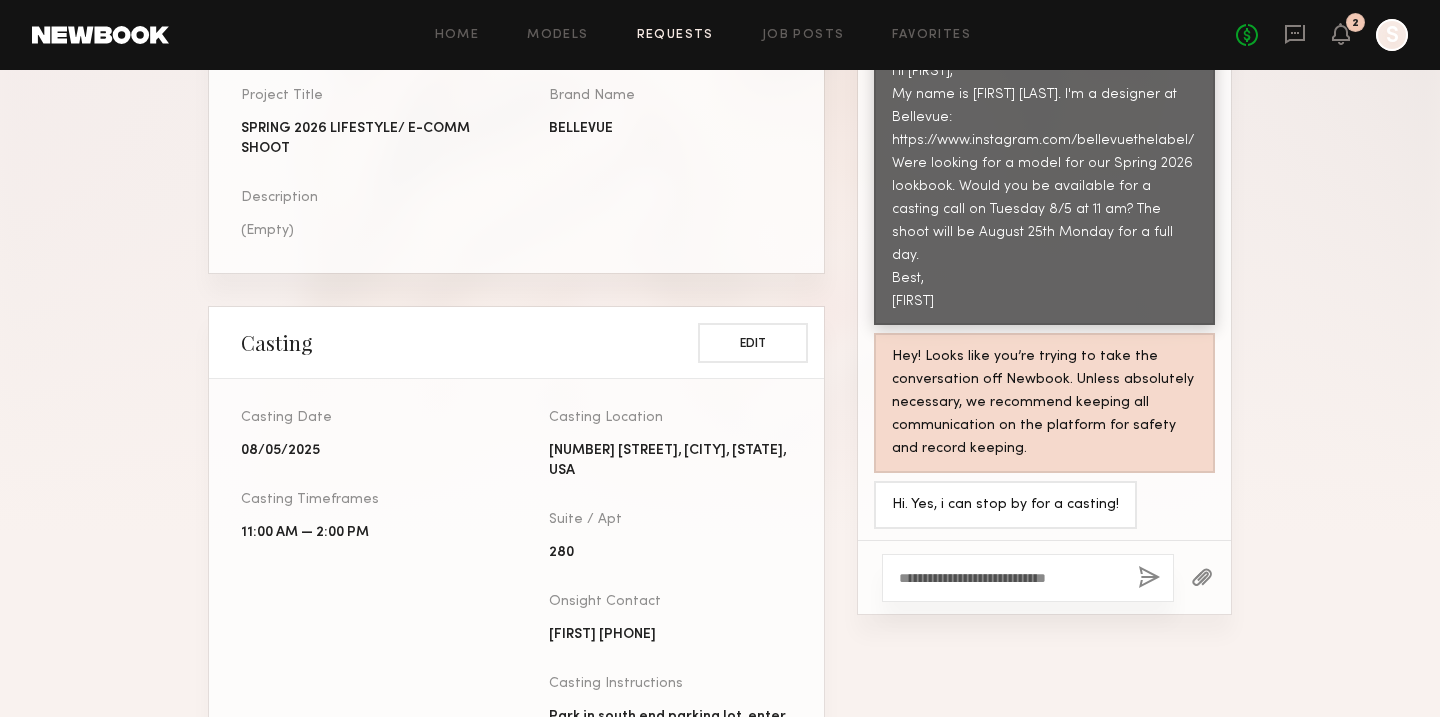 click 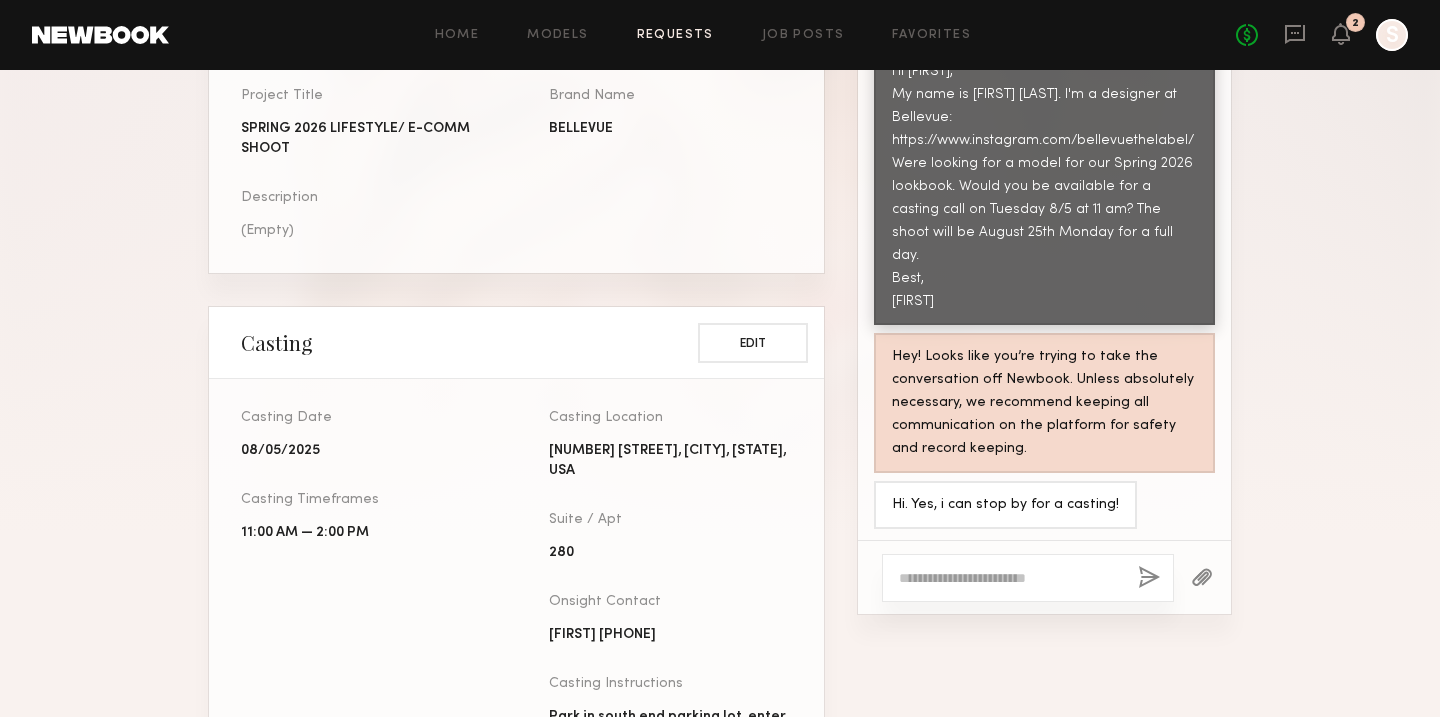 scroll, scrollTop: 1479, scrollLeft: 0, axis: vertical 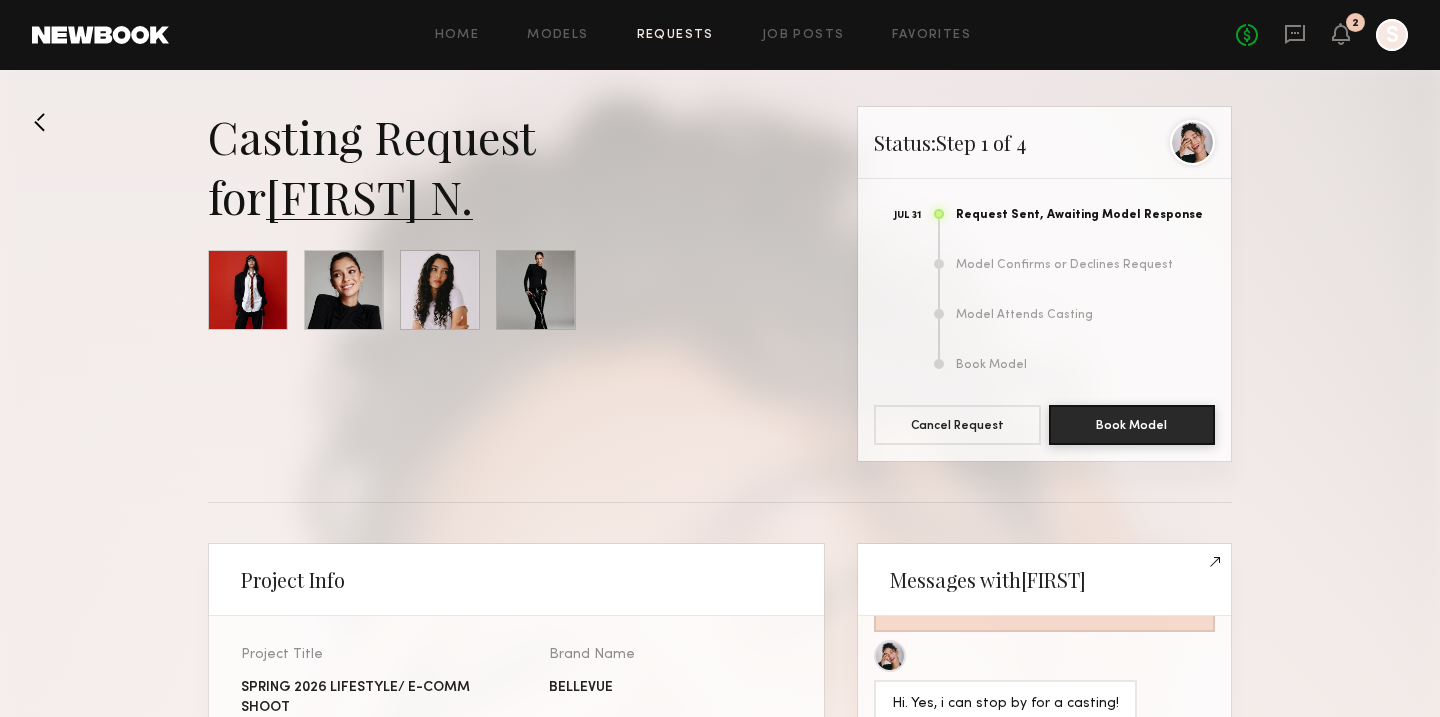 click 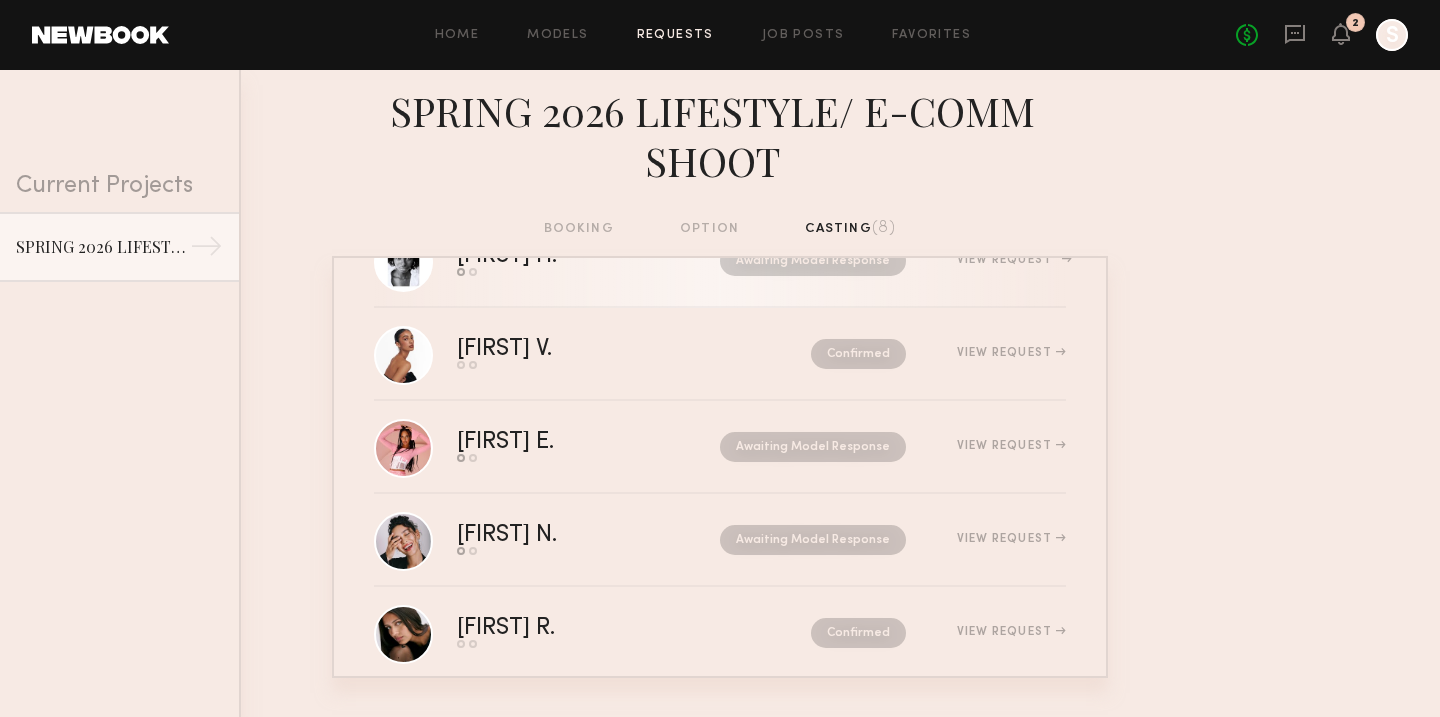 scroll, scrollTop: 223, scrollLeft: 0, axis: vertical 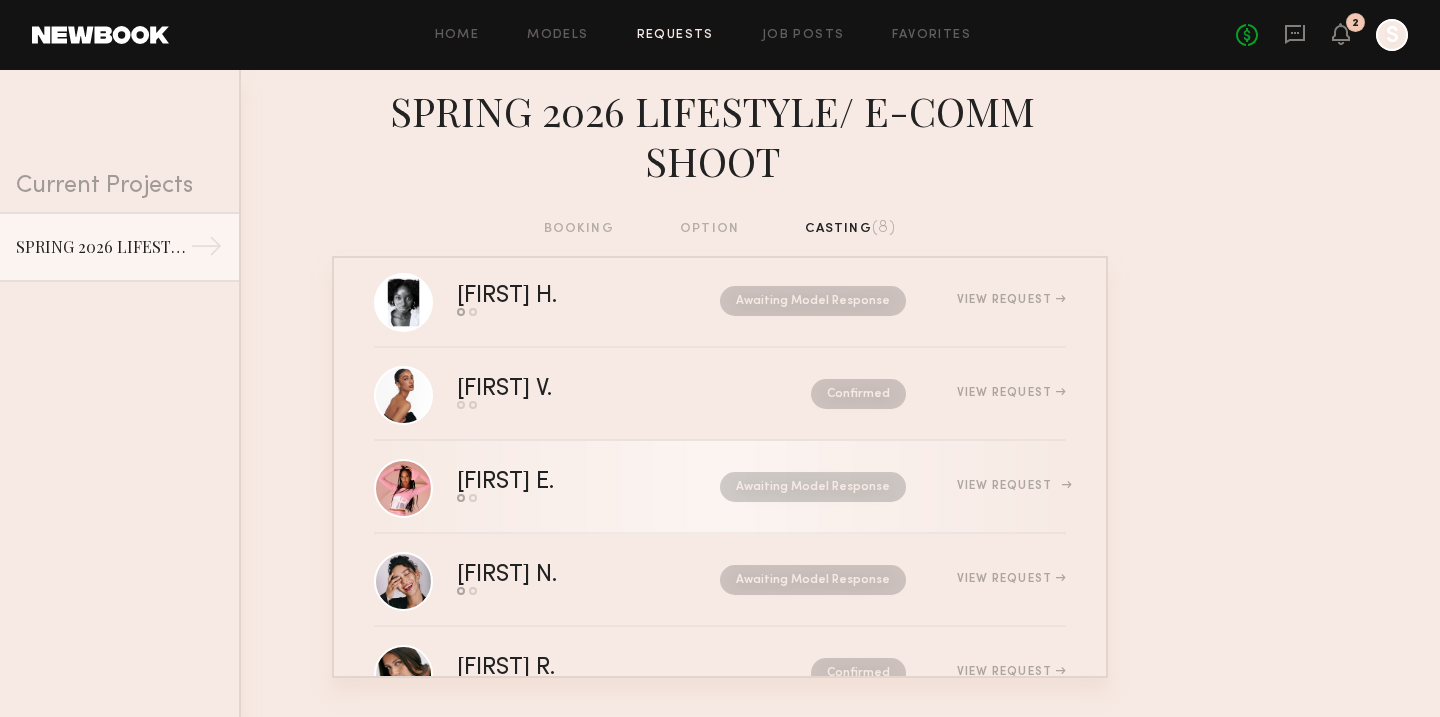 click on "Zohara E.  Send request   Model response  Awaiting Model Response  View Request" 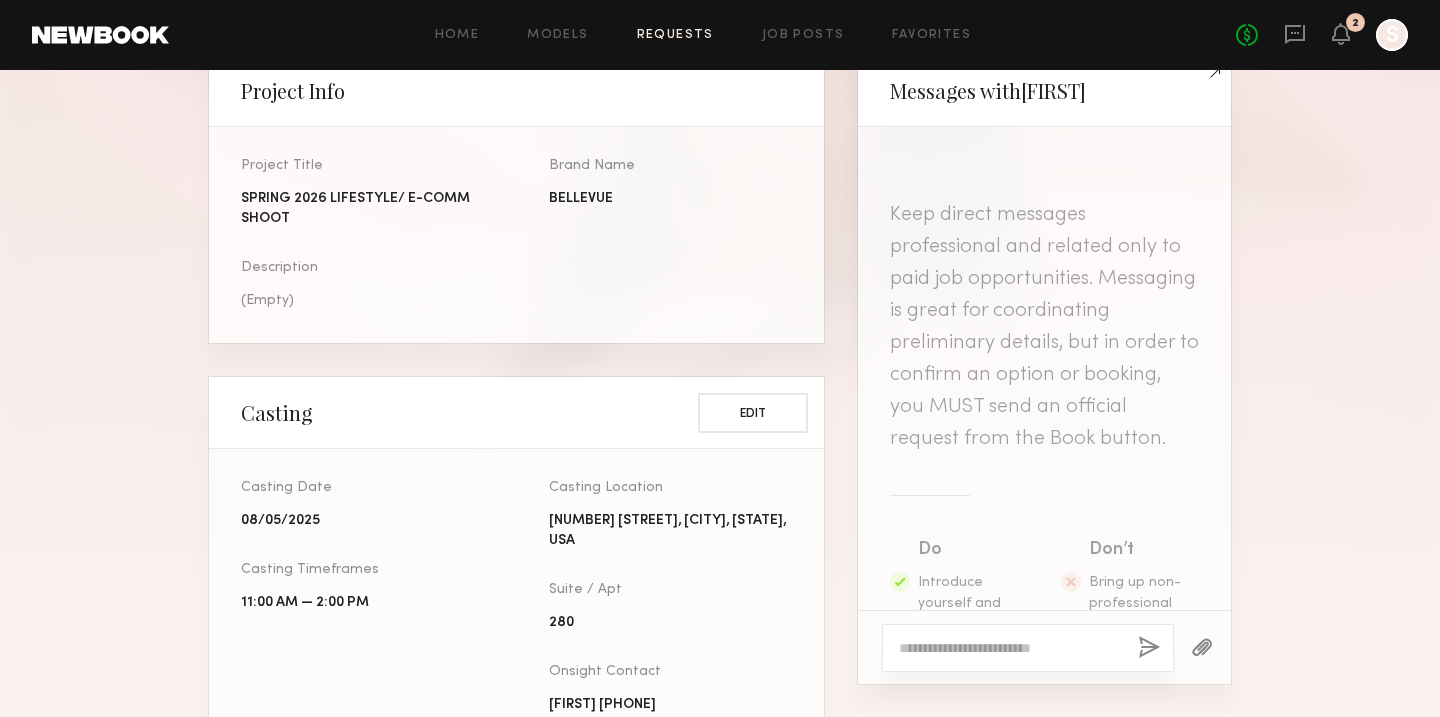 scroll, scrollTop: 558, scrollLeft: 0, axis: vertical 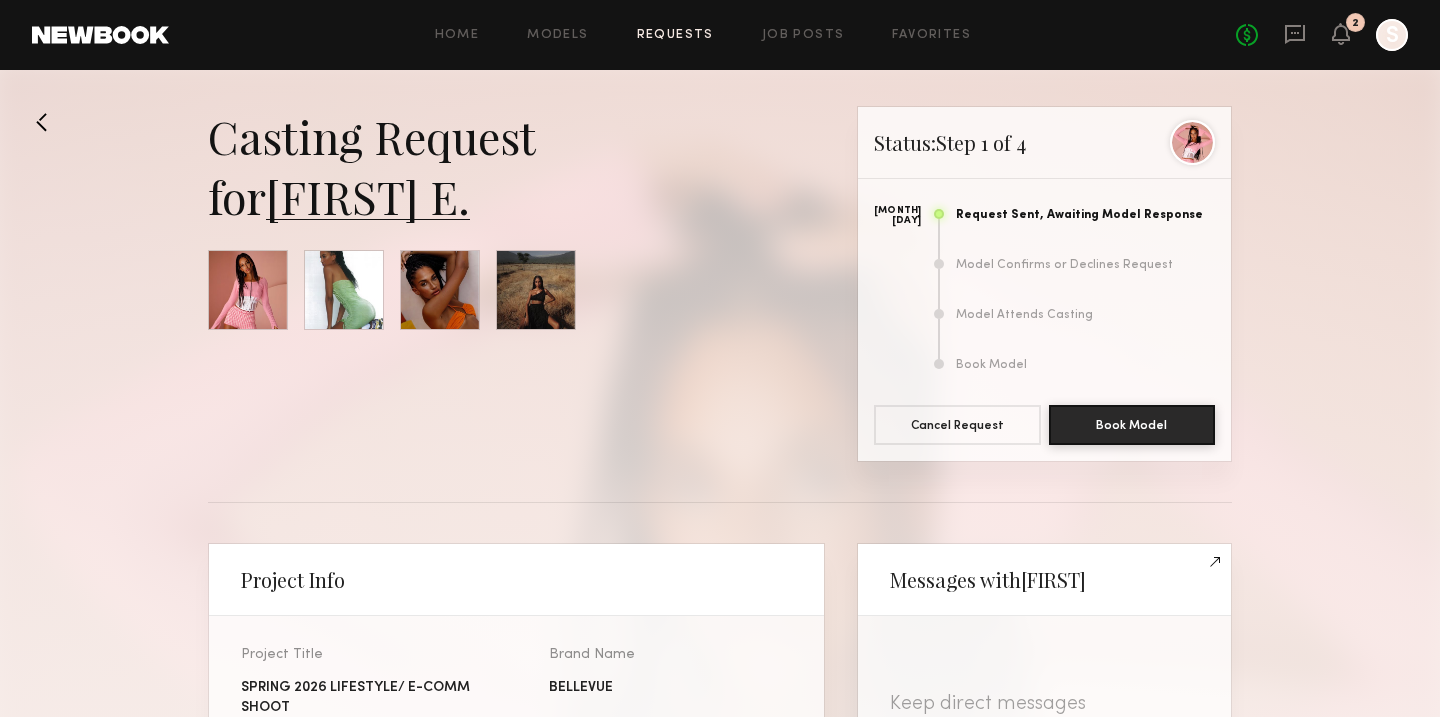 click on "Zohara E." 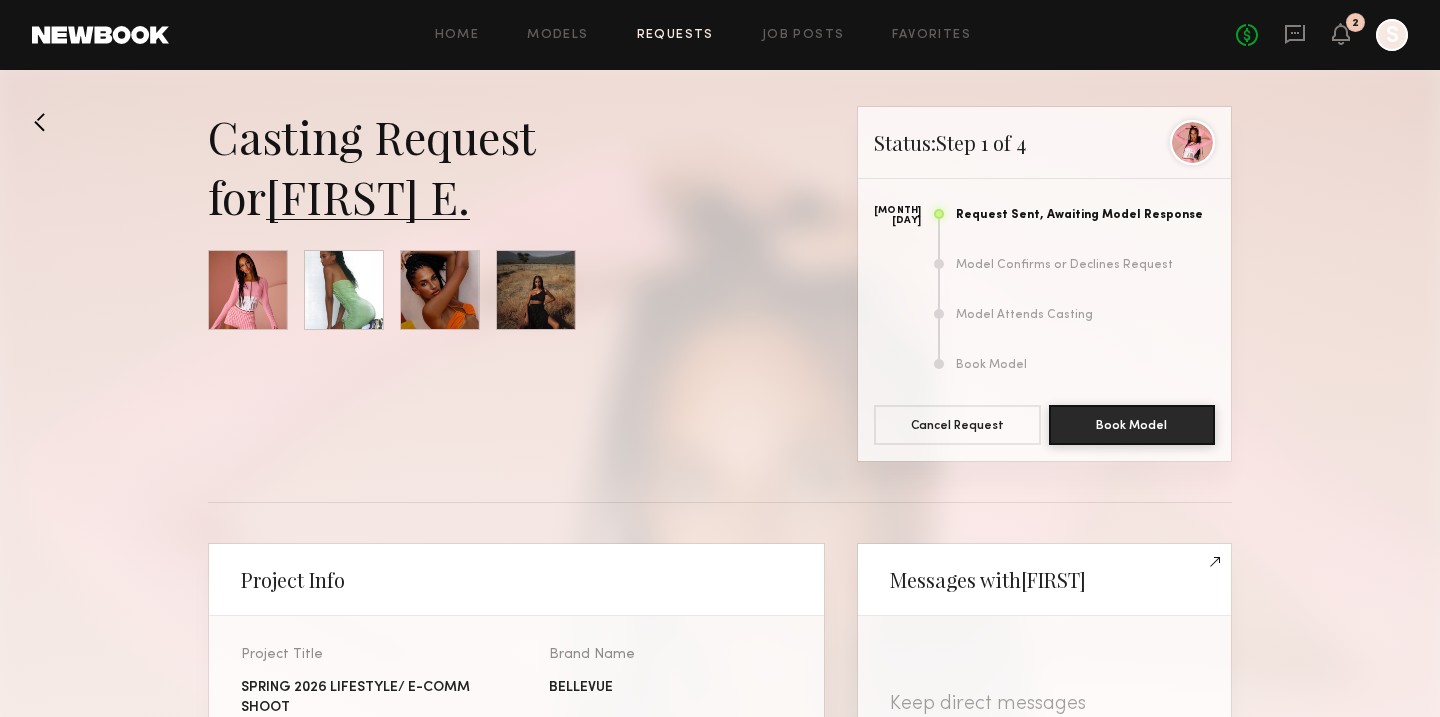 click 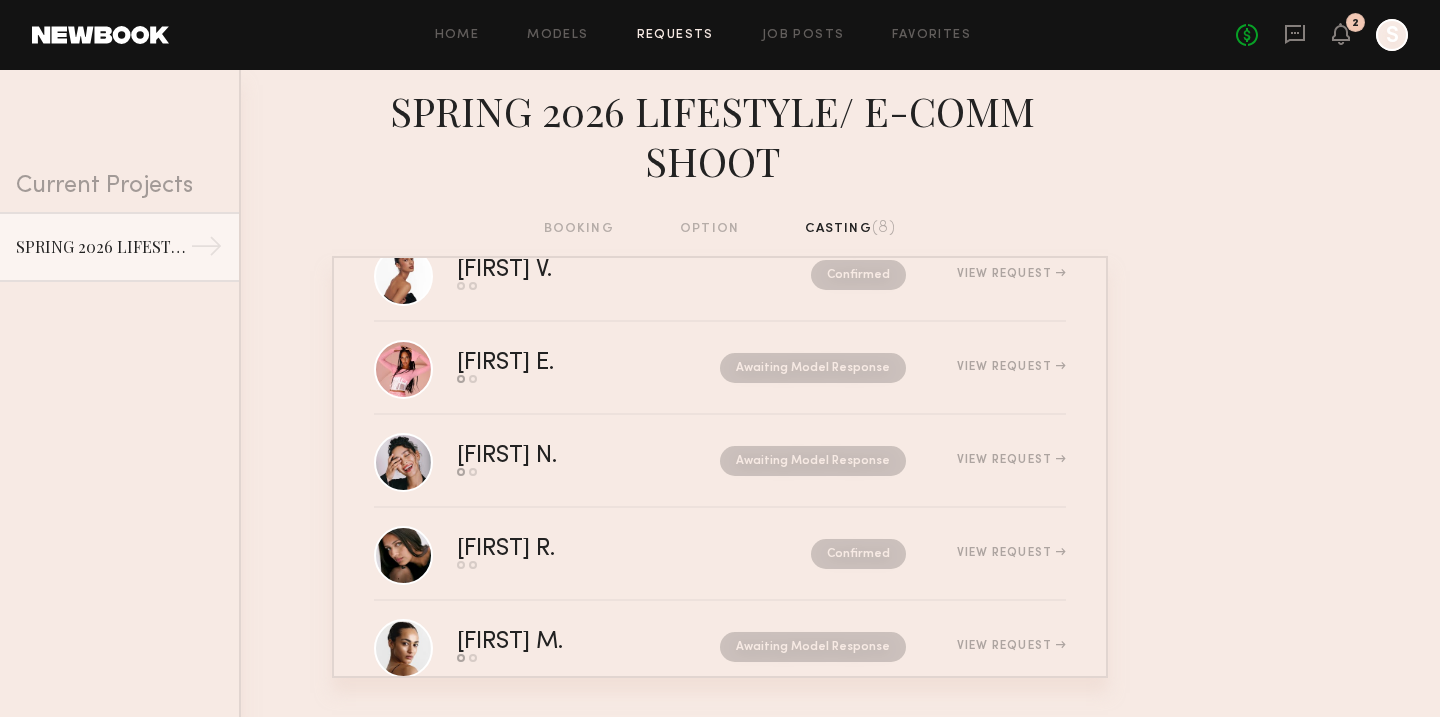 scroll, scrollTop: 392, scrollLeft: 0, axis: vertical 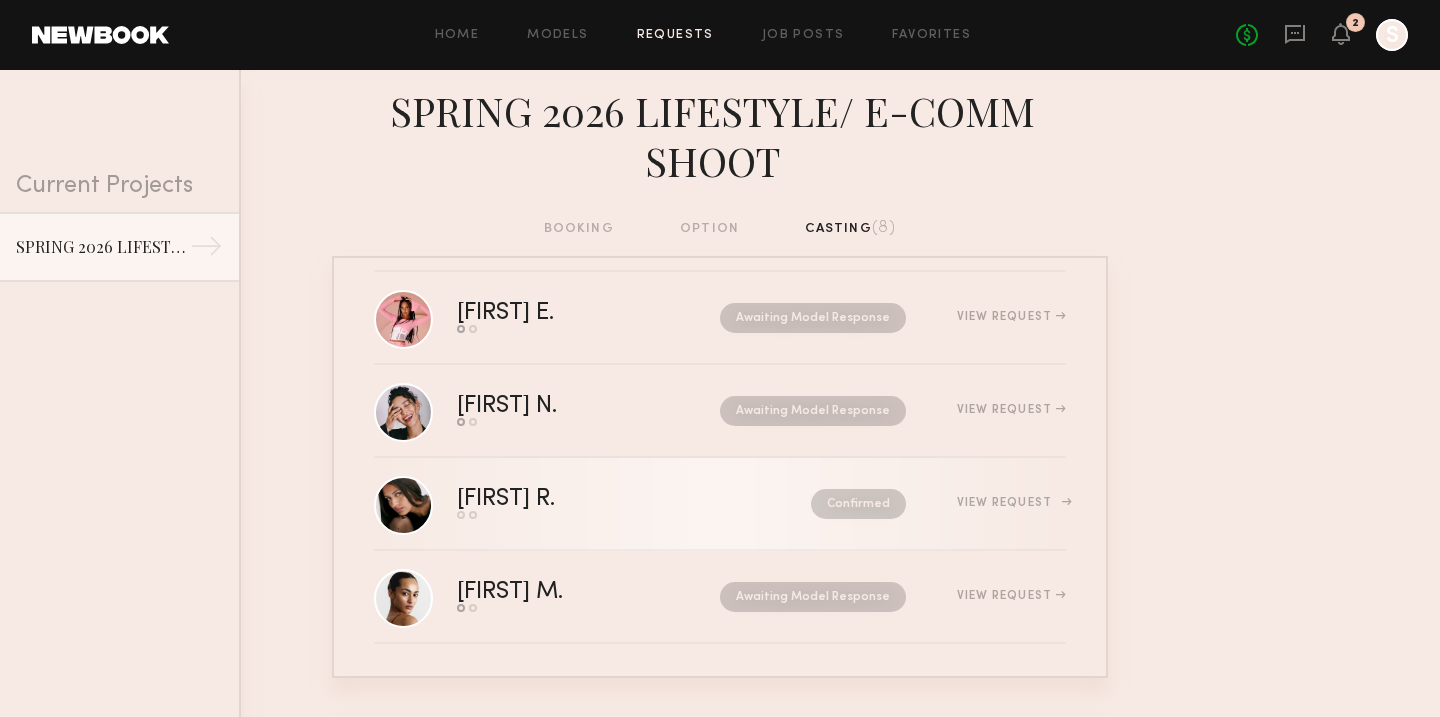 click on "Kloey R.  Send request   Model response  Confirmed  View Request" 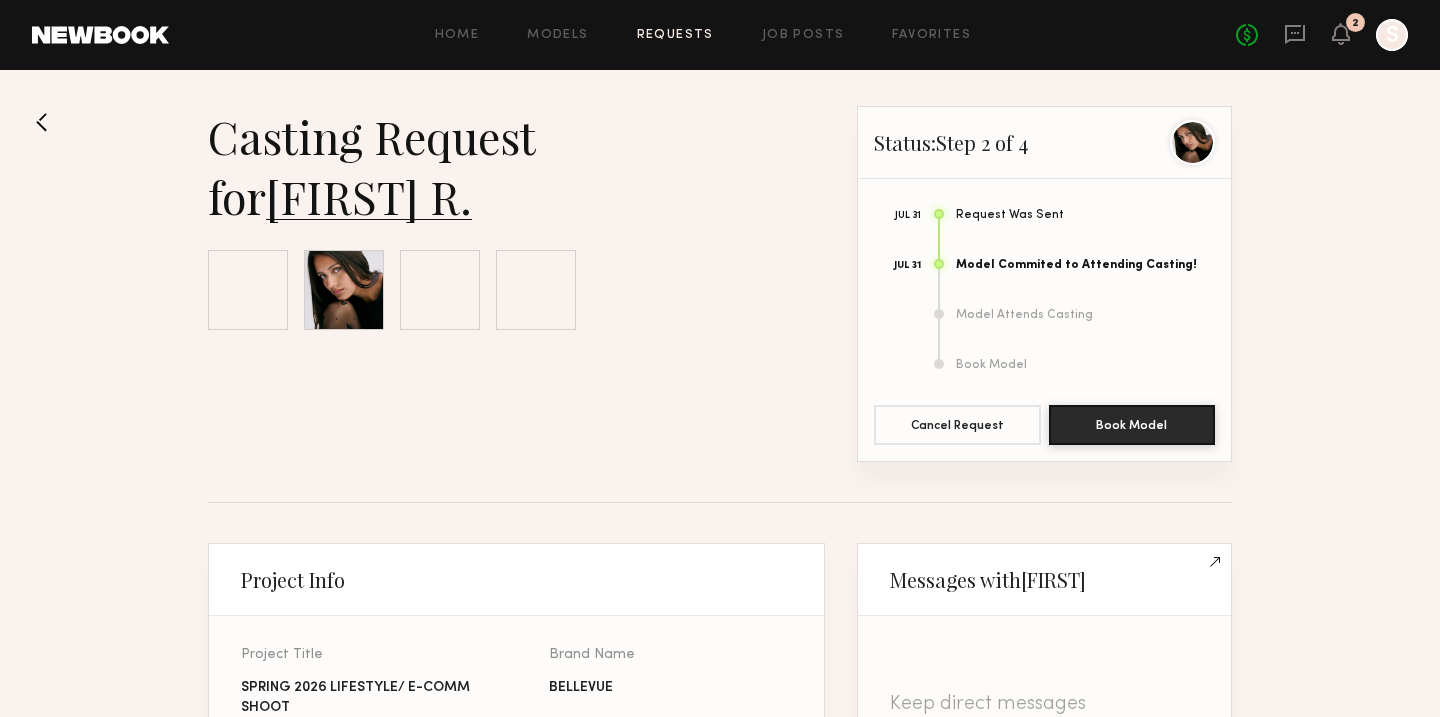 scroll, scrollTop: 1648, scrollLeft: 0, axis: vertical 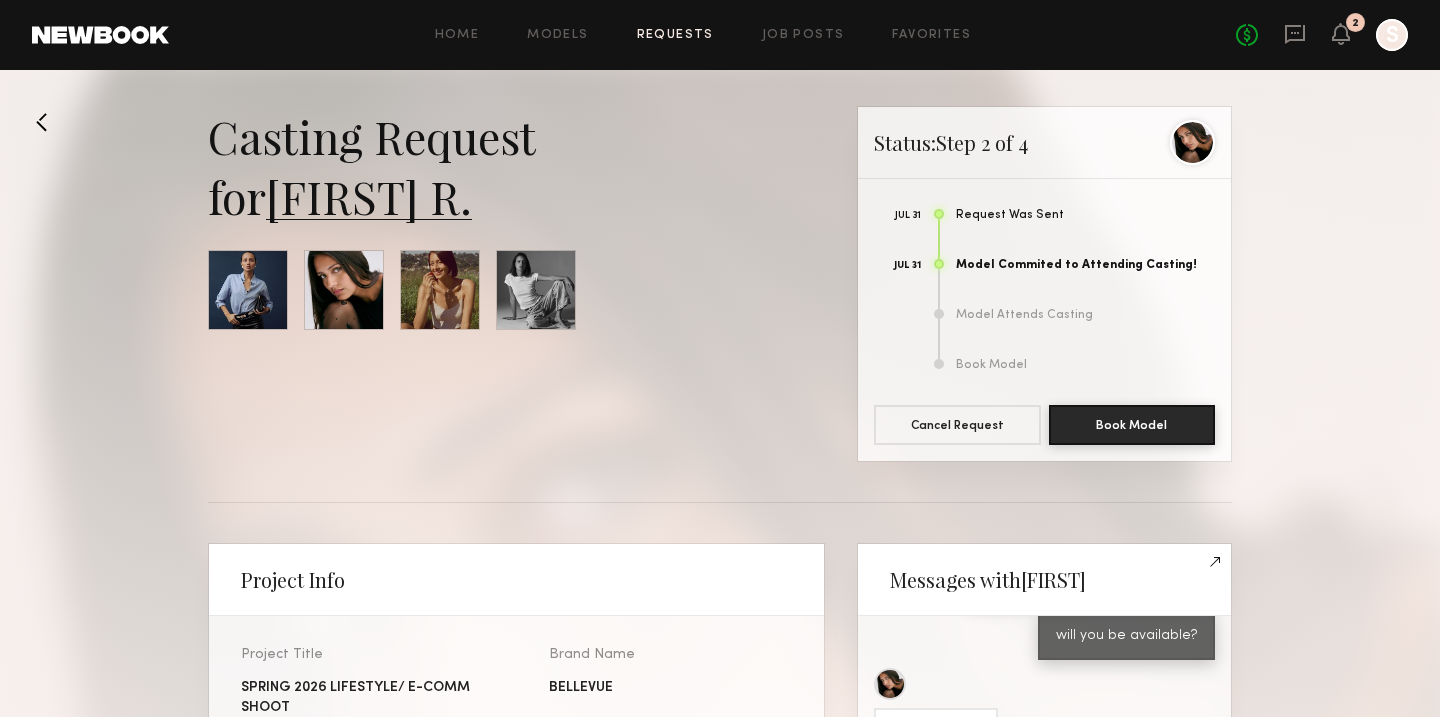 click on "[FIRST] [LAST]." 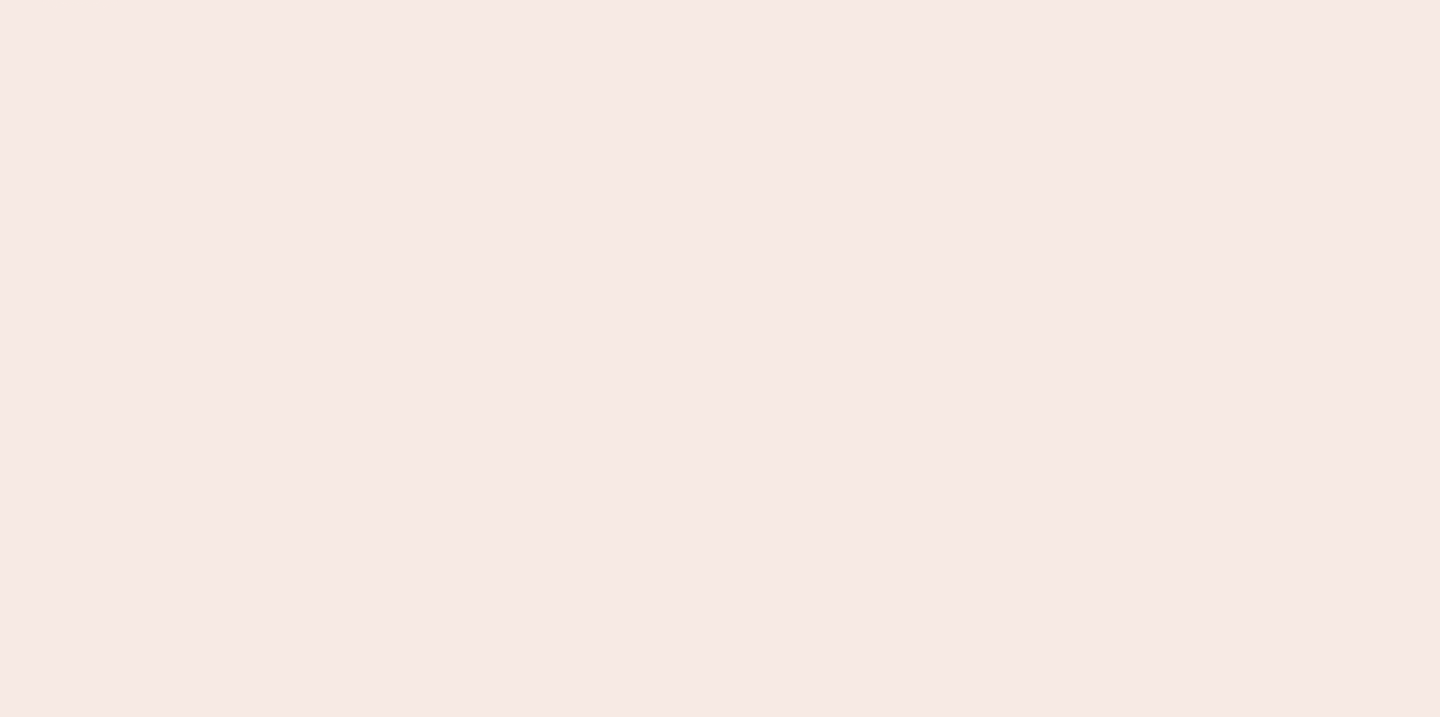 scroll, scrollTop: 0, scrollLeft: 0, axis: both 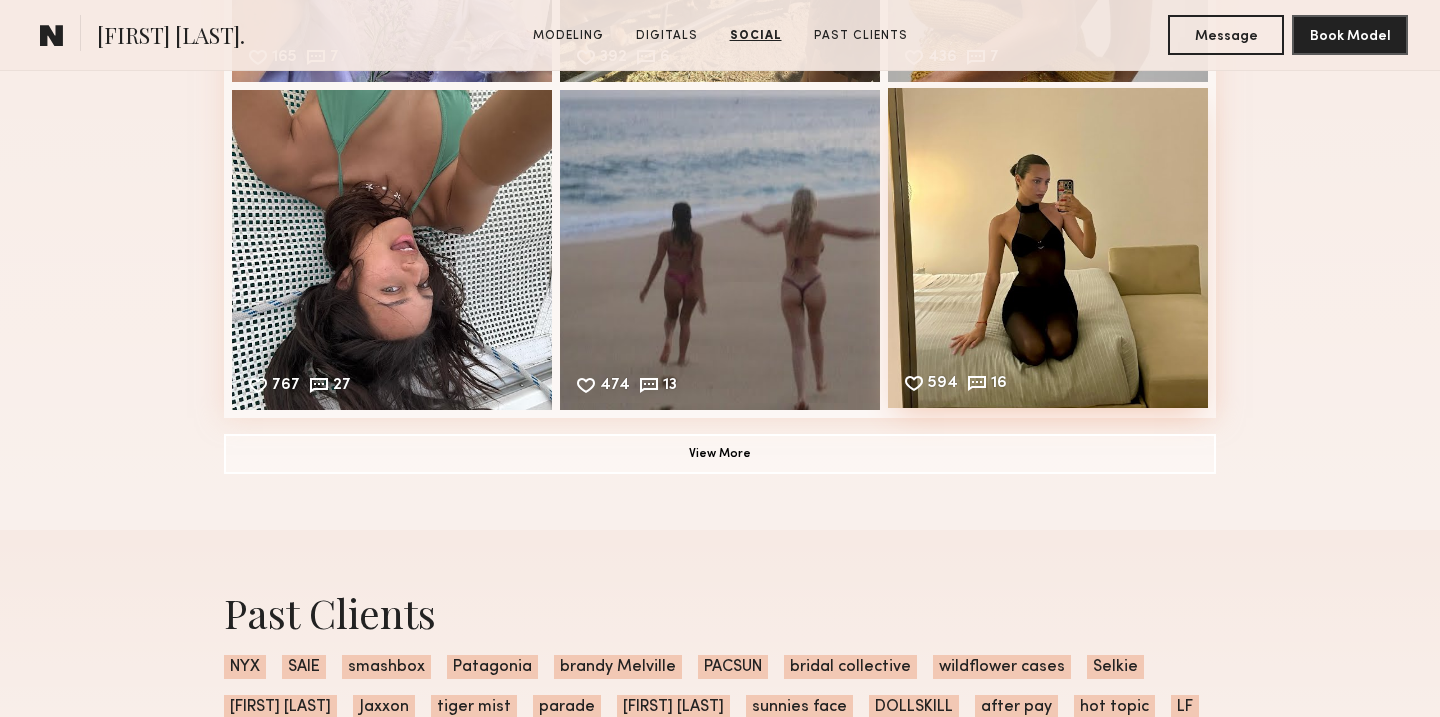 click on "594 16  Likes & comments displayed  to show model’s engagement" at bounding box center [1048, 248] 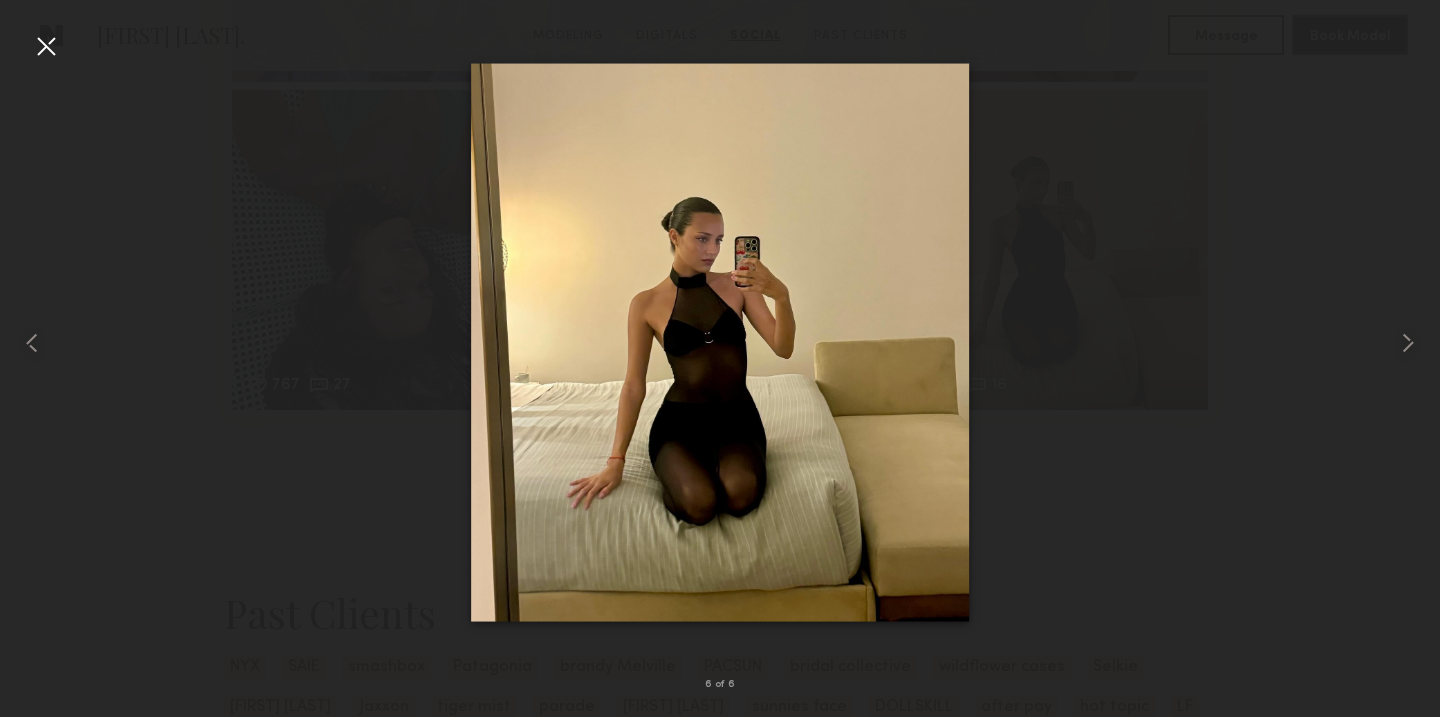 click at bounding box center (720, 342) 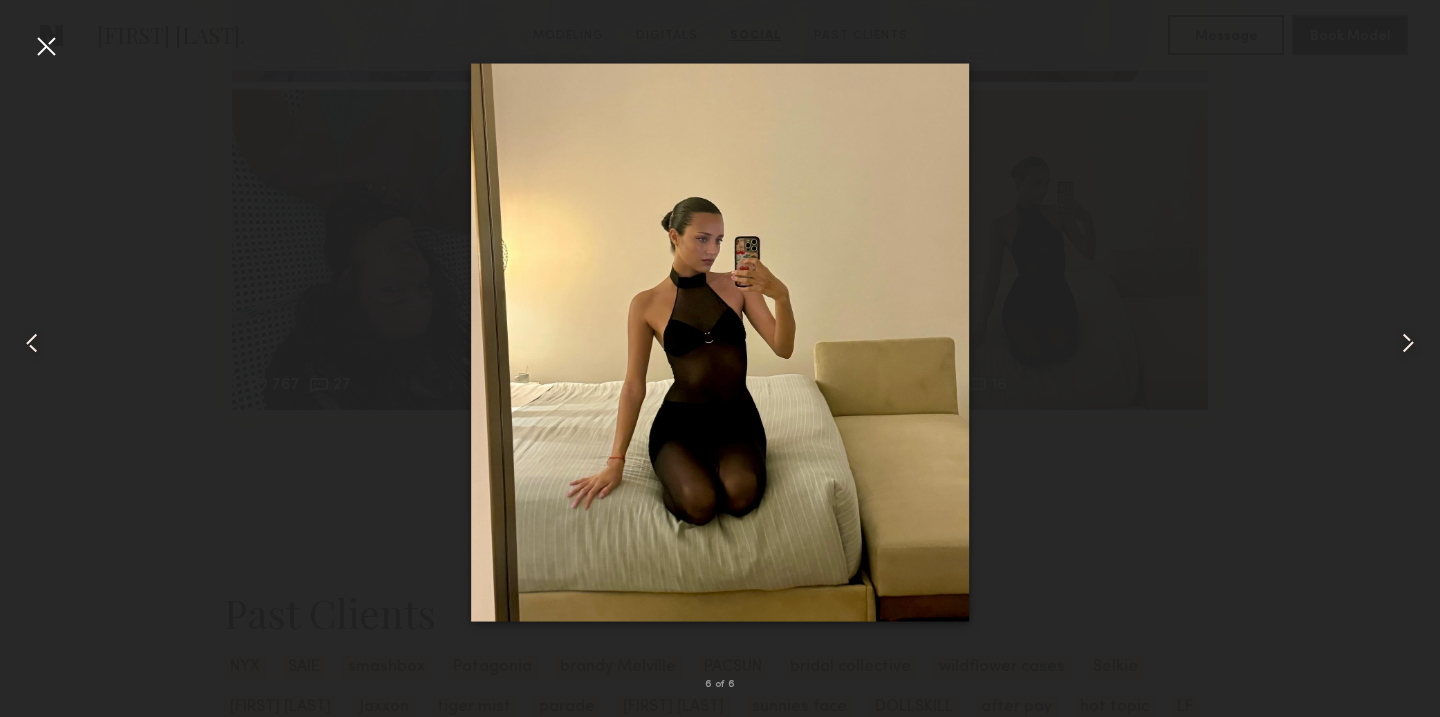 click at bounding box center [1408, 343] 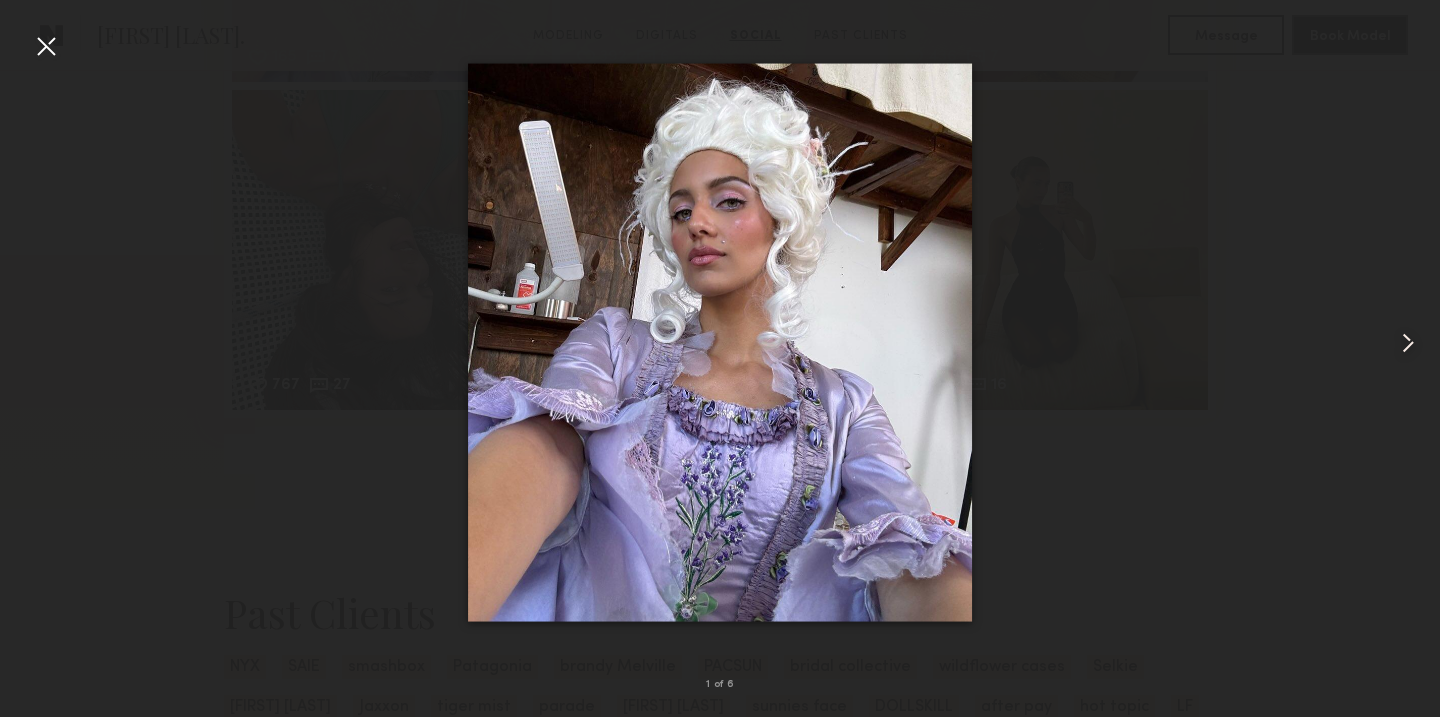 click at bounding box center (1408, 343) 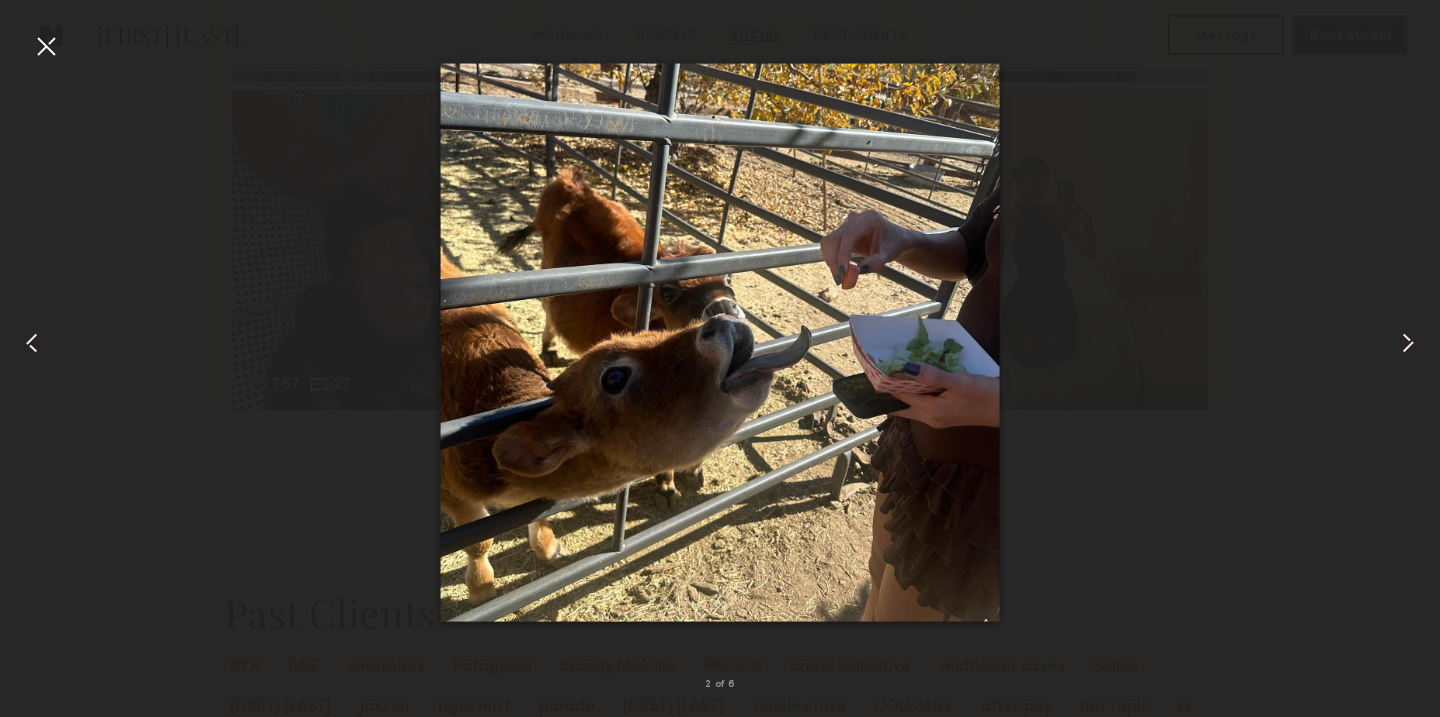 click at bounding box center [1408, 343] 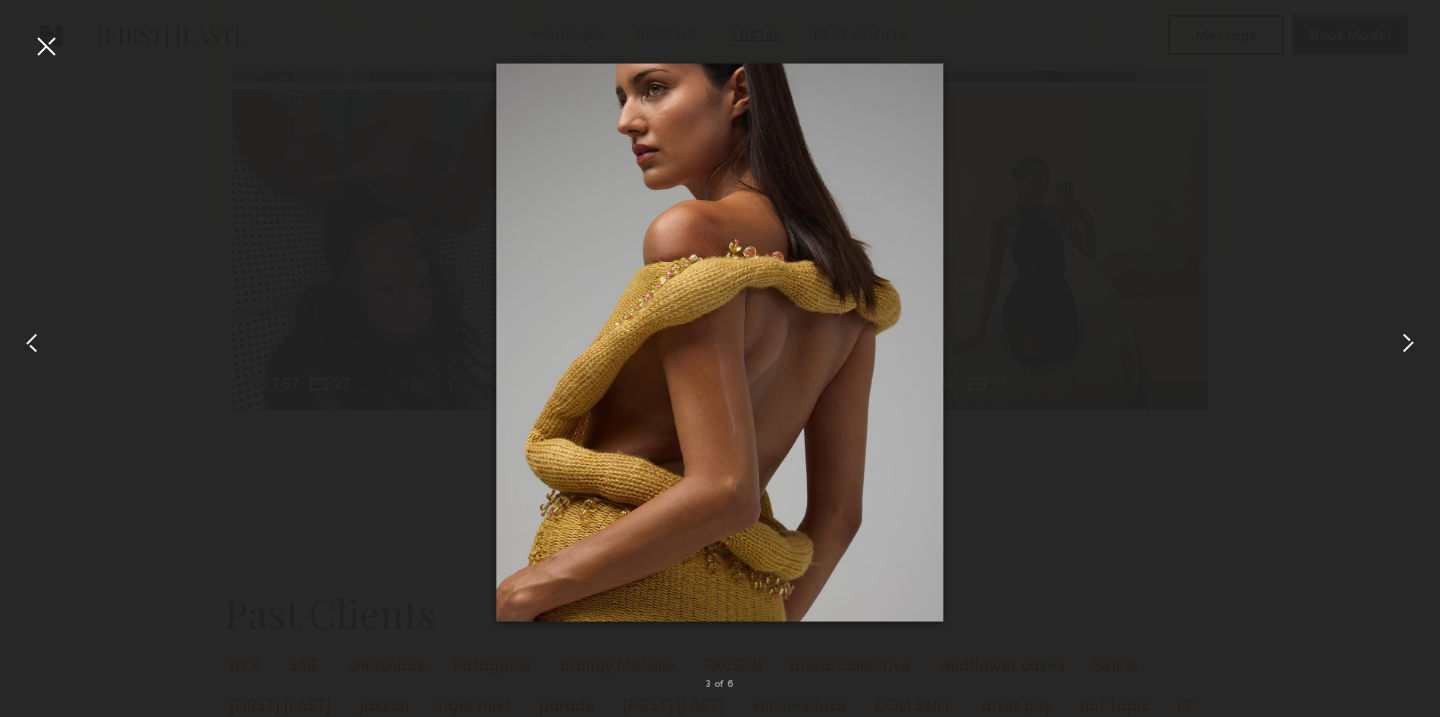 click at bounding box center (1408, 343) 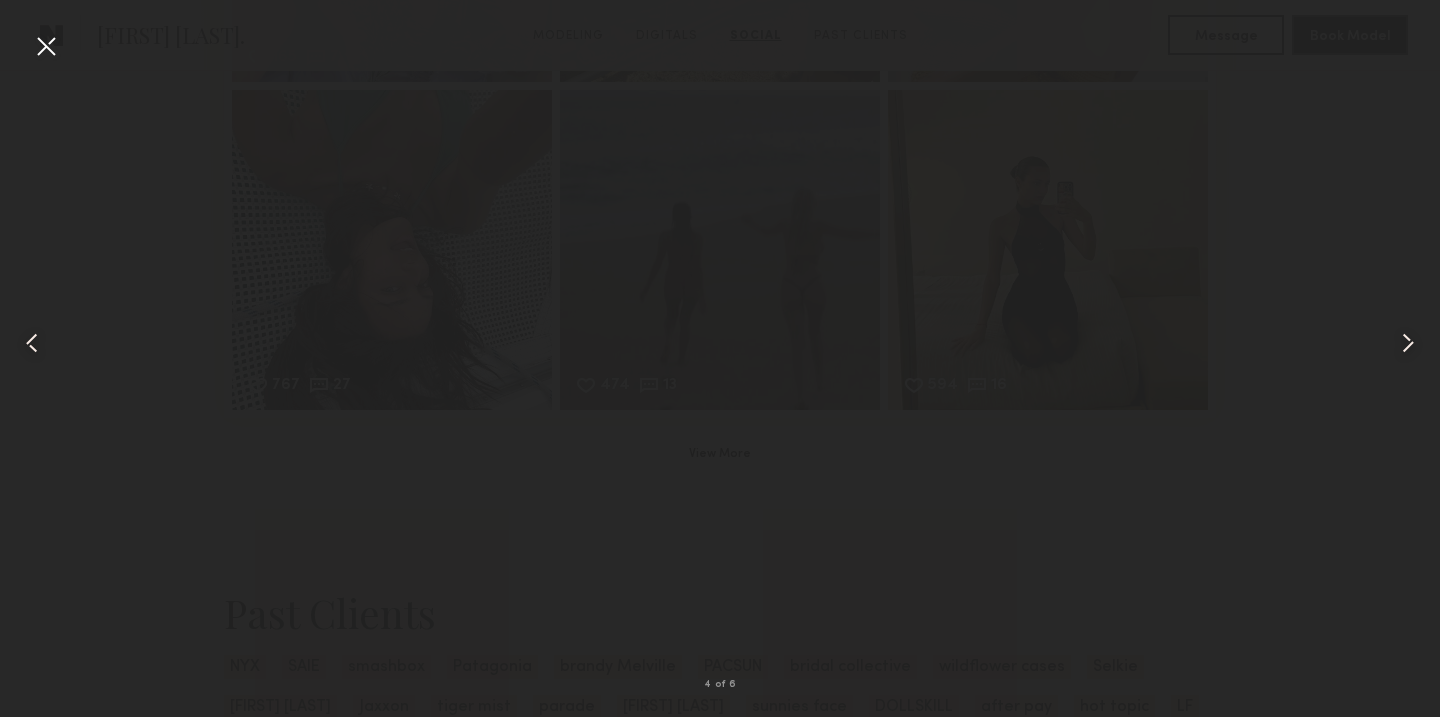 click at bounding box center [1408, 343] 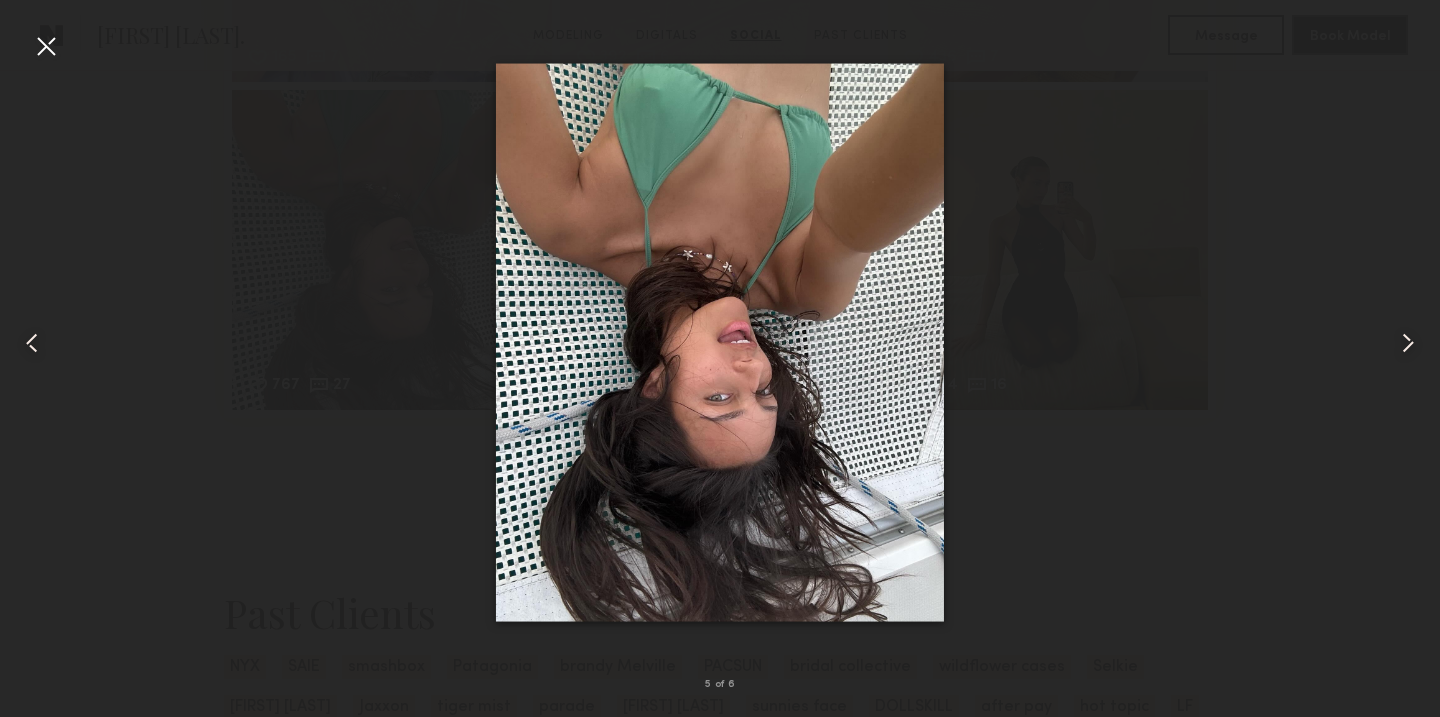 click at bounding box center [1408, 343] 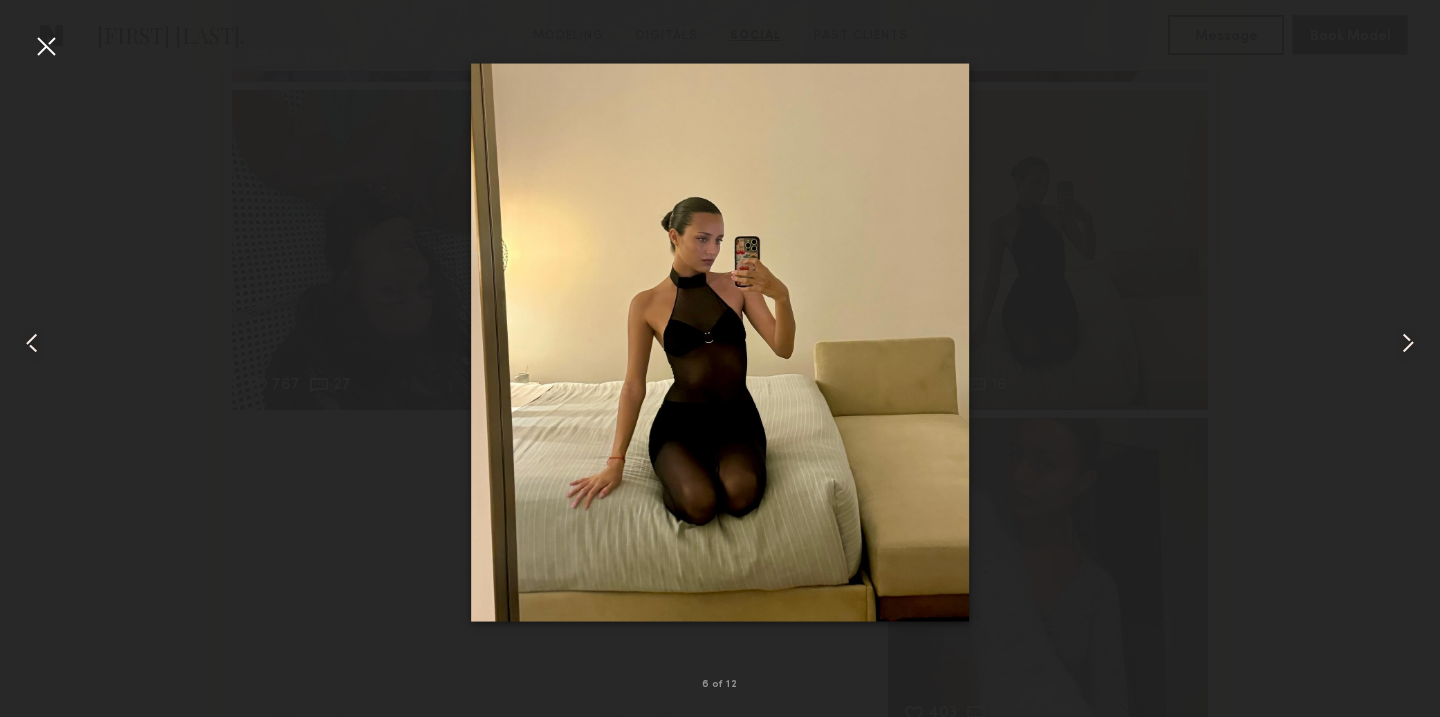 click at bounding box center (32, 343) 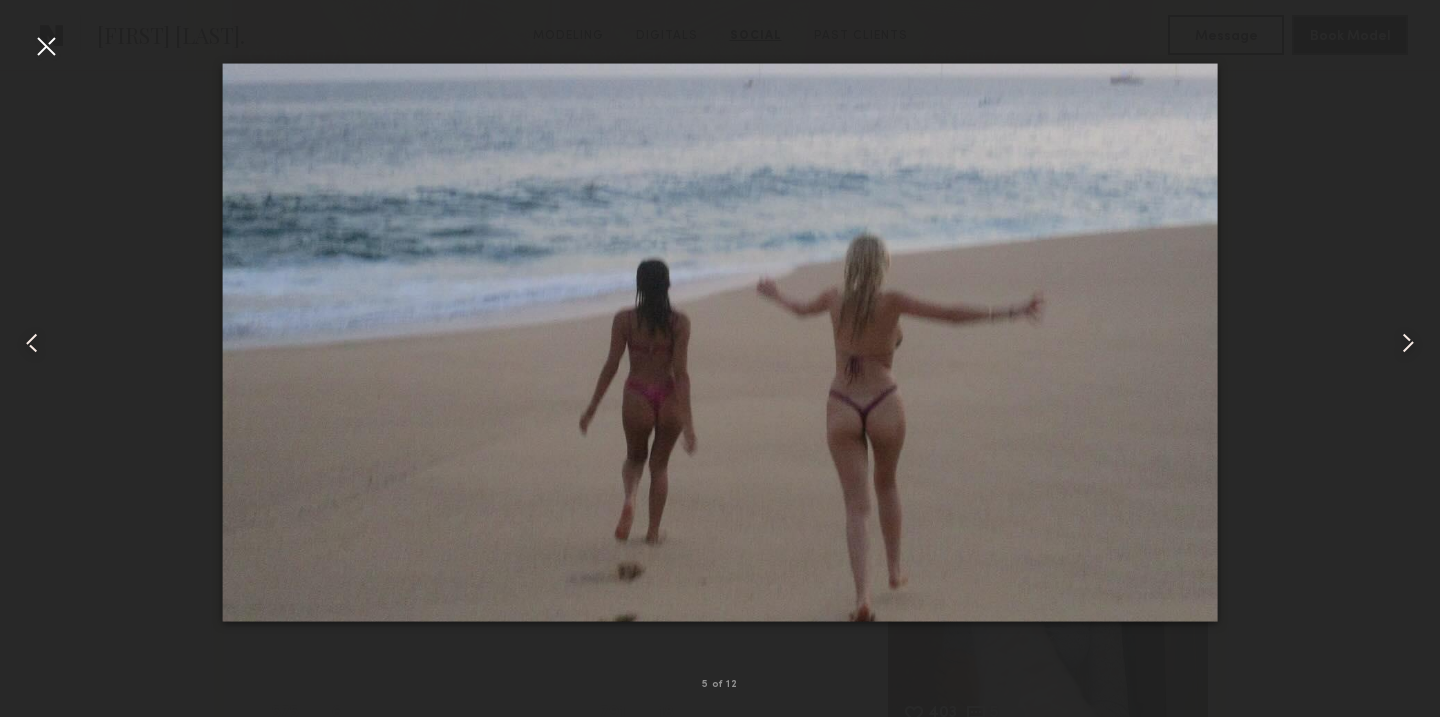 click at bounding box center (1411, 342) 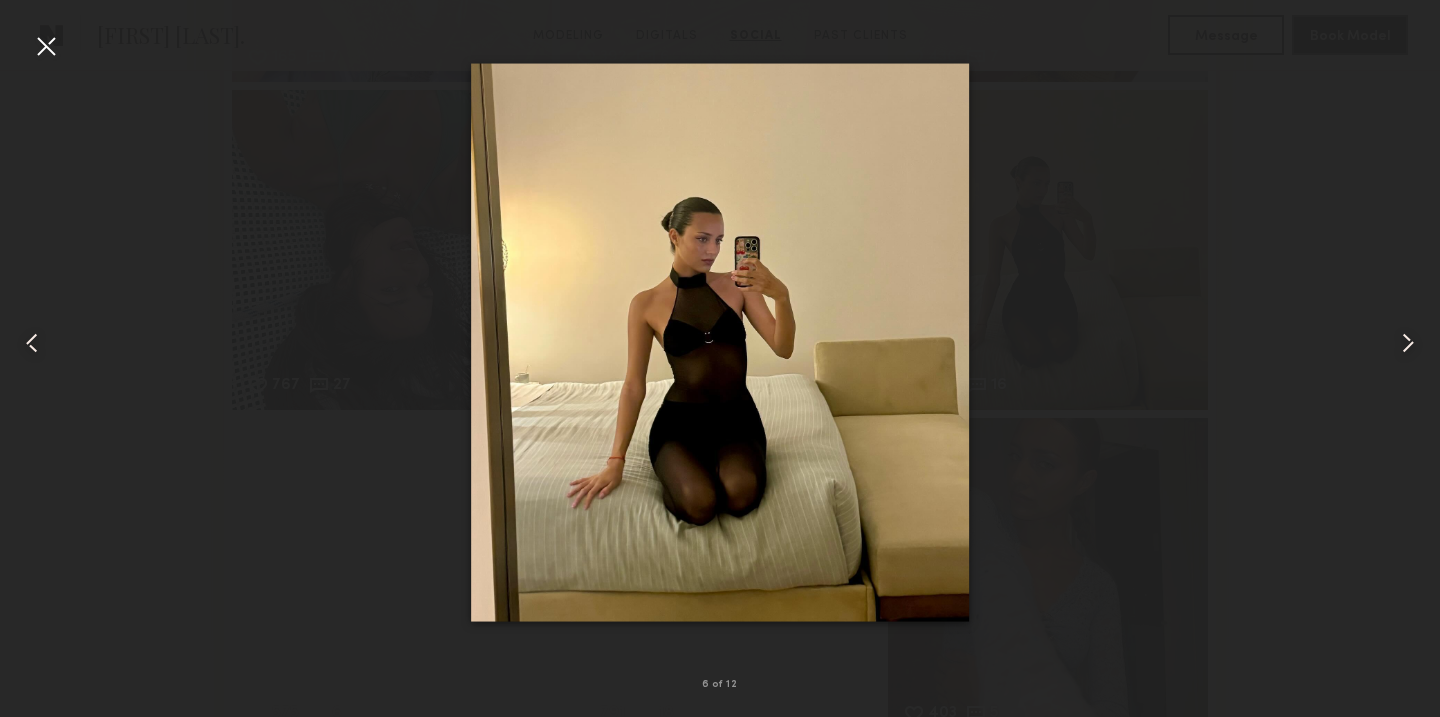 click at bounding box center (1411, 342) 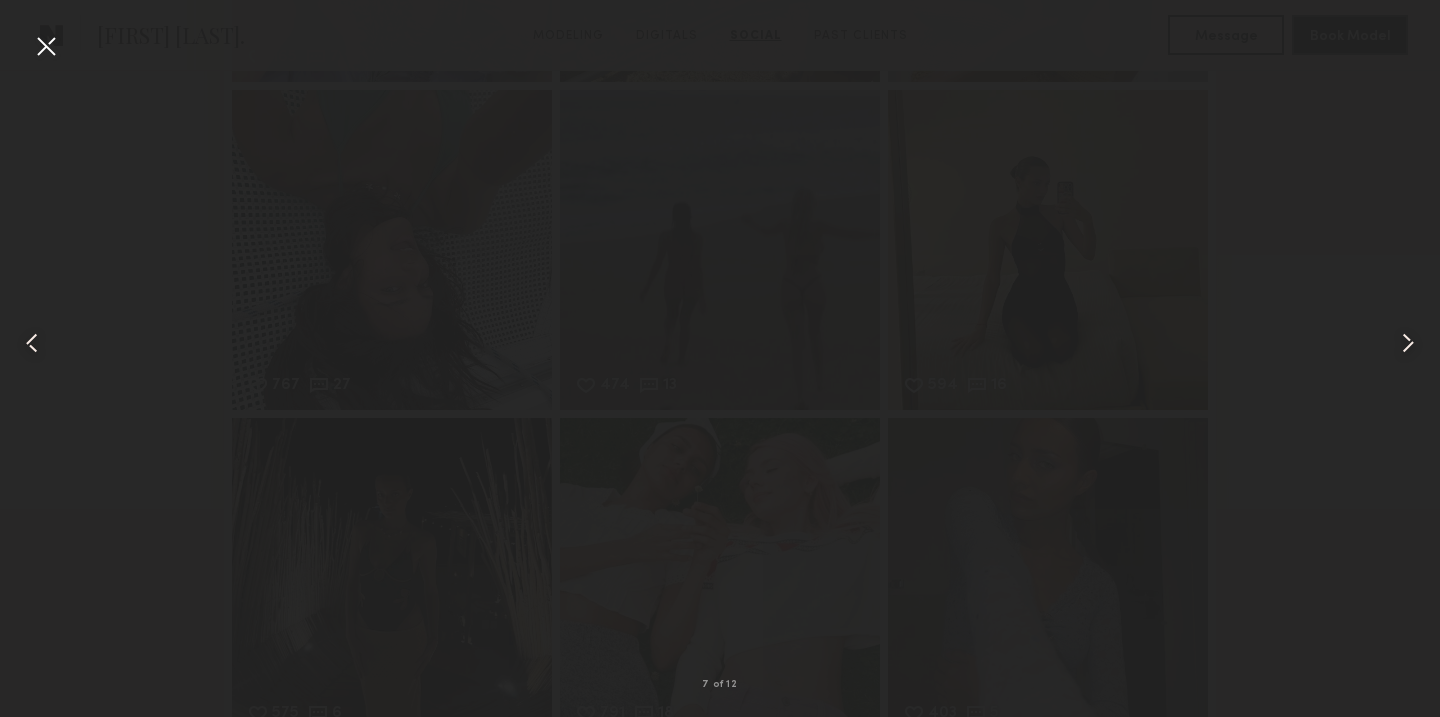 click at bounding box center (1411, 342) 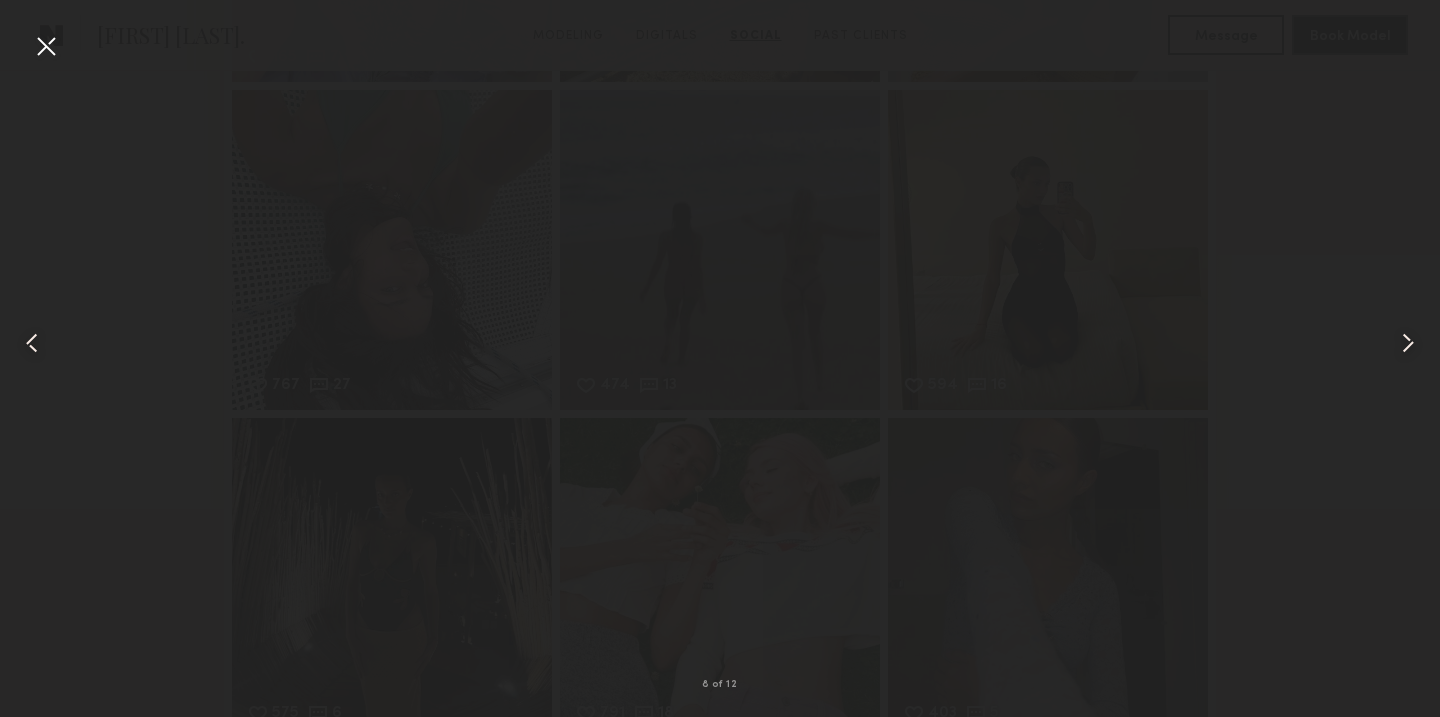click at bounding box center (720, 342) 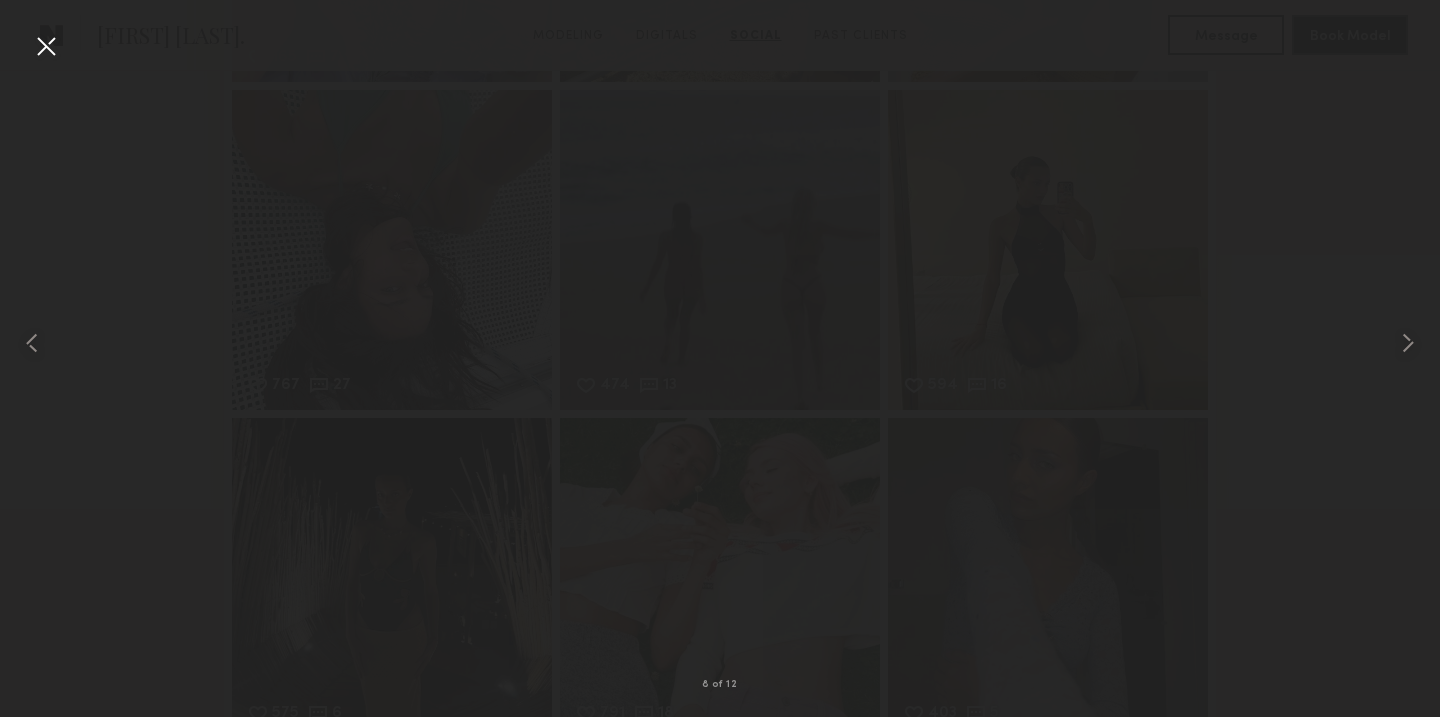 click at bounding box center [46, 46] 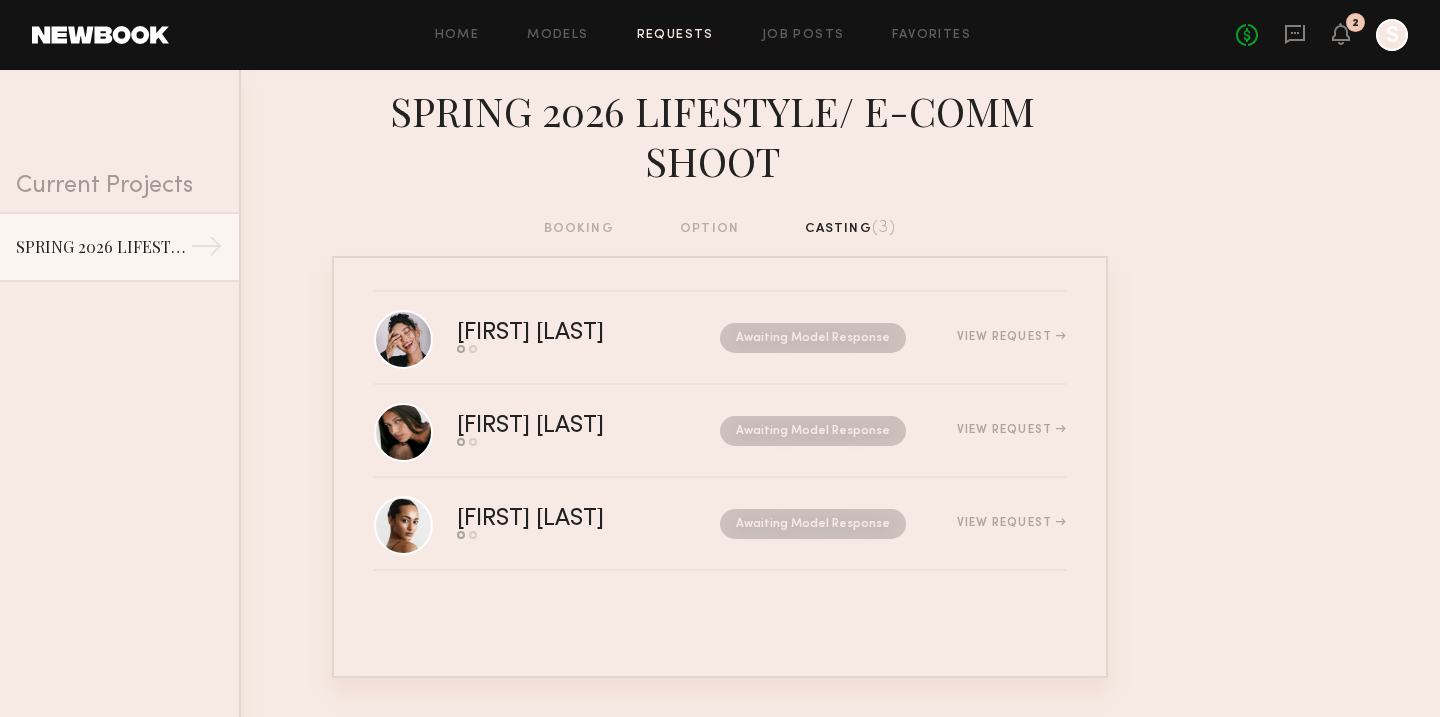 scroll, scrollTop: 0, scrollLeft: 0, axis: both 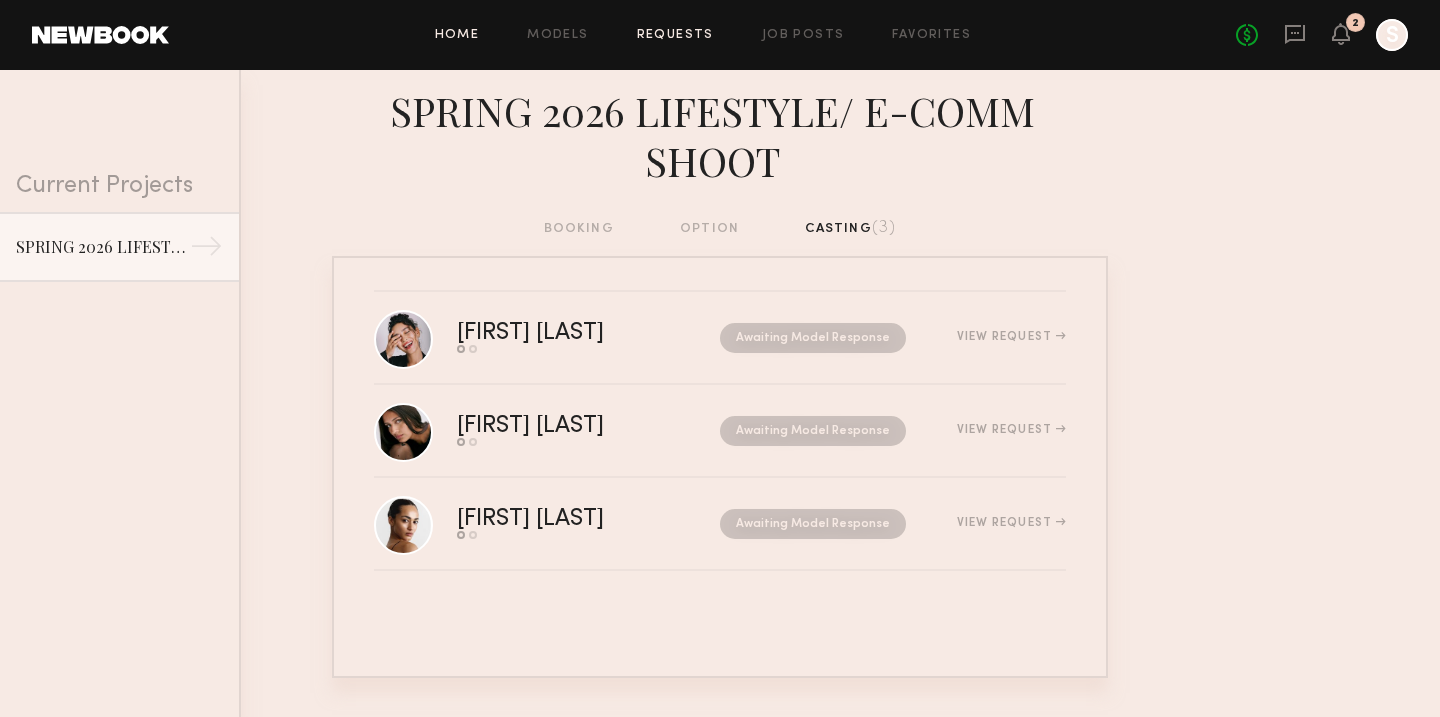 click on "Home" 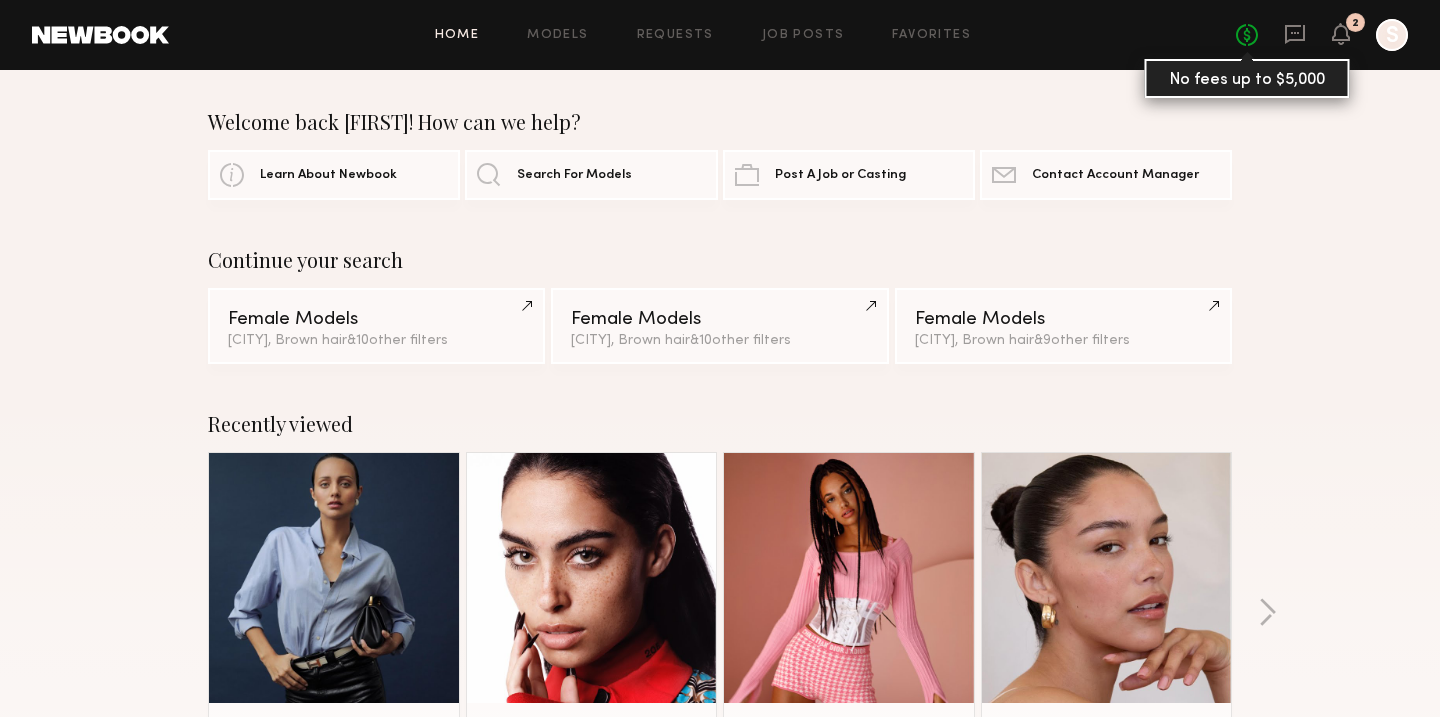click on "No fees up to $5,000" 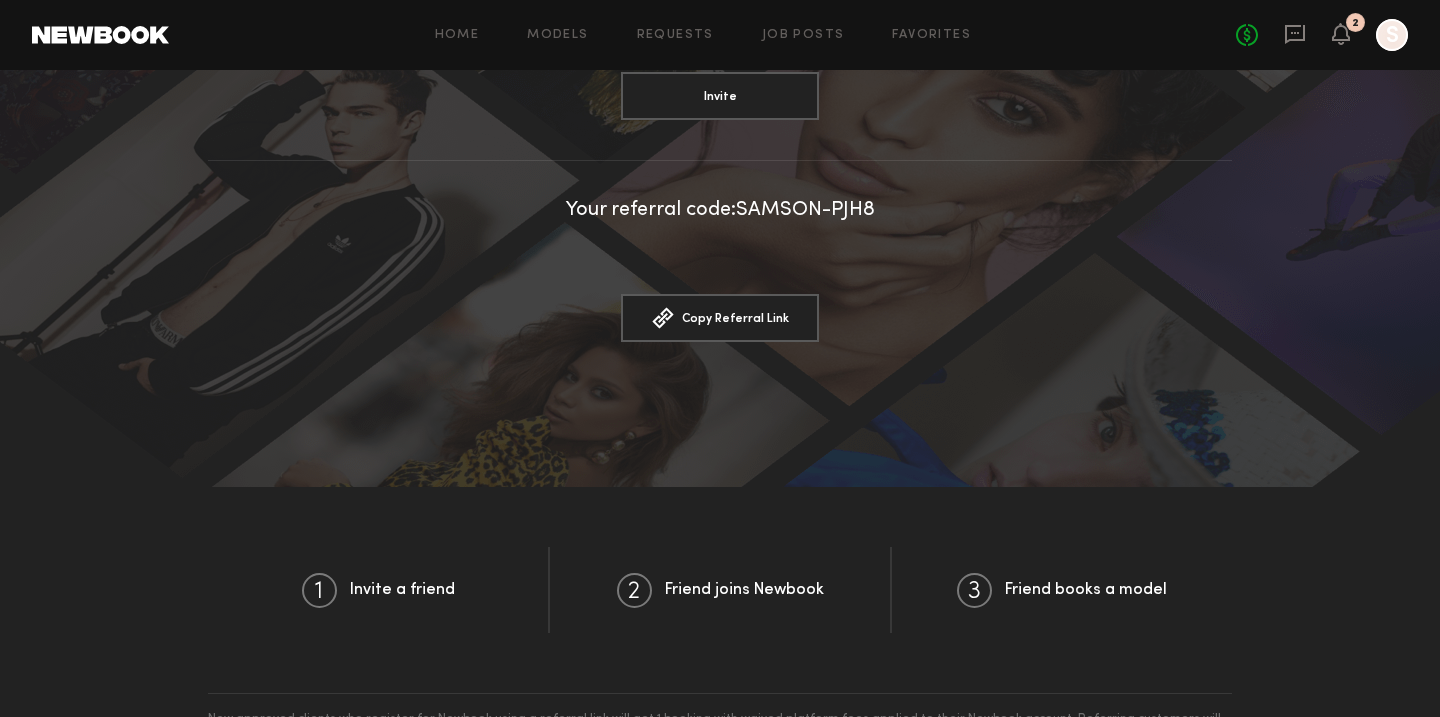 scroll, scrollTop: 0, scrollLeft: 0, axis: both 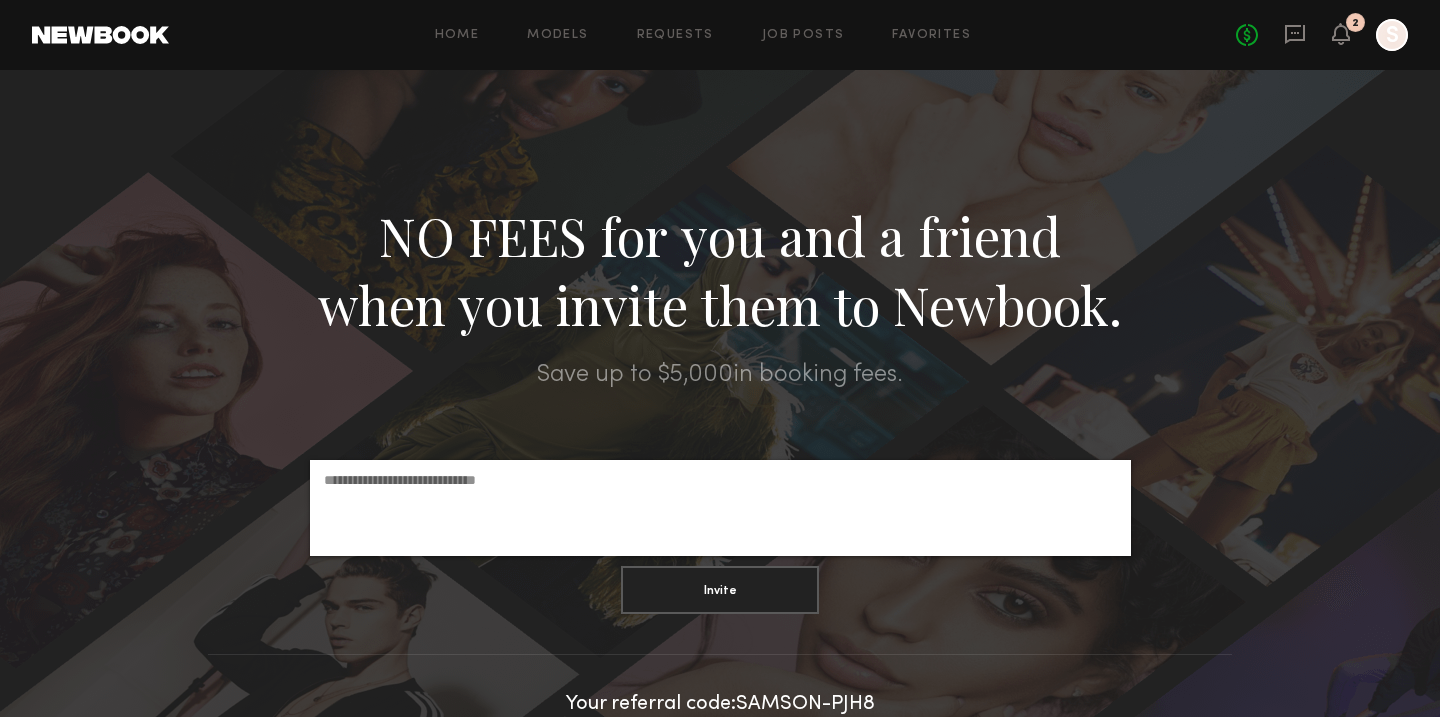 click 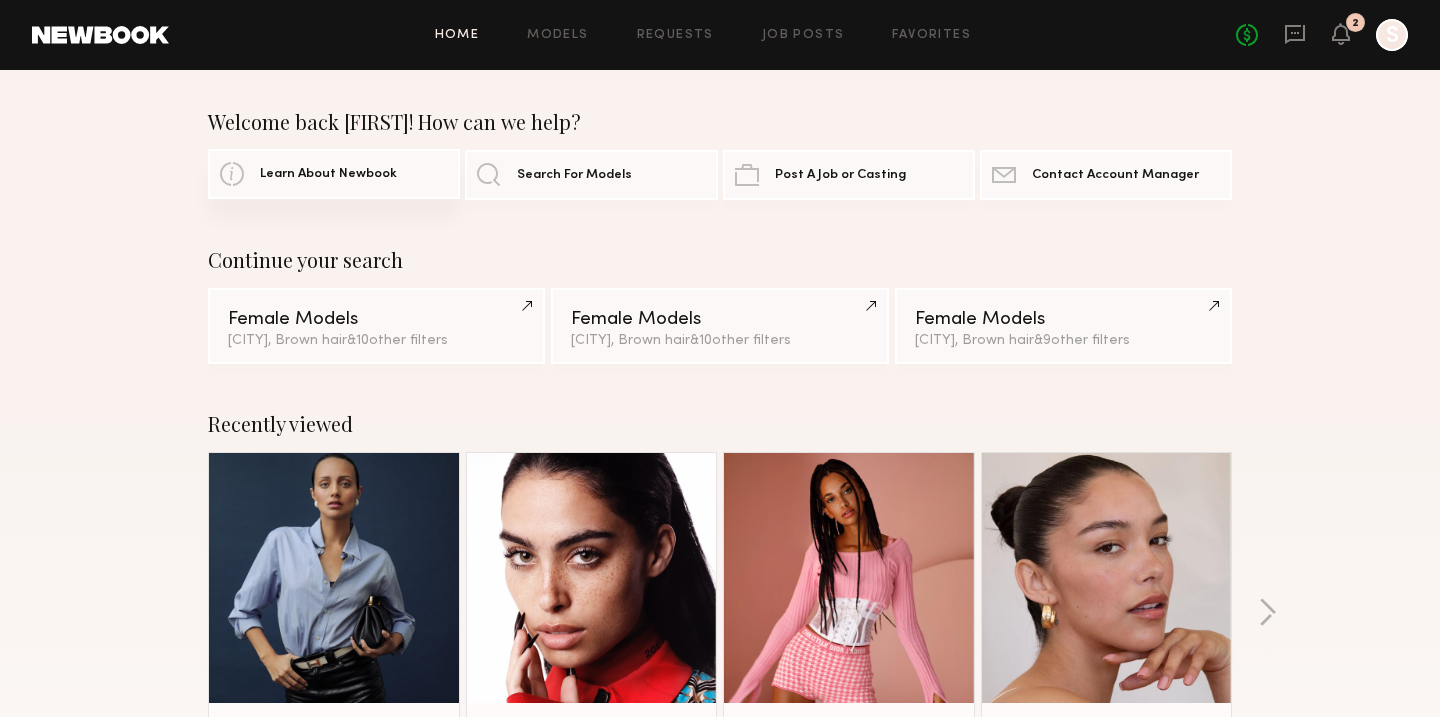 click on "Learn About Newbook" 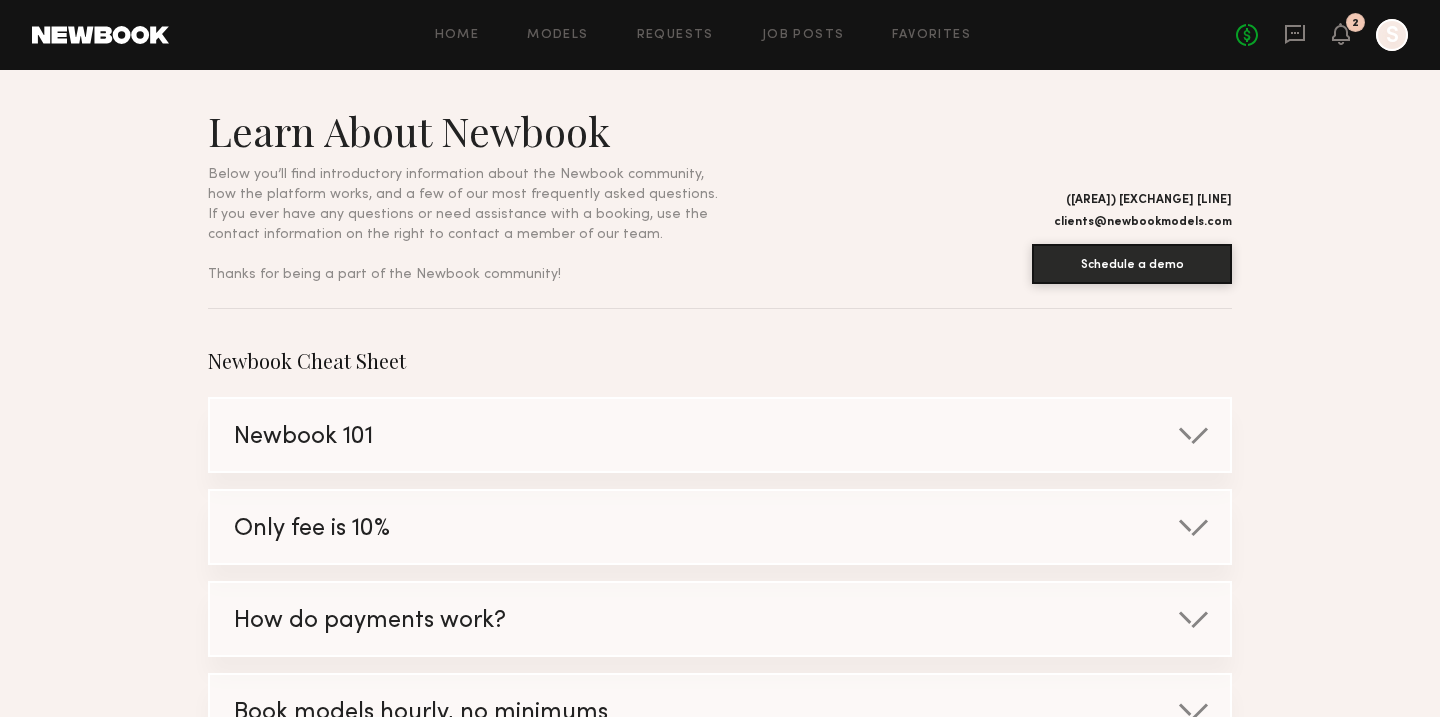 click on "Only fee is 10%" 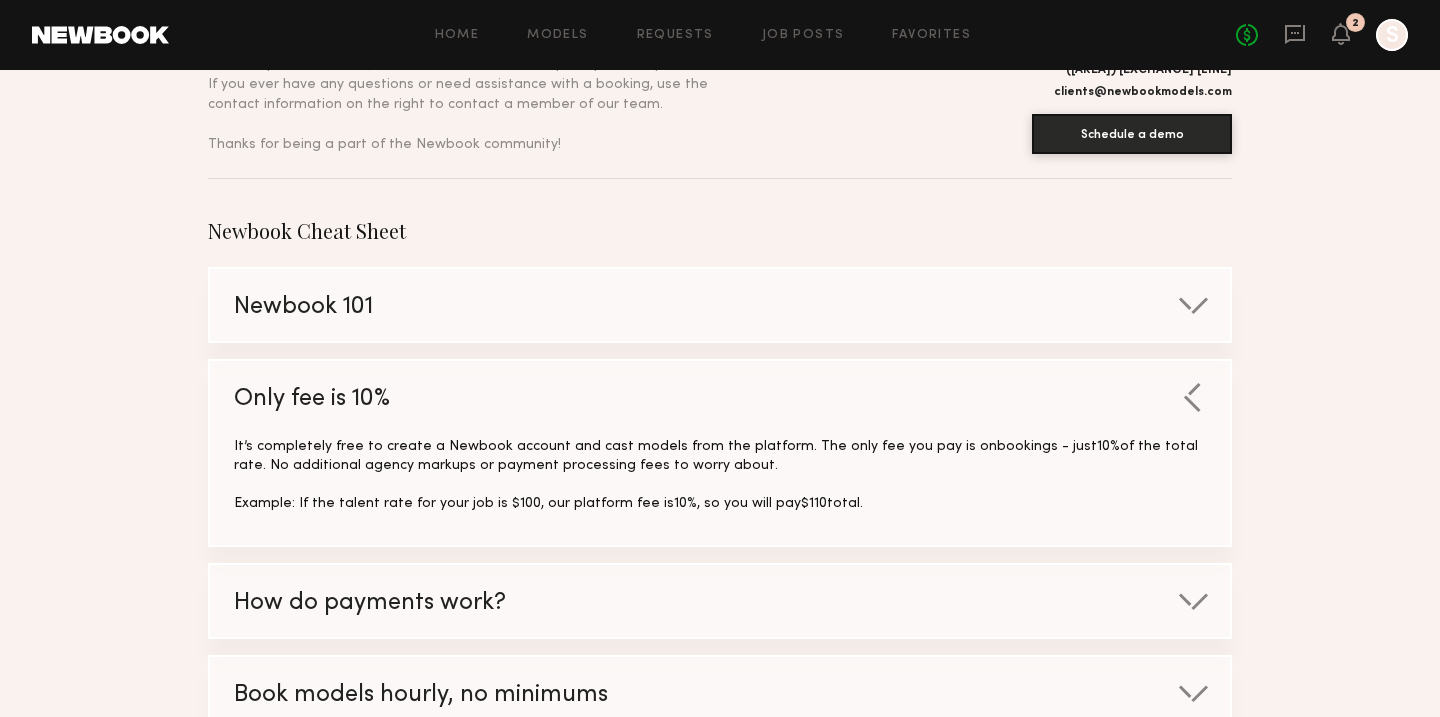 scroll, scrollTop: 0, scrollLeft: 0, axis: both 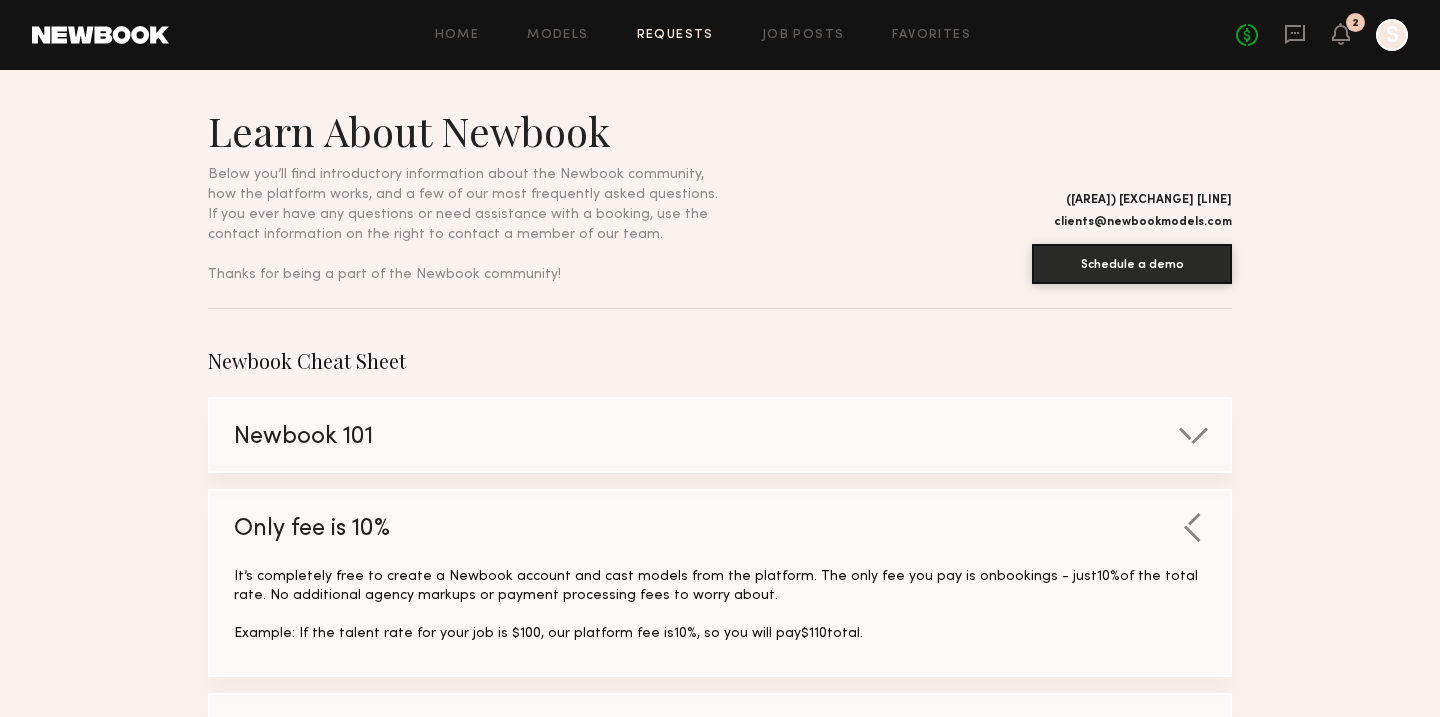 click on "Requests" 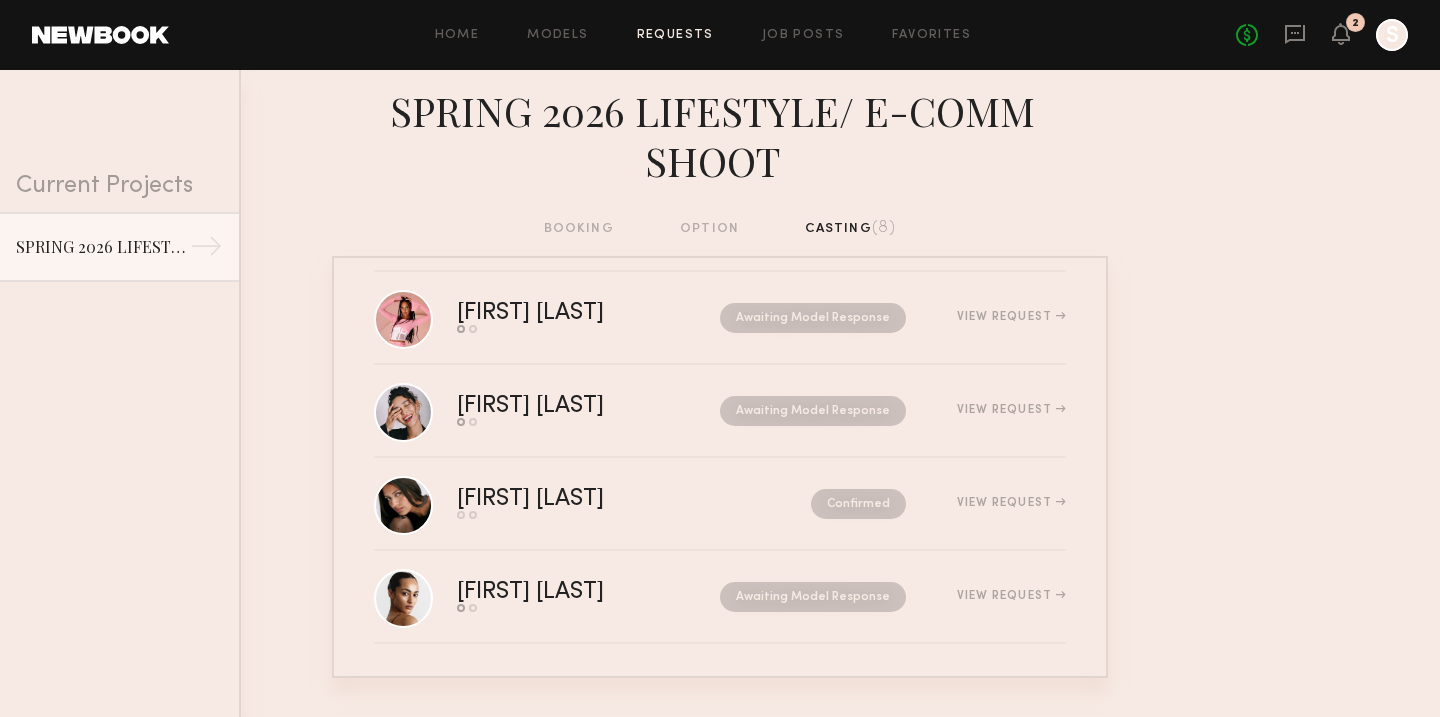scroll, scrollTop: 387, scrollLeft: 0, axis: vertical 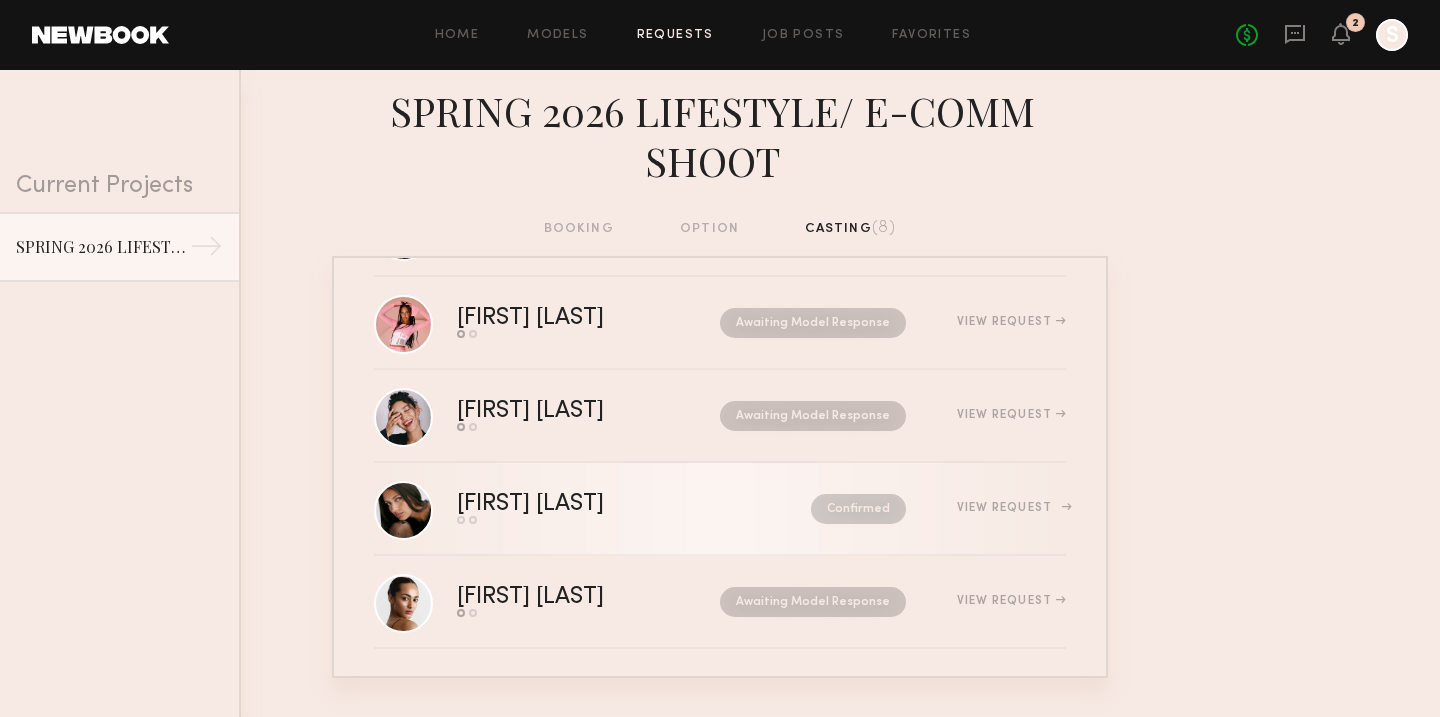 click on "[FIRST] [LAST]" 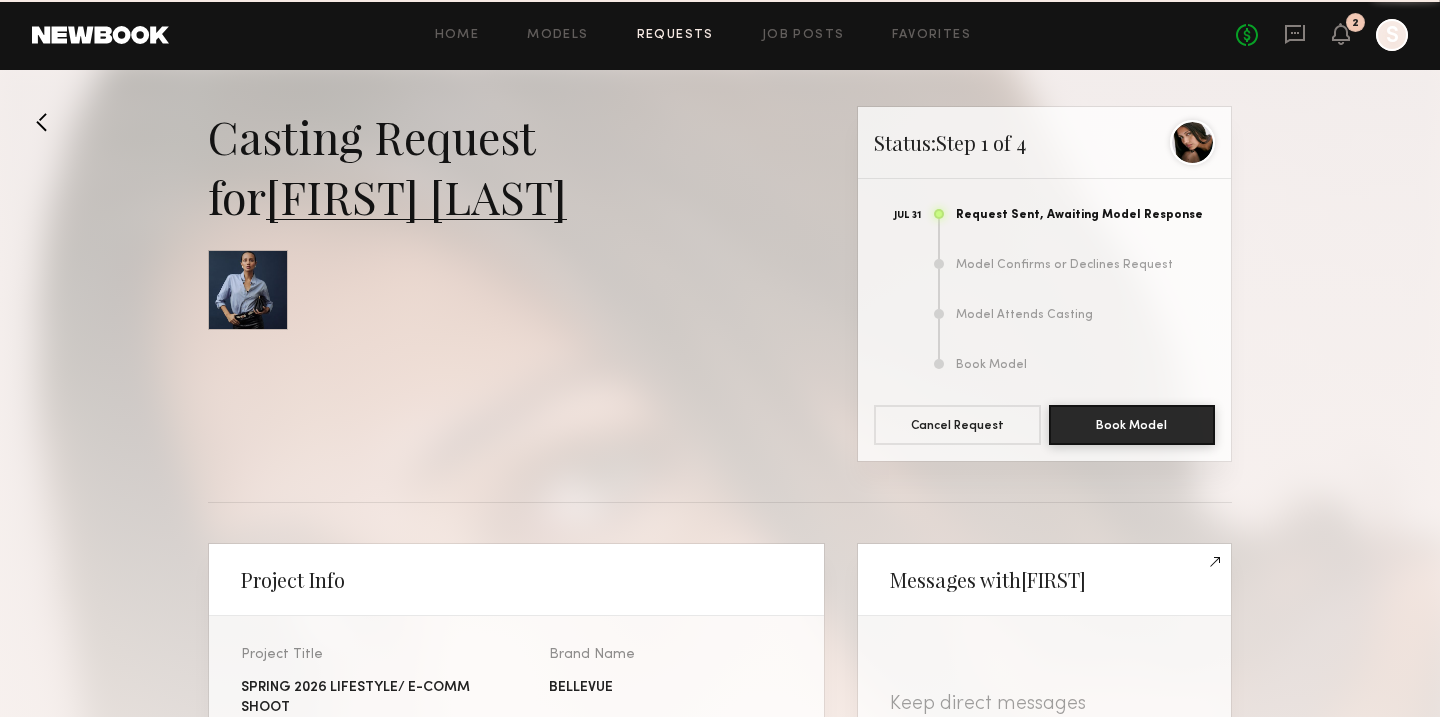 scroll, scrollTop: 1648, scrollLeft: 0, axis: vertical 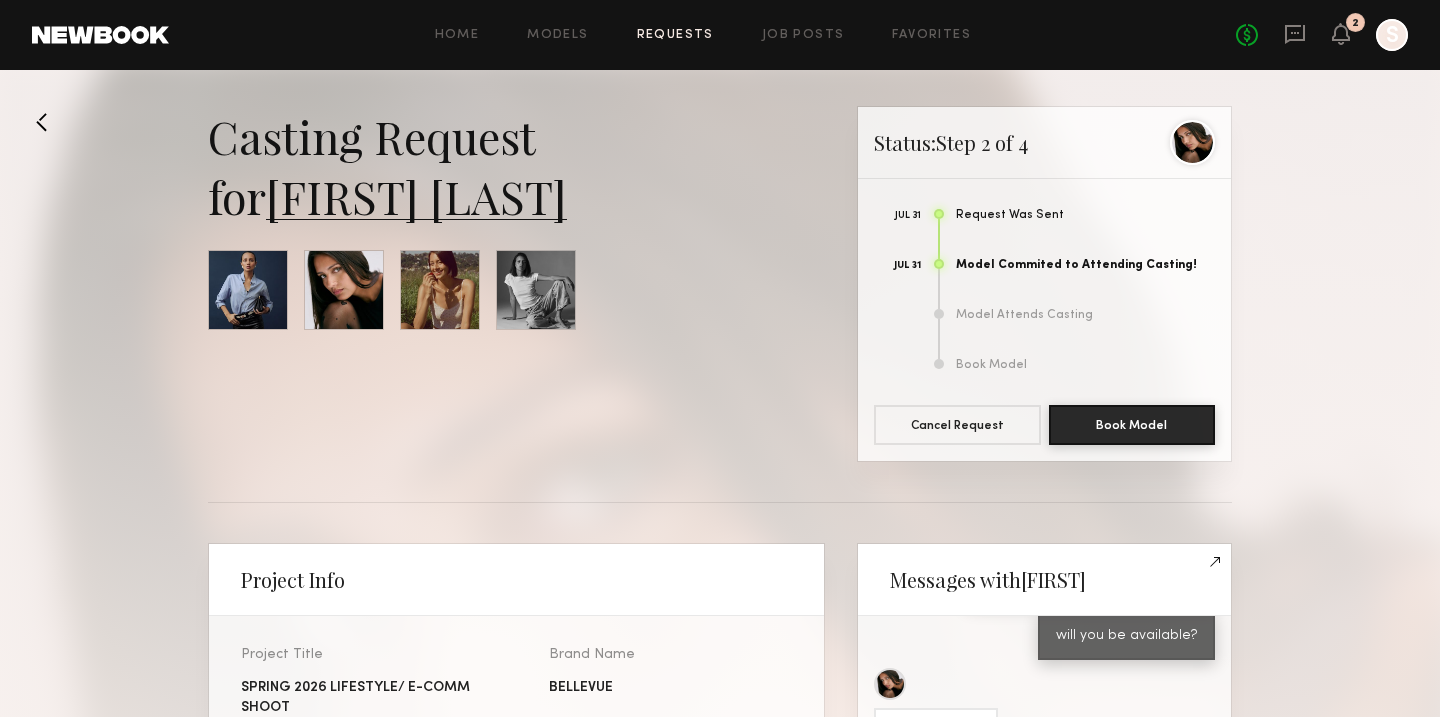 click on "Kloey R." 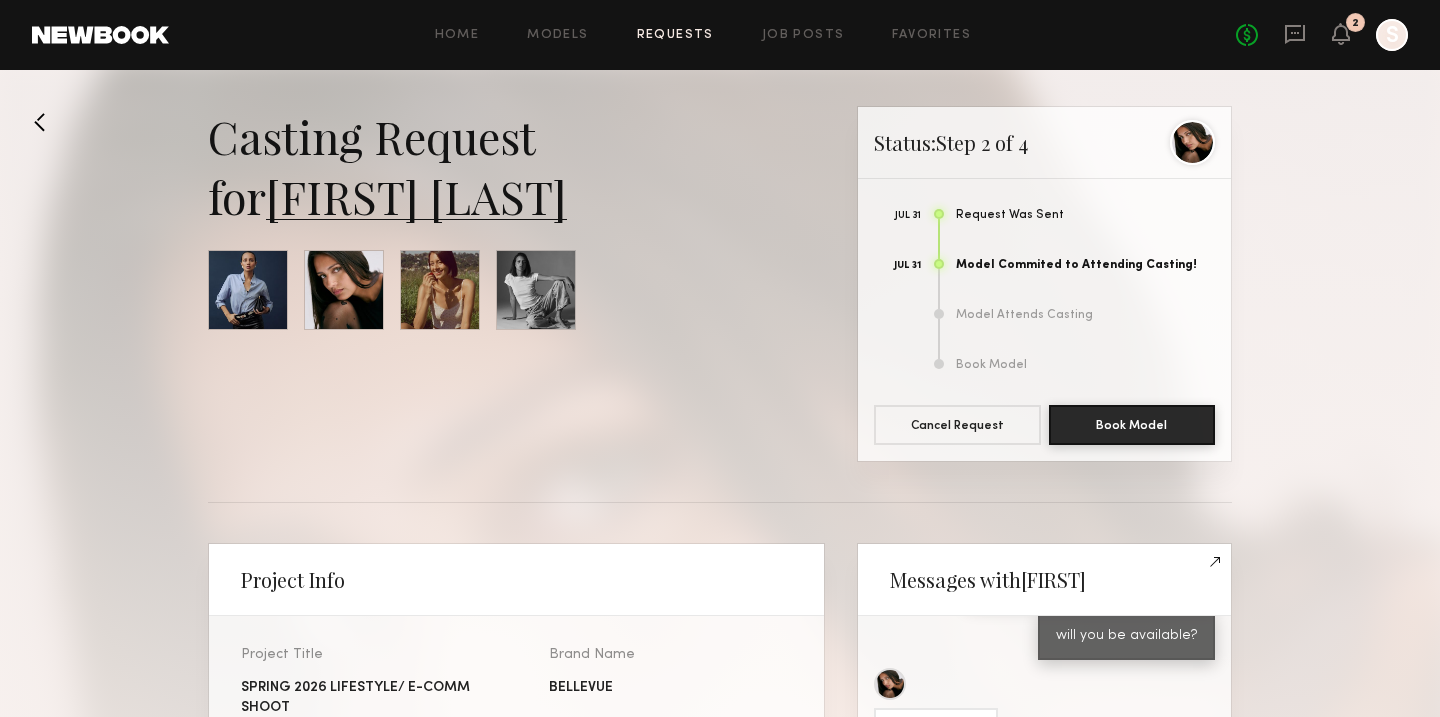 click 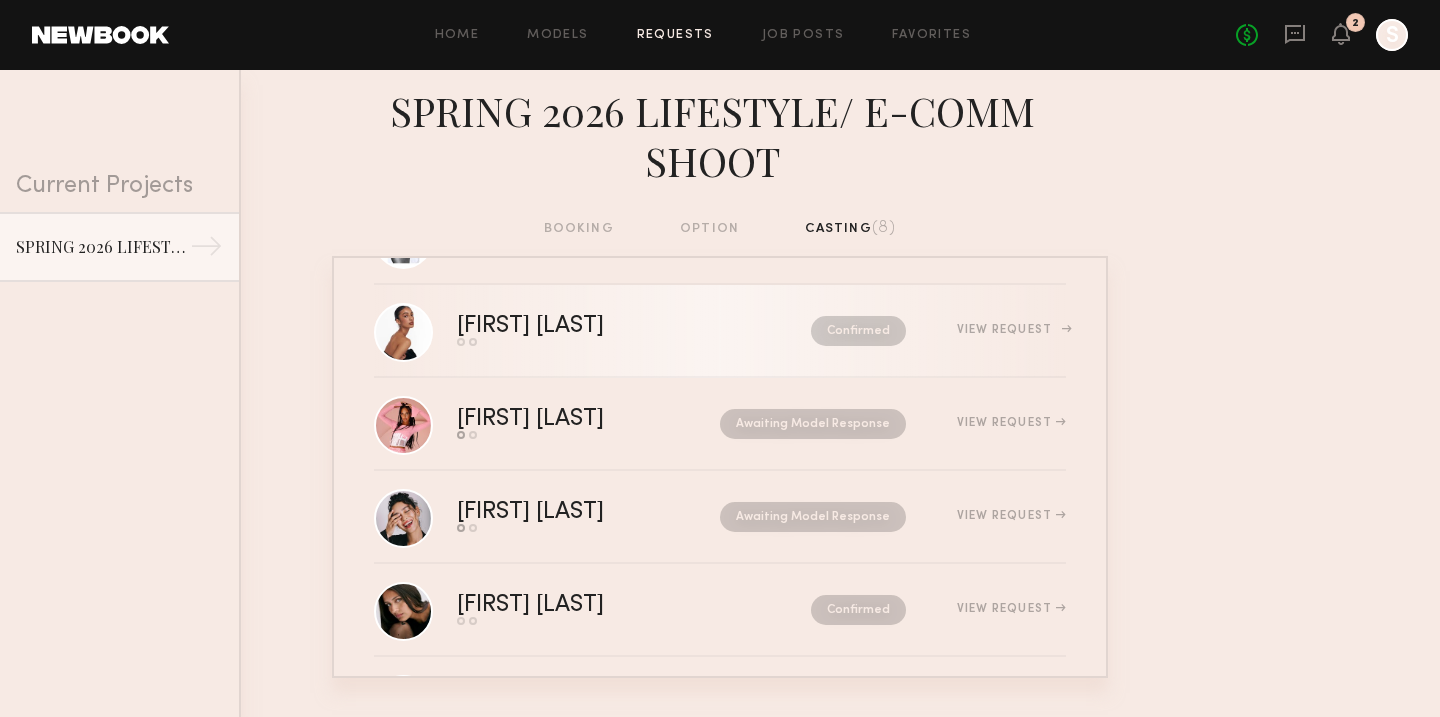 scroll, scrollTop: 284, scrollLeft: 0, axis: vertical 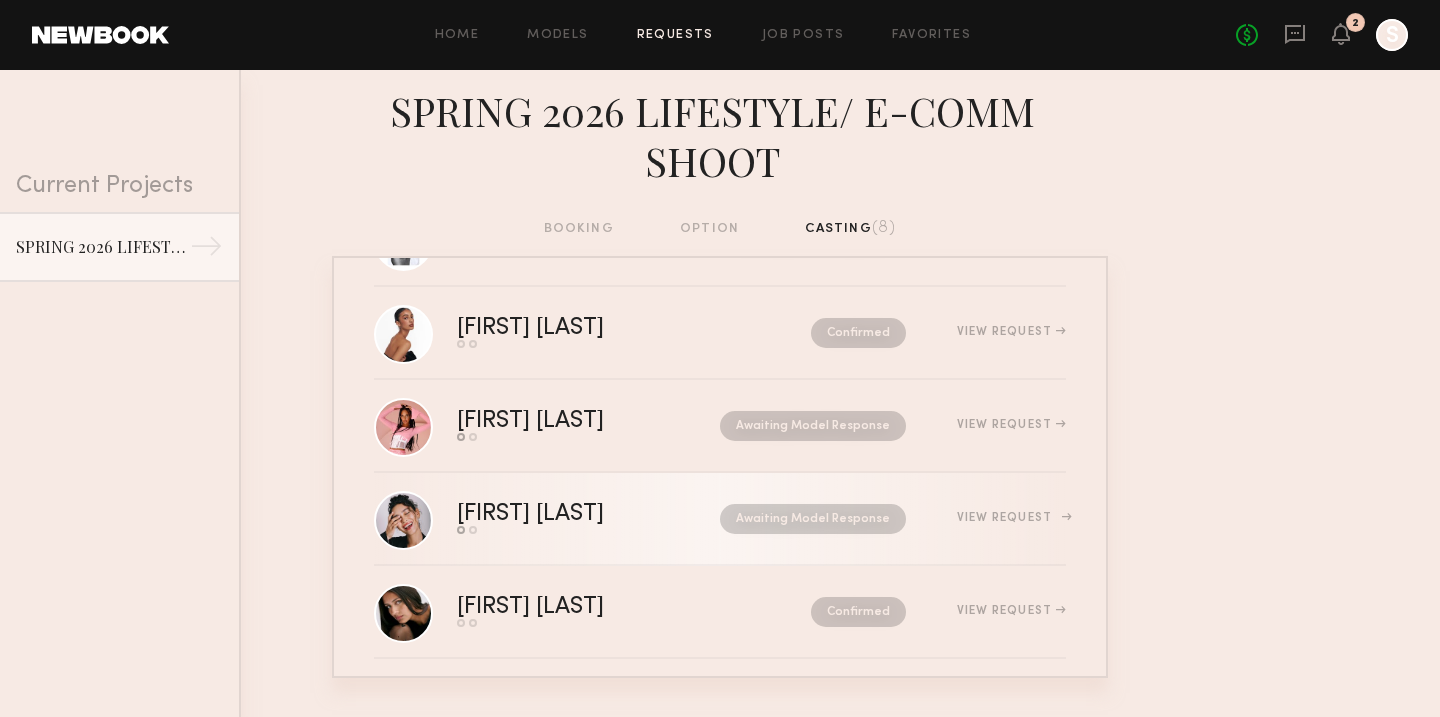 click on "Anisa N.  Send request   Model response  Awaiting Model Response  View Request" 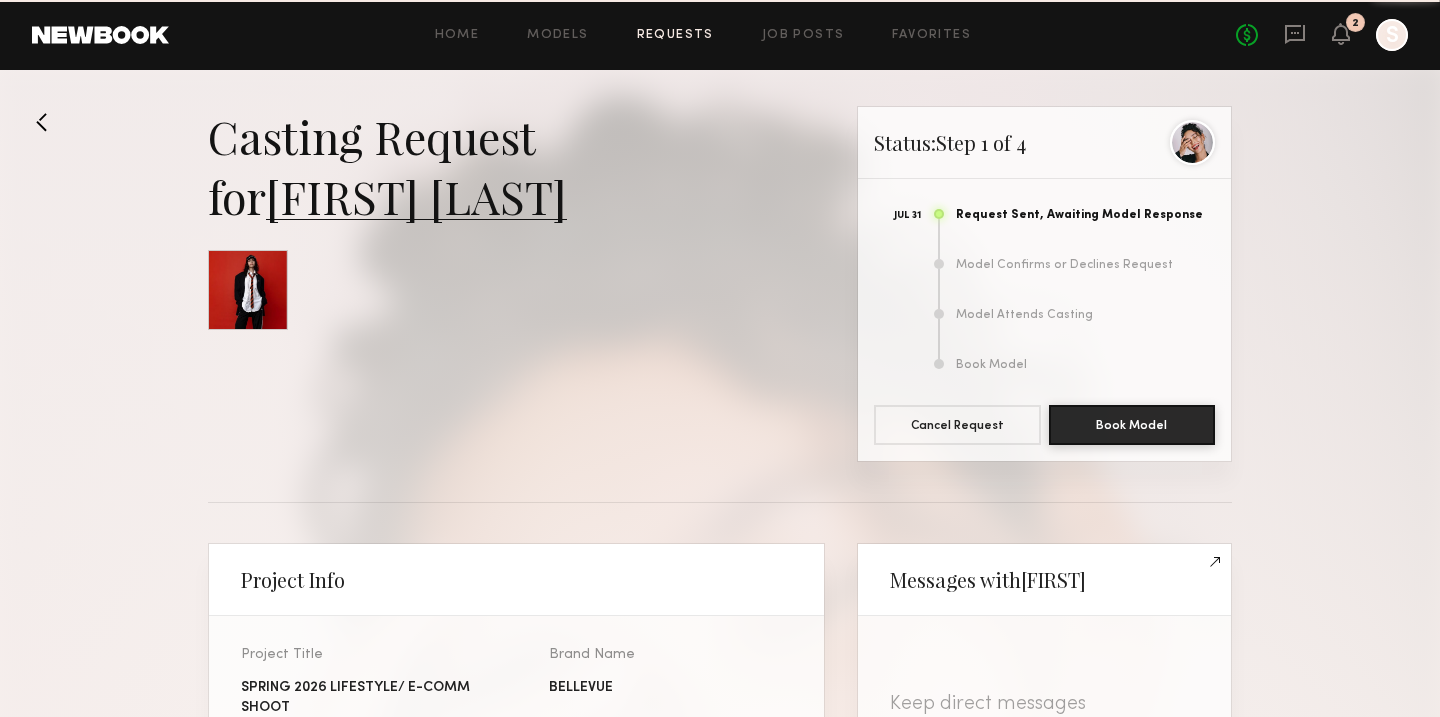 scroll, scrollTop: 1327, scrollLeft: 0, axis: vertical 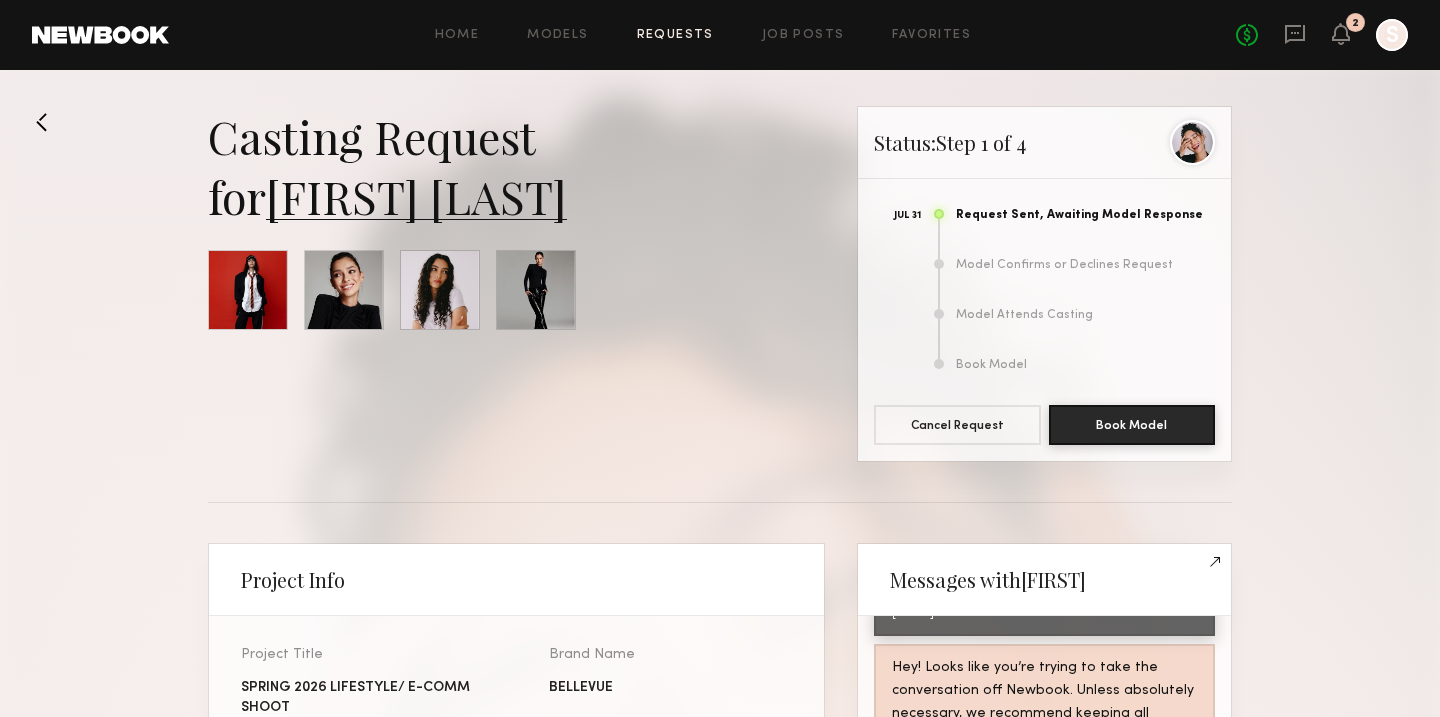 click on "Anisa N." 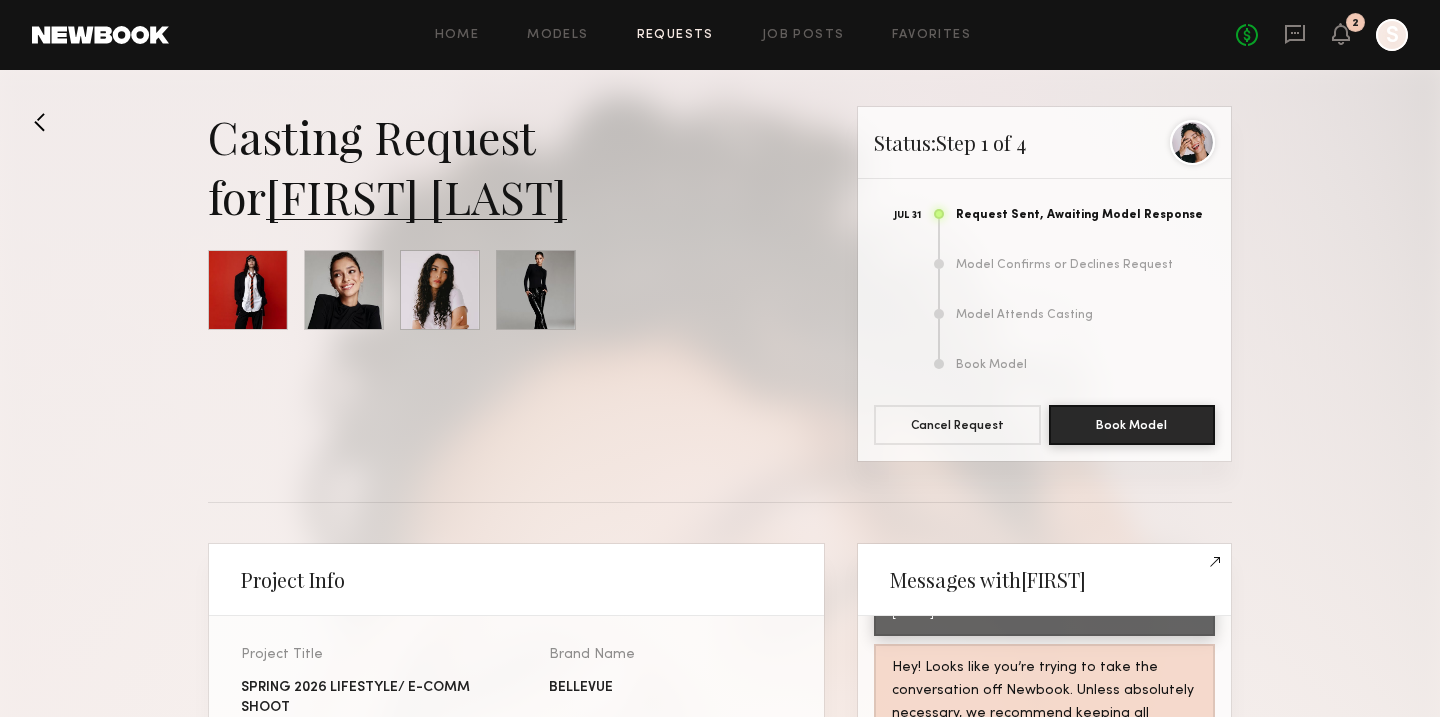 click 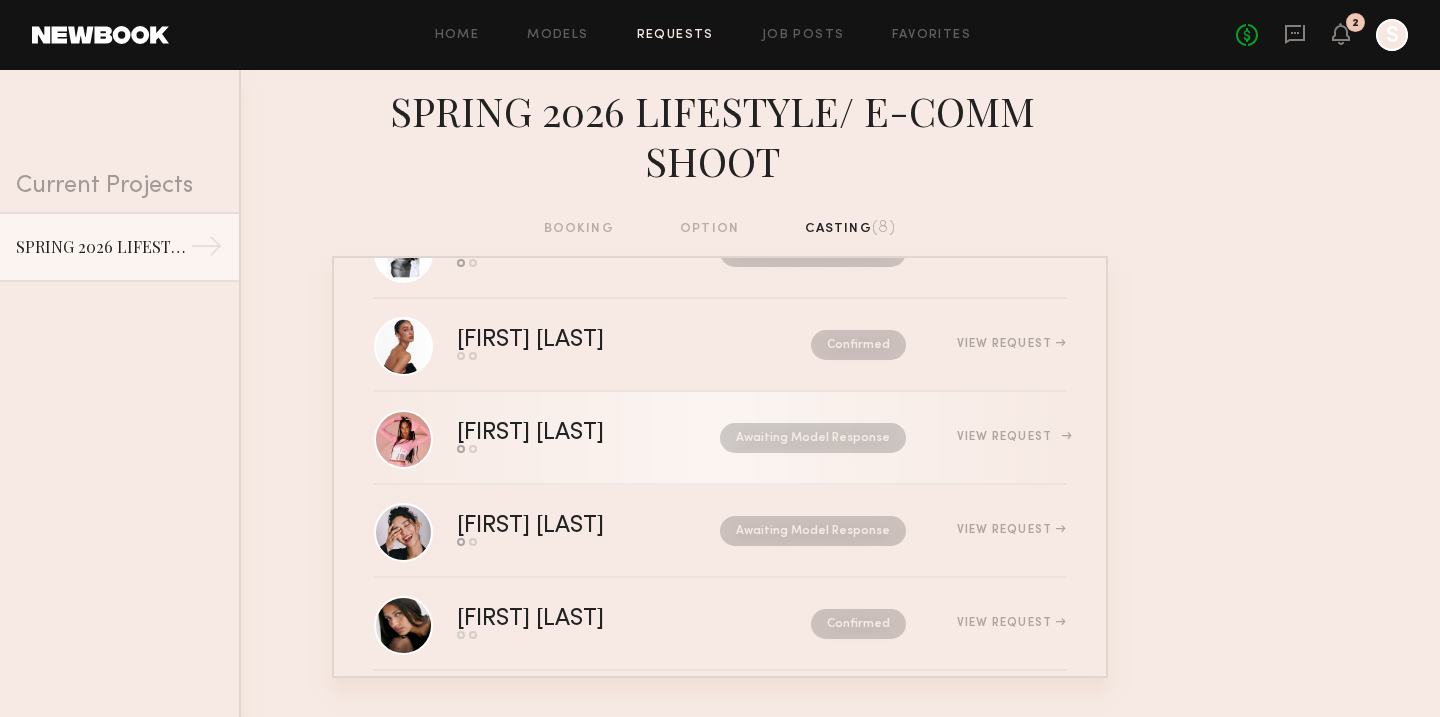 scroll, scrollTop: 186, scrollLeft: 0, axis: vertical 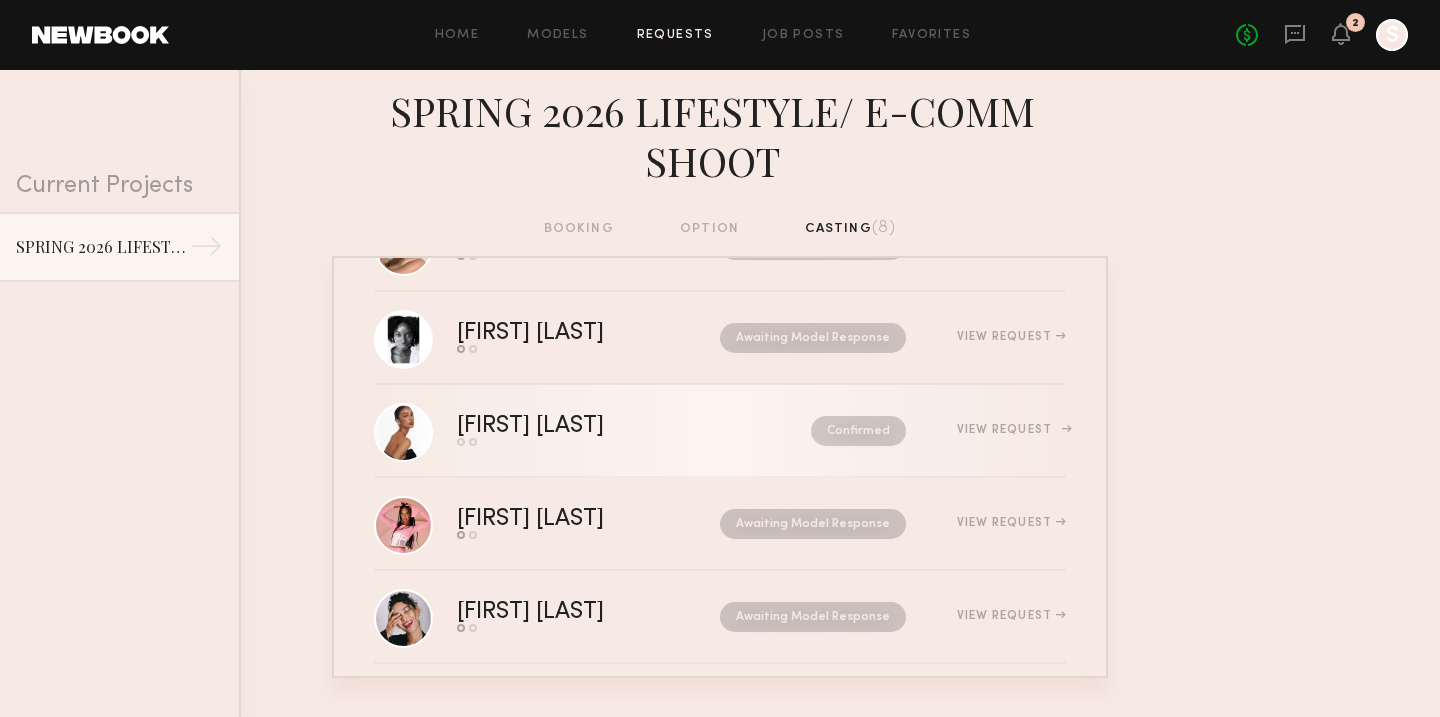click on "[FIRST] V." 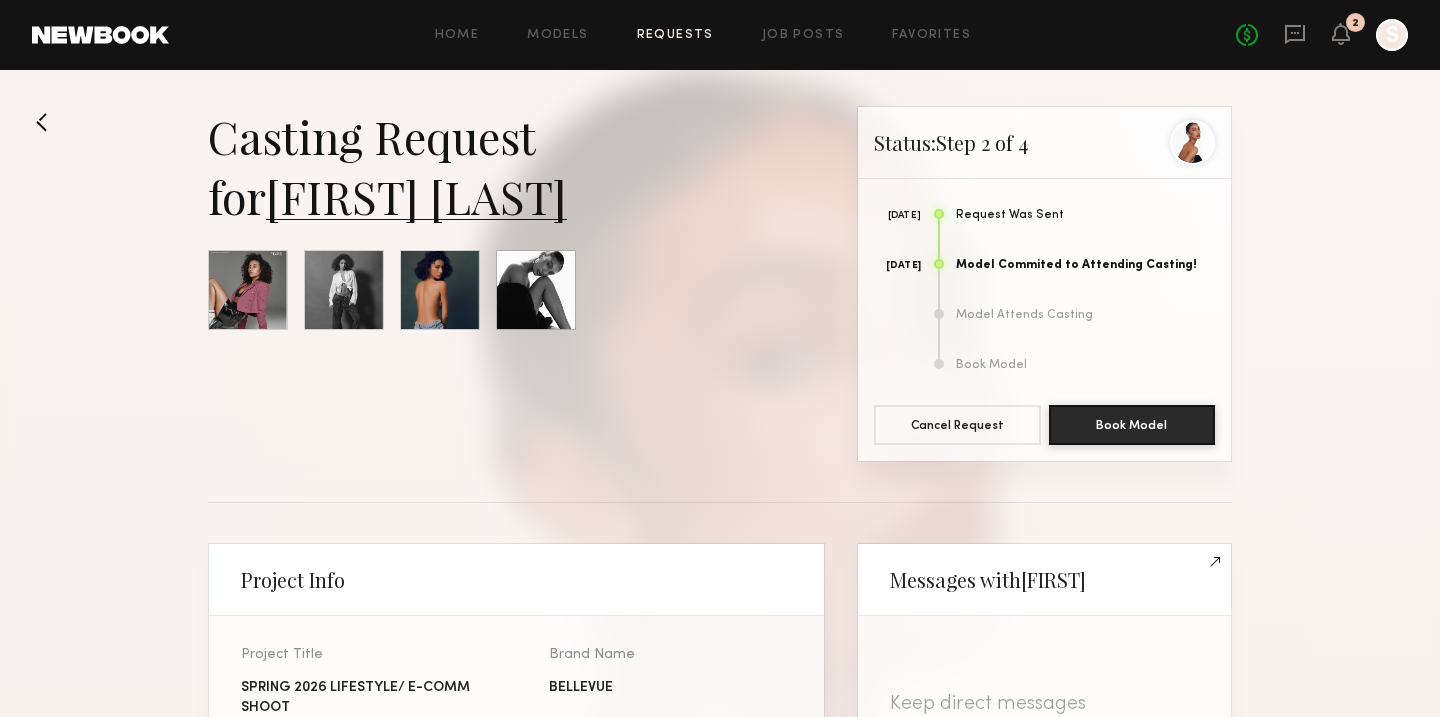 click on "[FIRST] V." 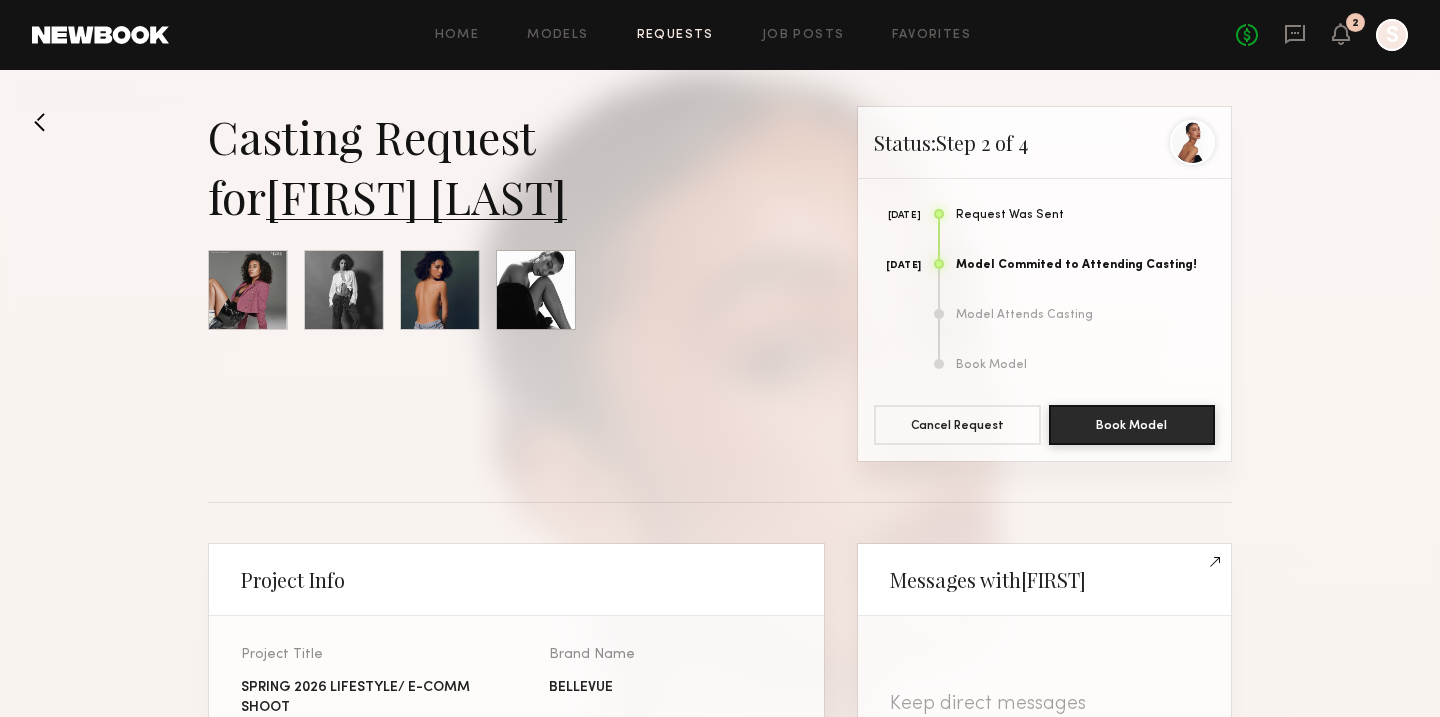 click 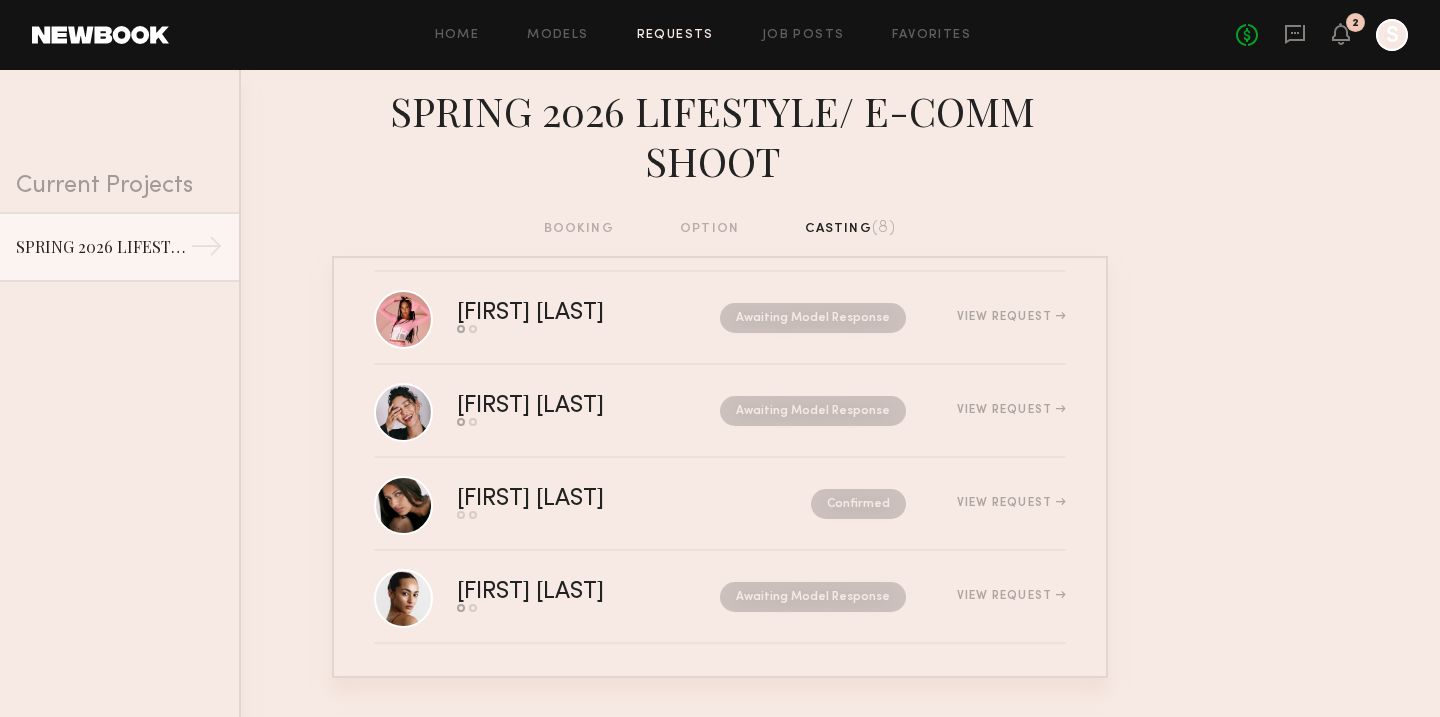 scroll, scrollTop: 0, scrollLeft: 0, axis: both 